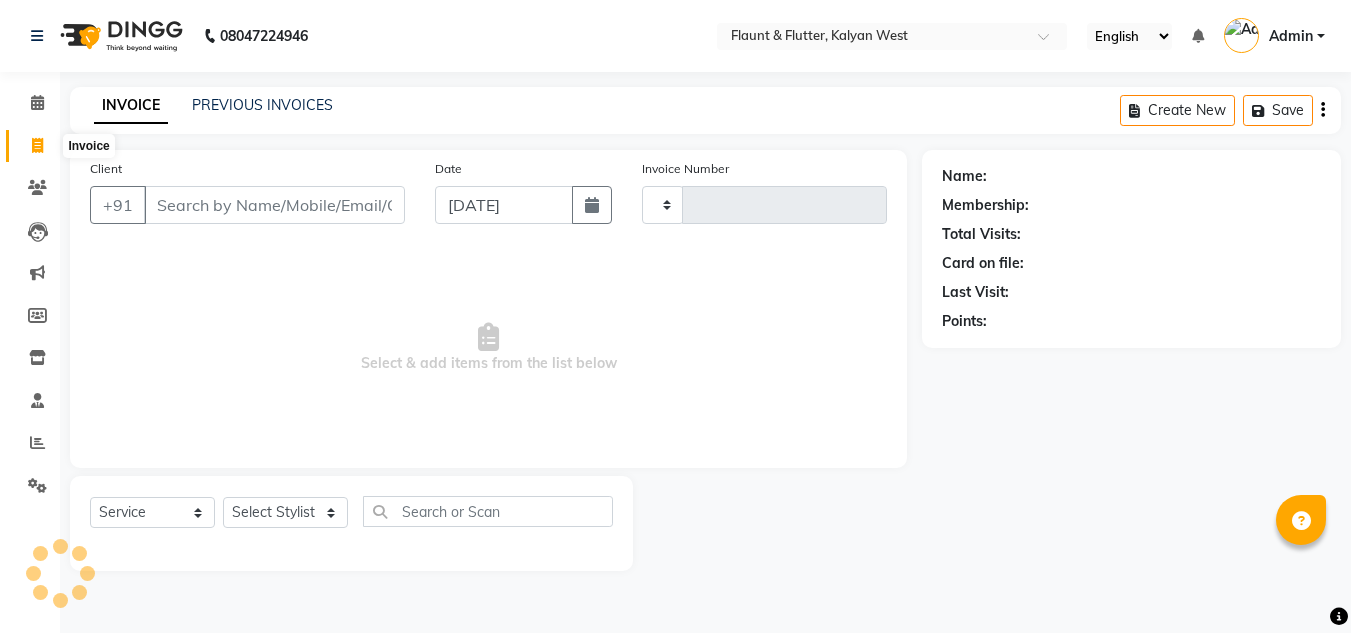 select on "service" 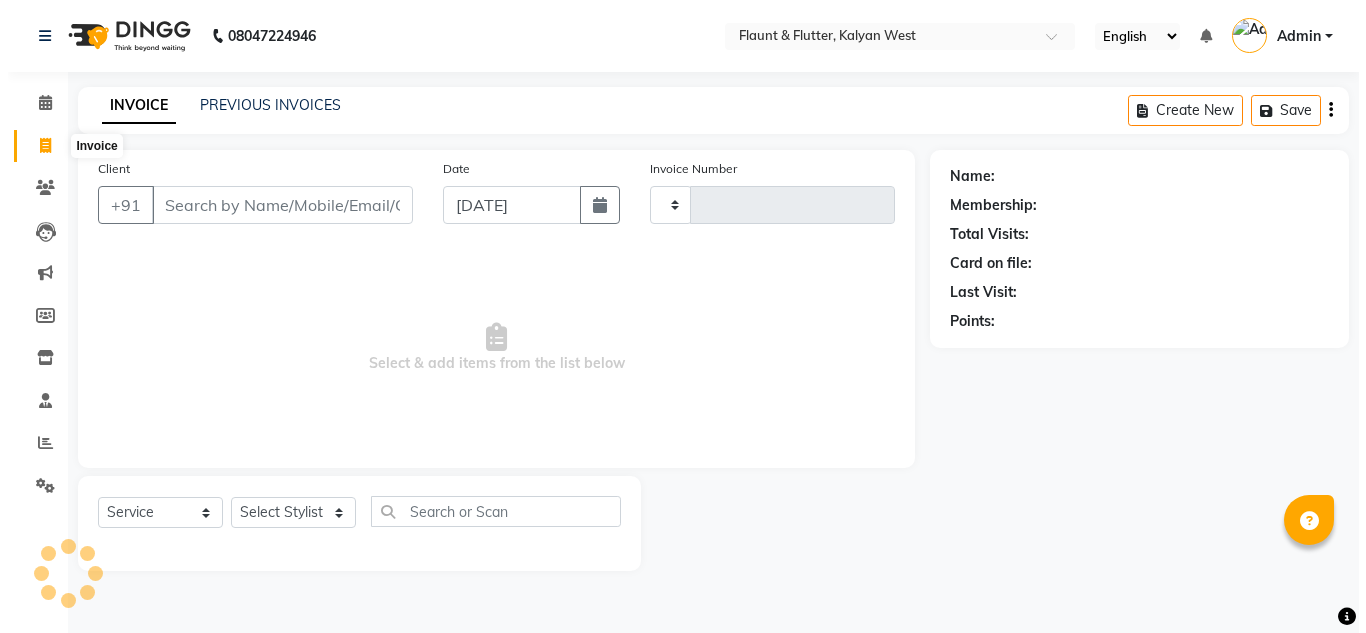 scroll, scrollTop: 0, scrollLeft: 0, axis: both 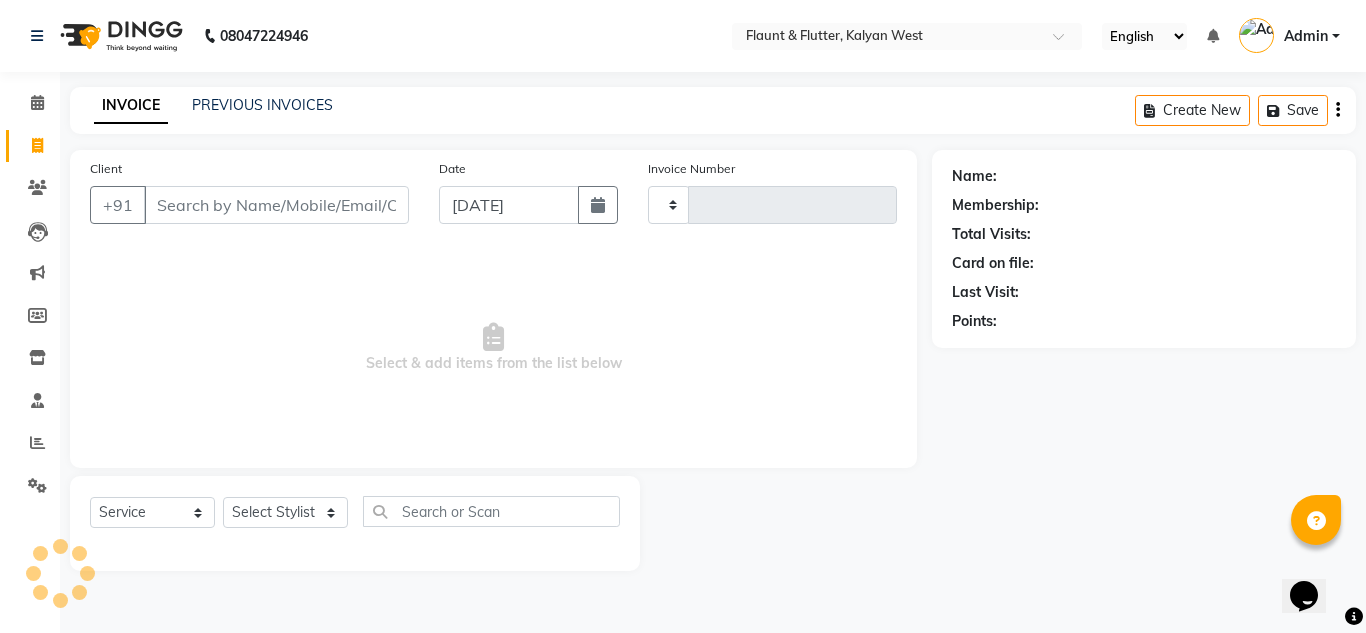 click on "Client" at bounding box center [276, 205] 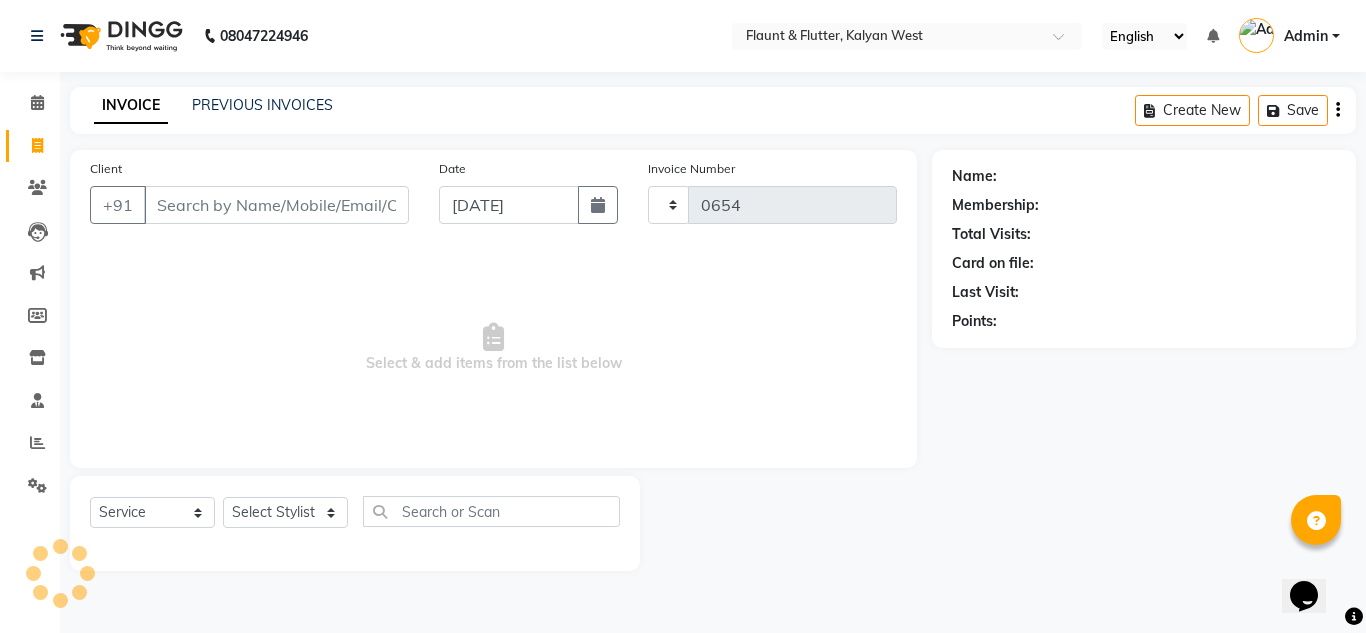 select on "4941" 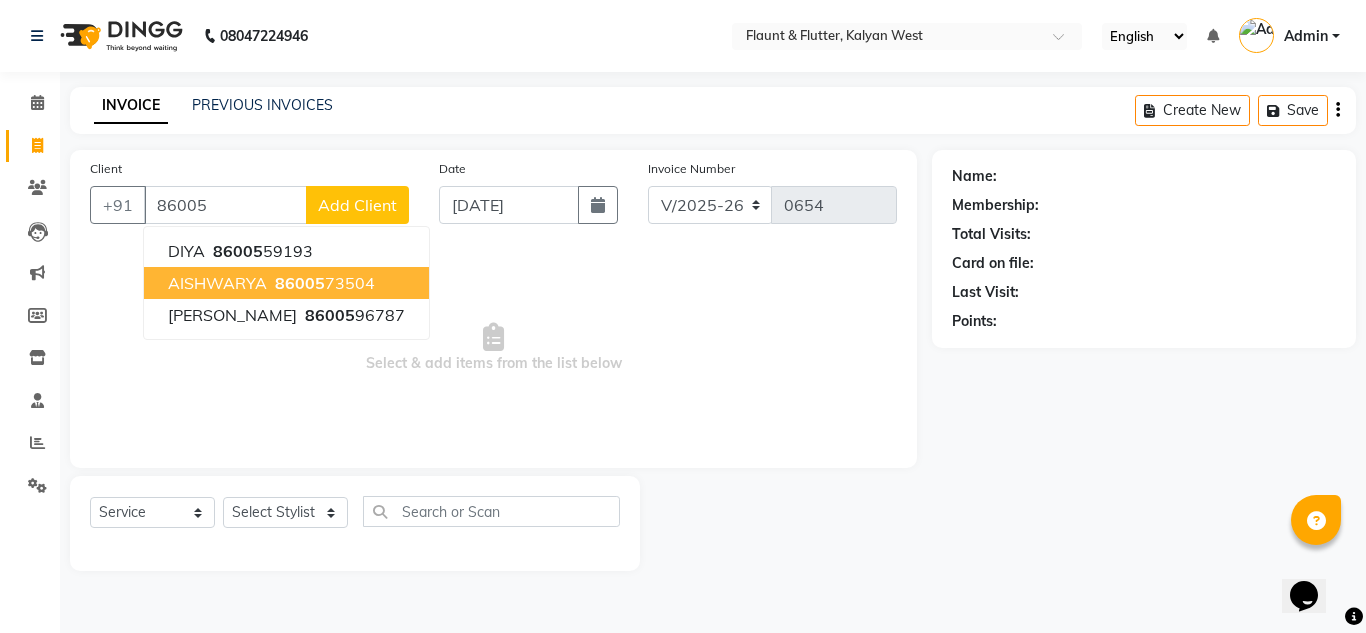 click on "AISHWARYA" at bounding box center (217, 283) 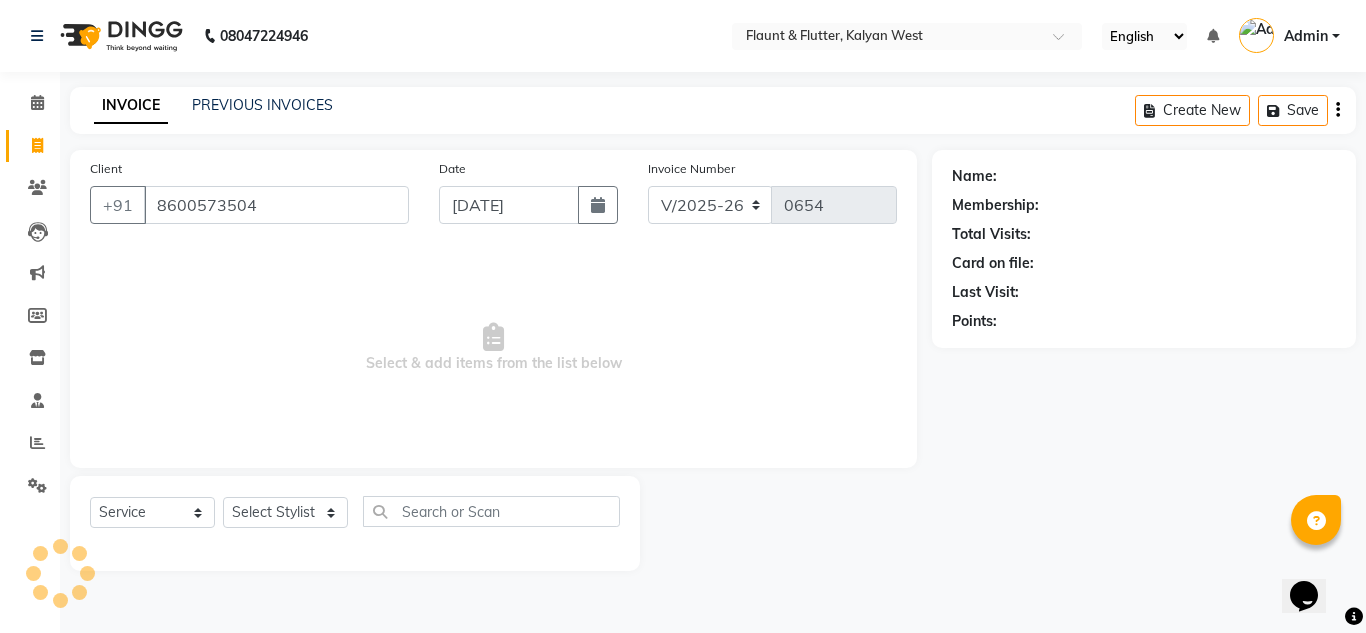 type on "8600573504" 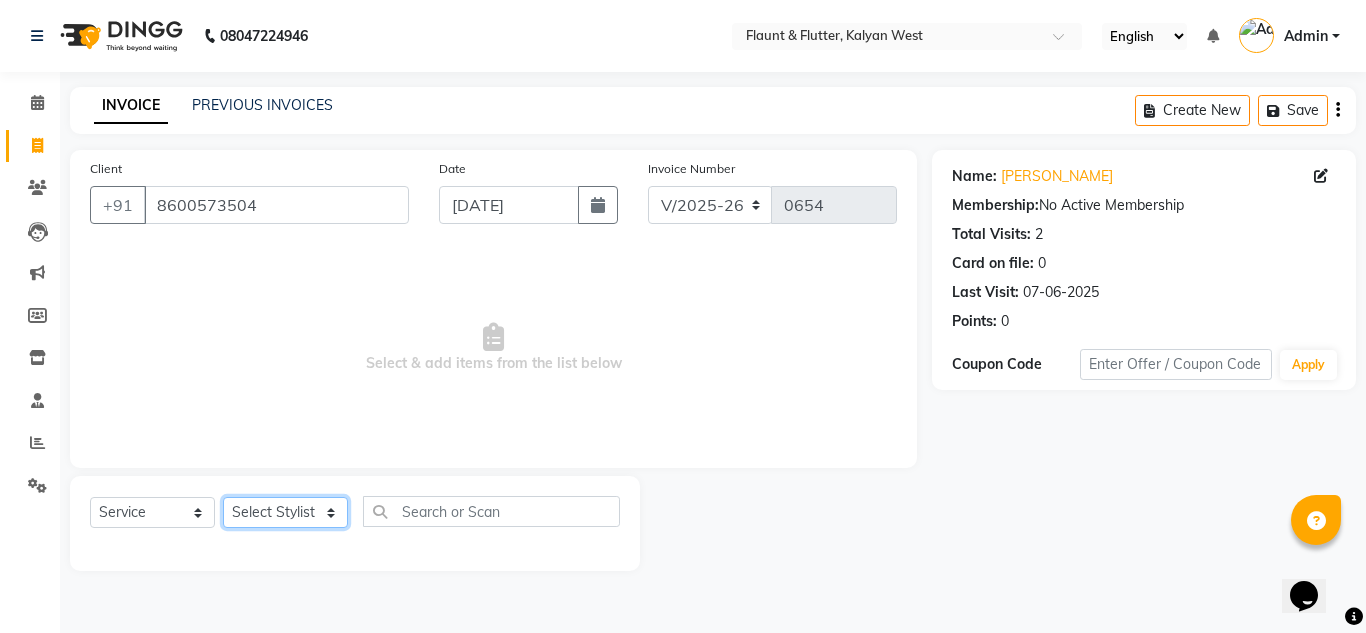 click on "Select Stylist [PERSON_NAME] [PERSON_NAME] [PERSON_NAME] [PERSON_NAME] [PERSON_NAME] [PERSON_NAME] [PERSON_NAME]" 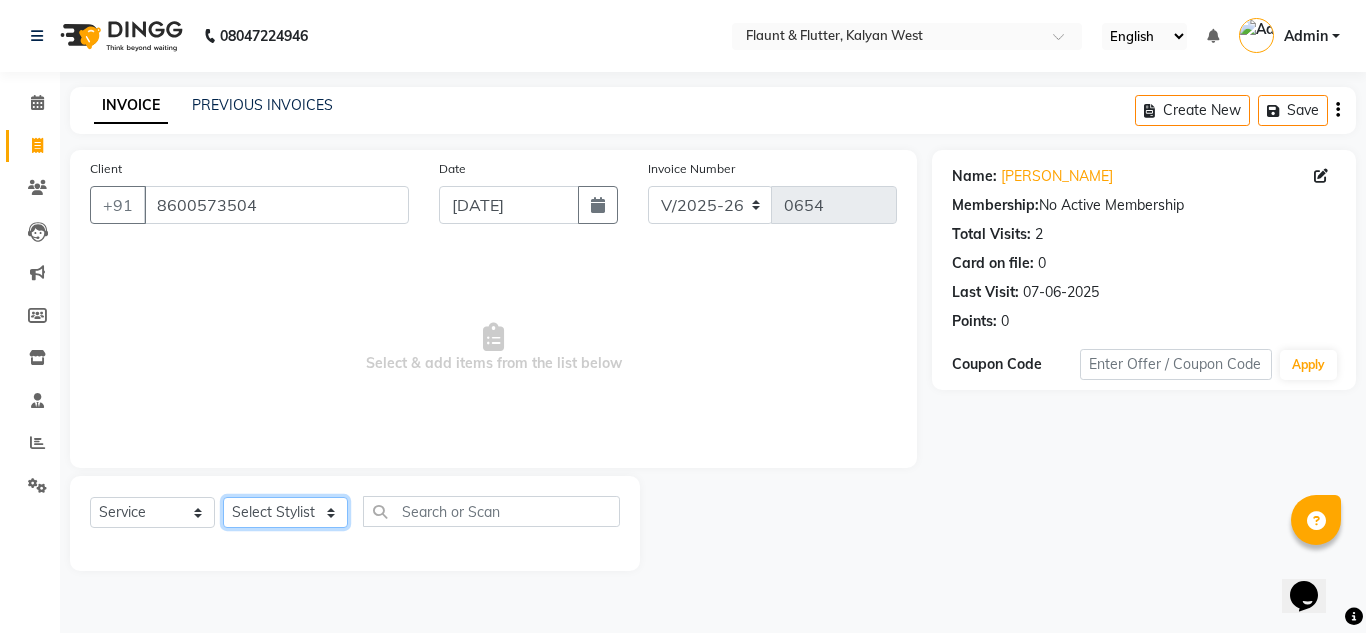 select on "52860" 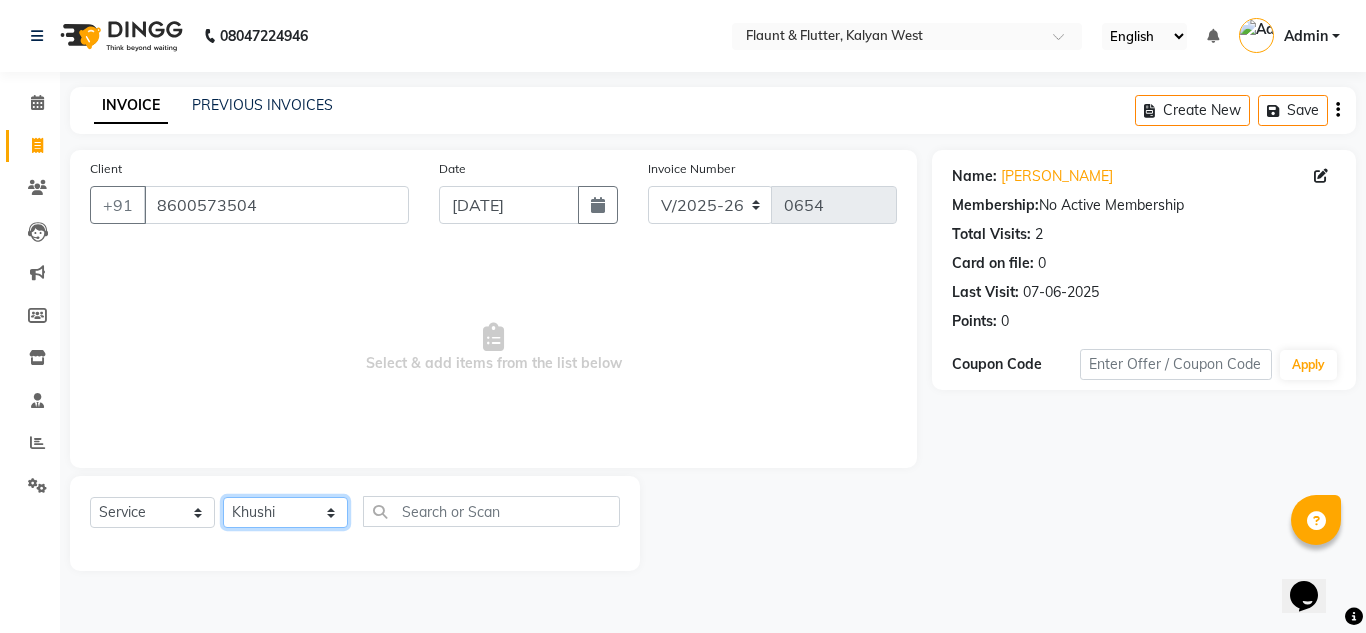 click on "Select Stylist [PERSON_NAME] [PERSON_NAME] [PERSON_NAME] [PERSON_NAME] [PERSON_NAME] [PERSON_NAME] [PERSON_NAME]" 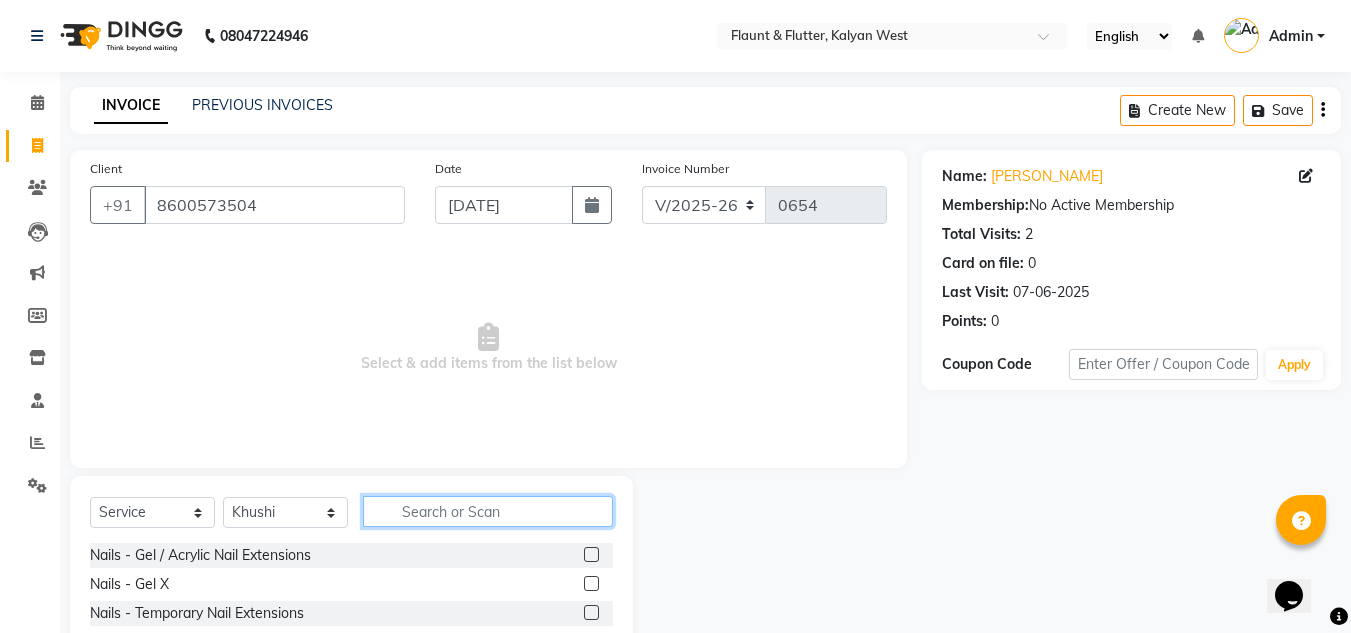 click 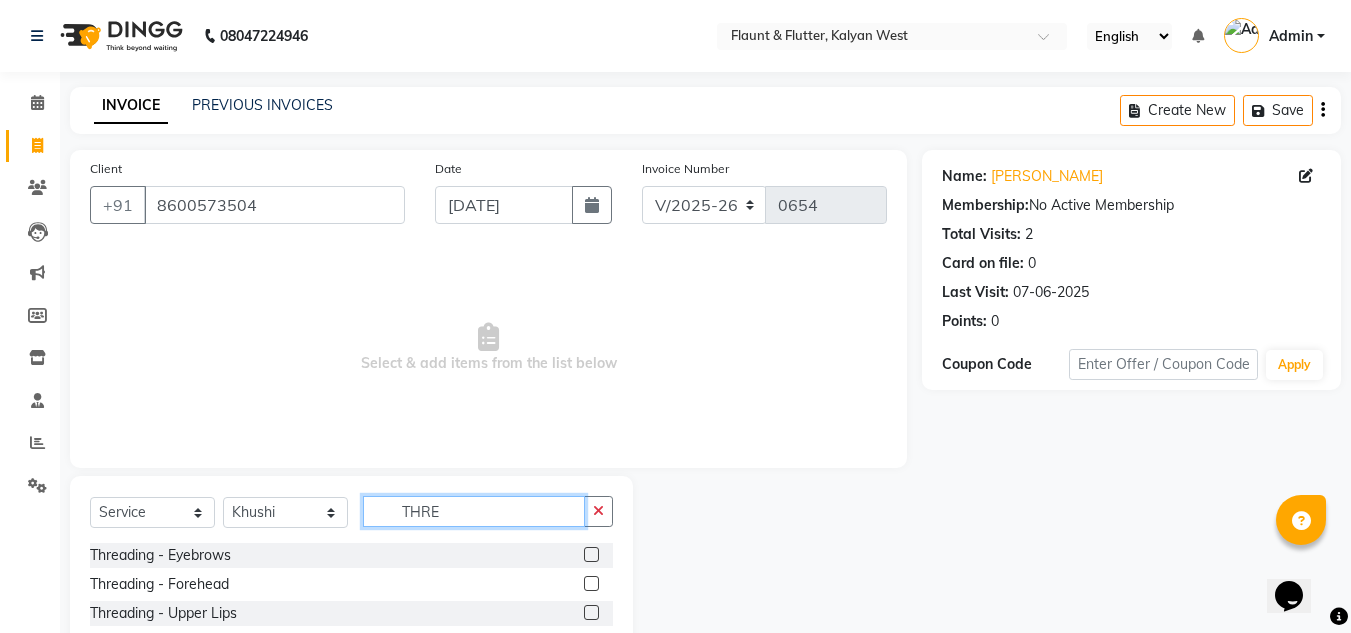 type on "THRE" 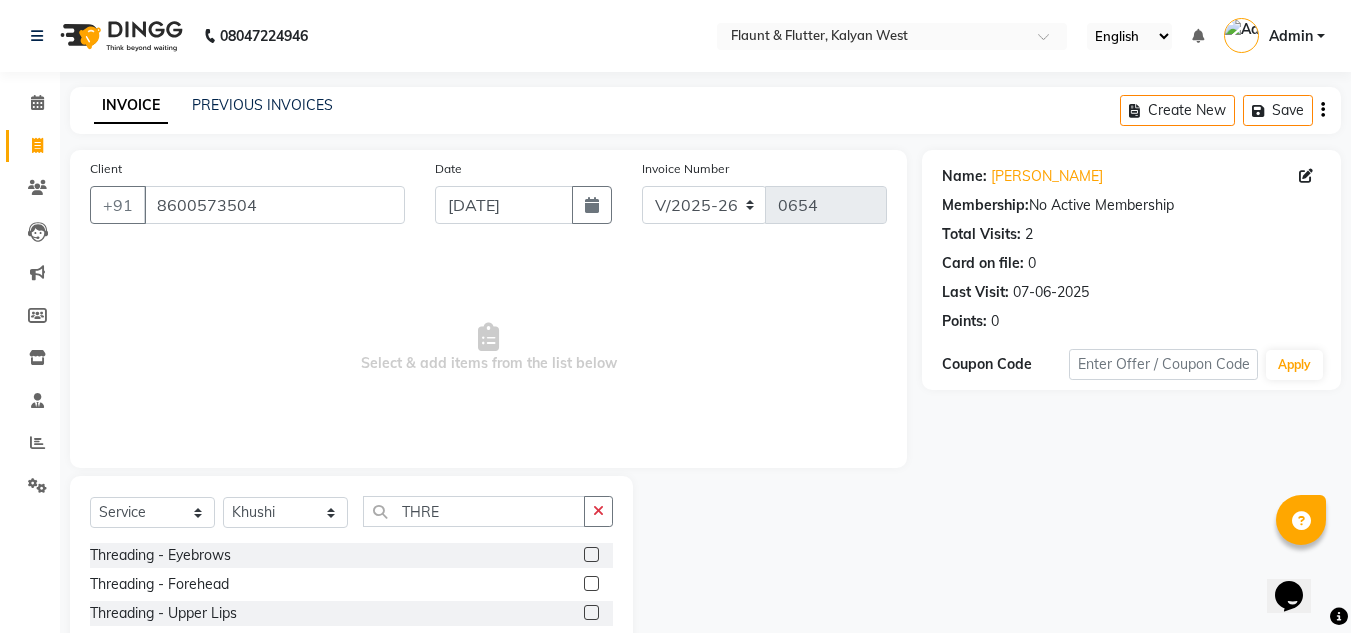click 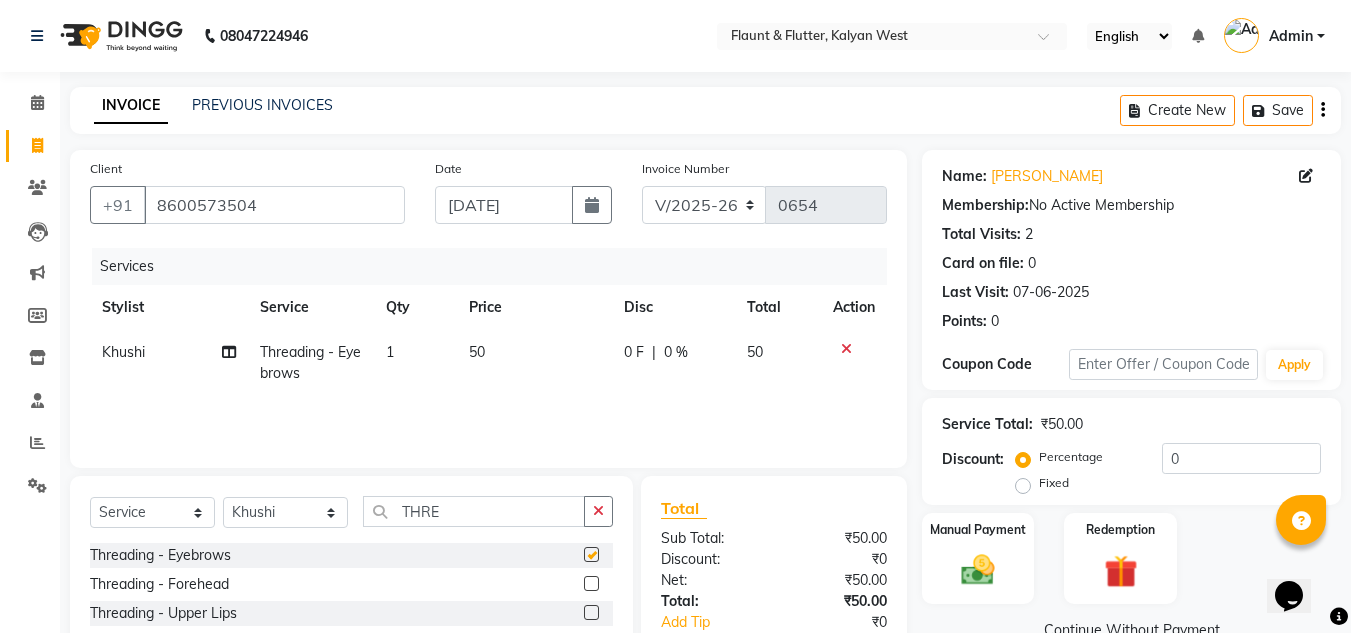 checkbox on "false" 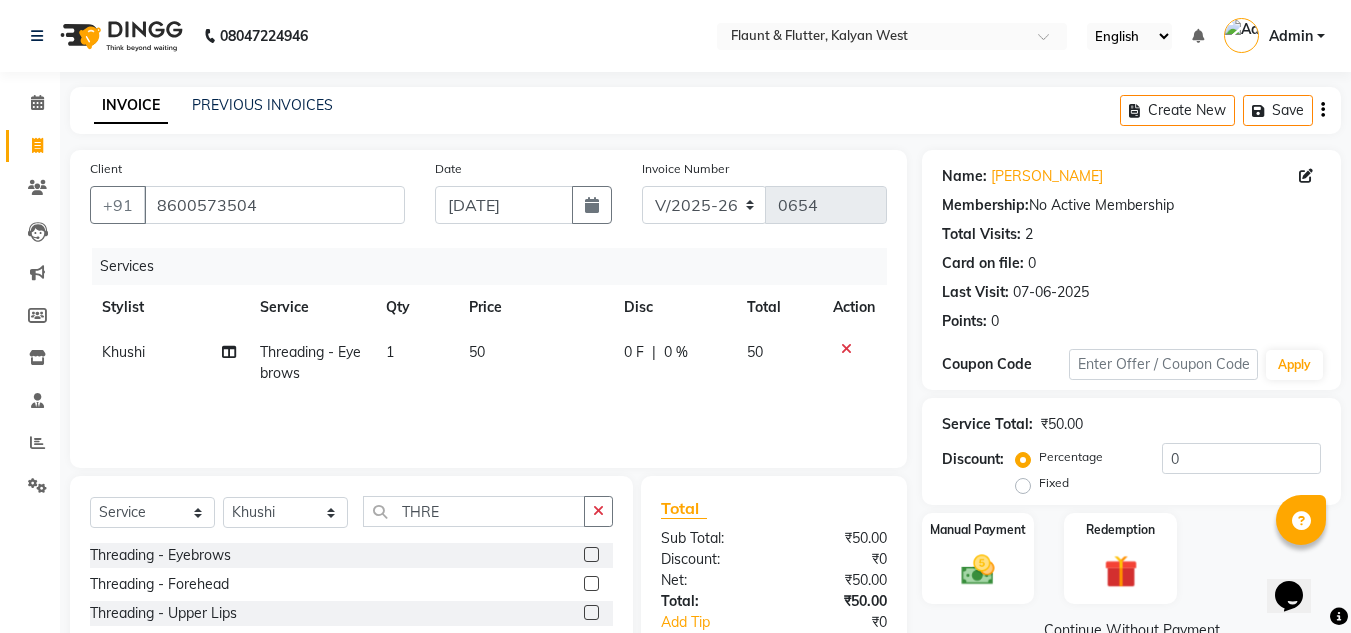 scroll, scrollTop: 142, scrollLeft: 0, axis: vertical 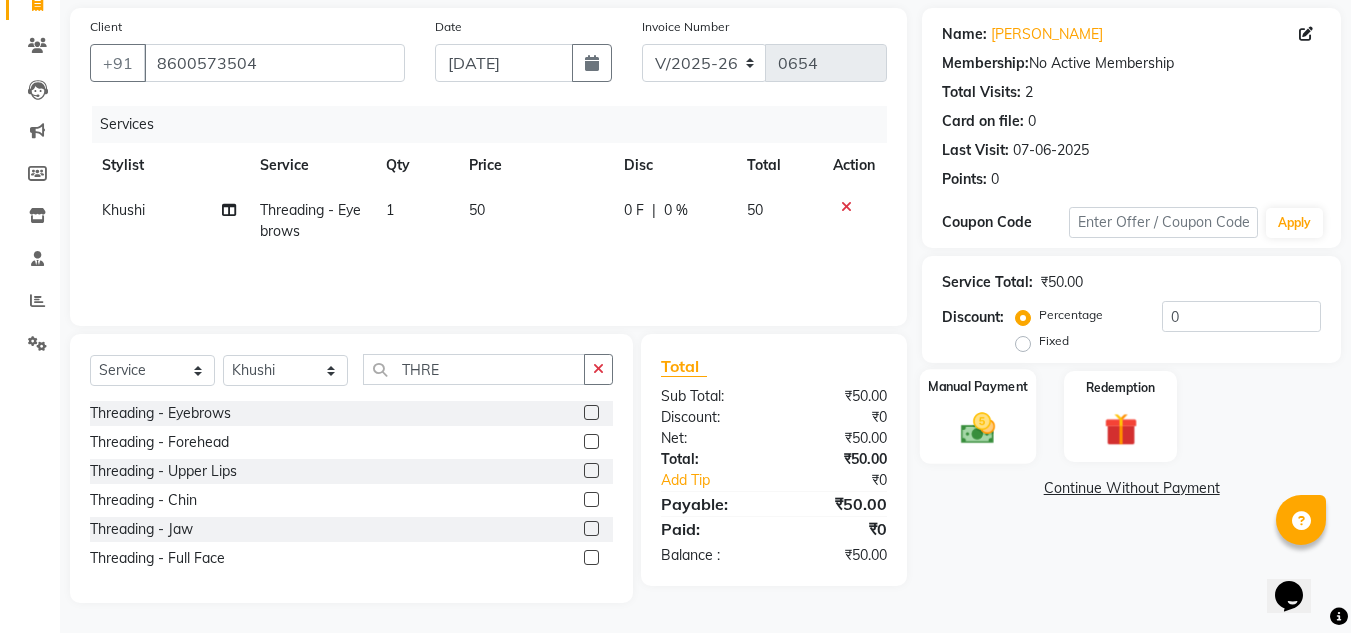 click on "Manual Payment" 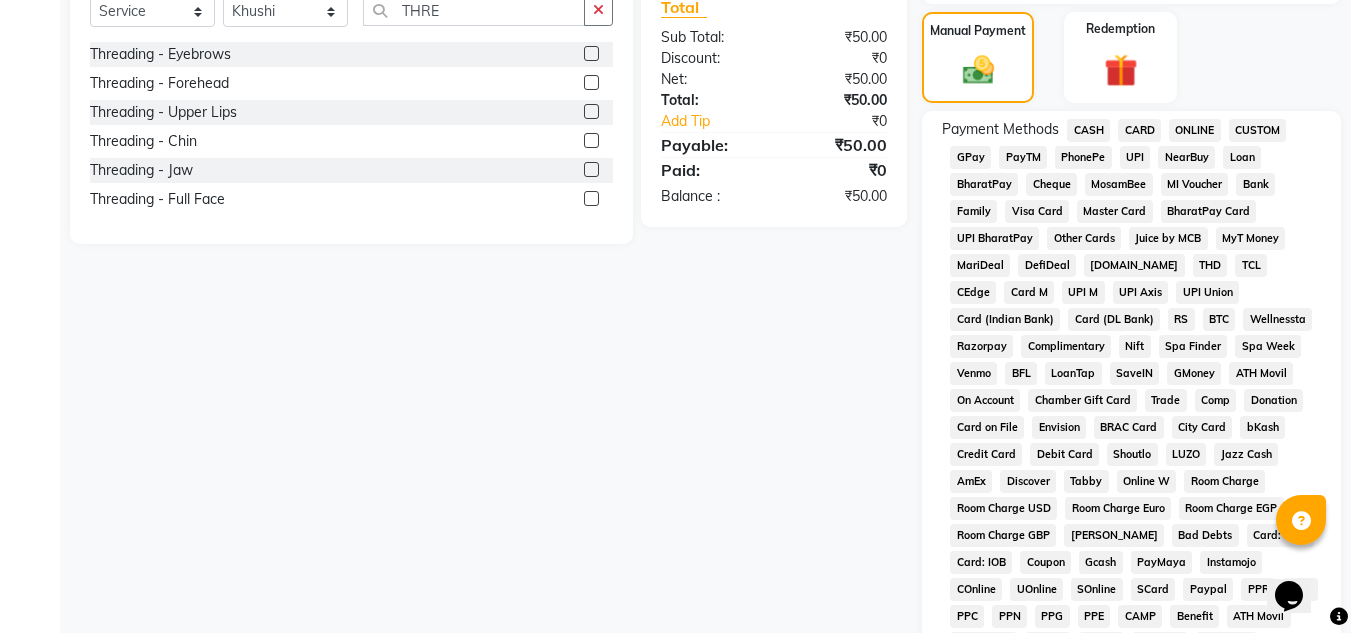 scroll, scrollTop: 500, scrollLeft: 0, axis: vertical 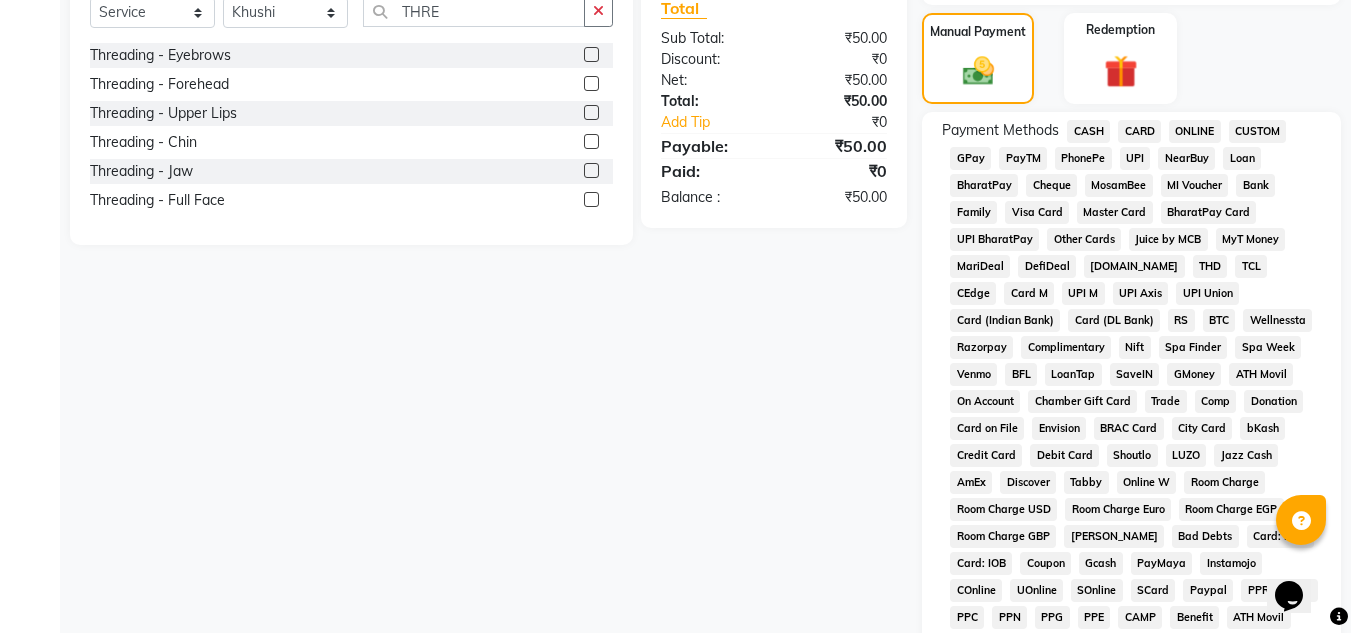 click on "CASH" 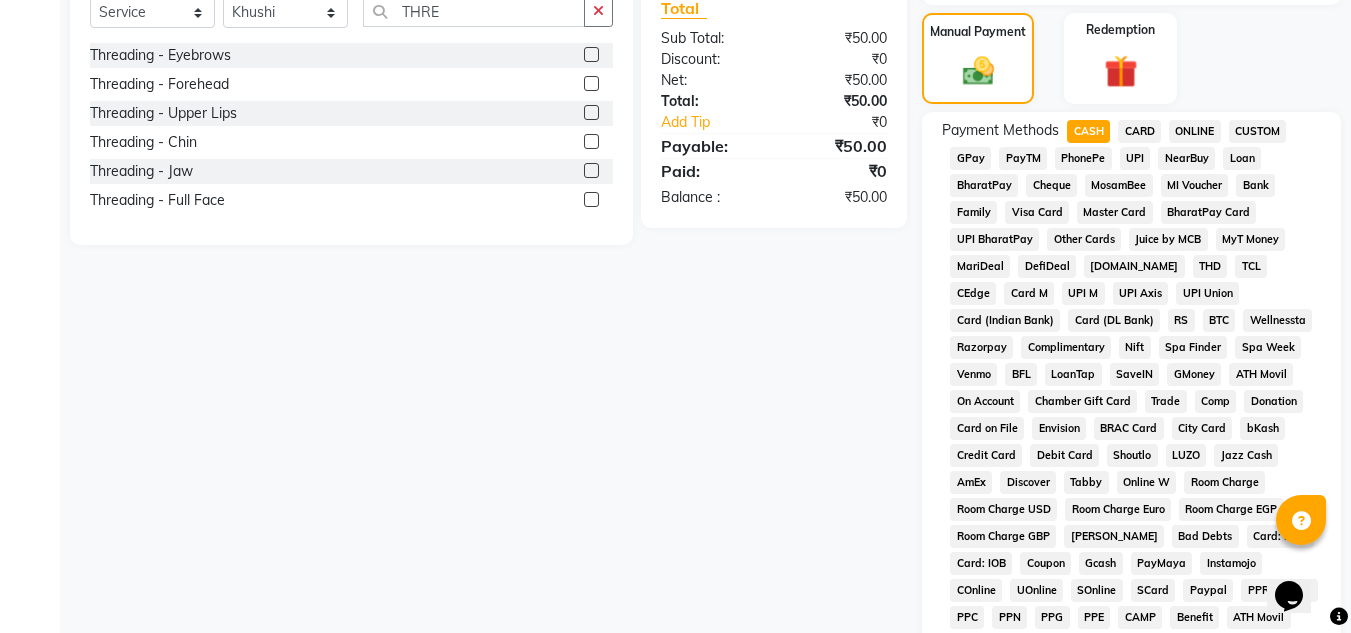 scroll, scrollTop: 869, scrollLeft: 0, axis: vertical 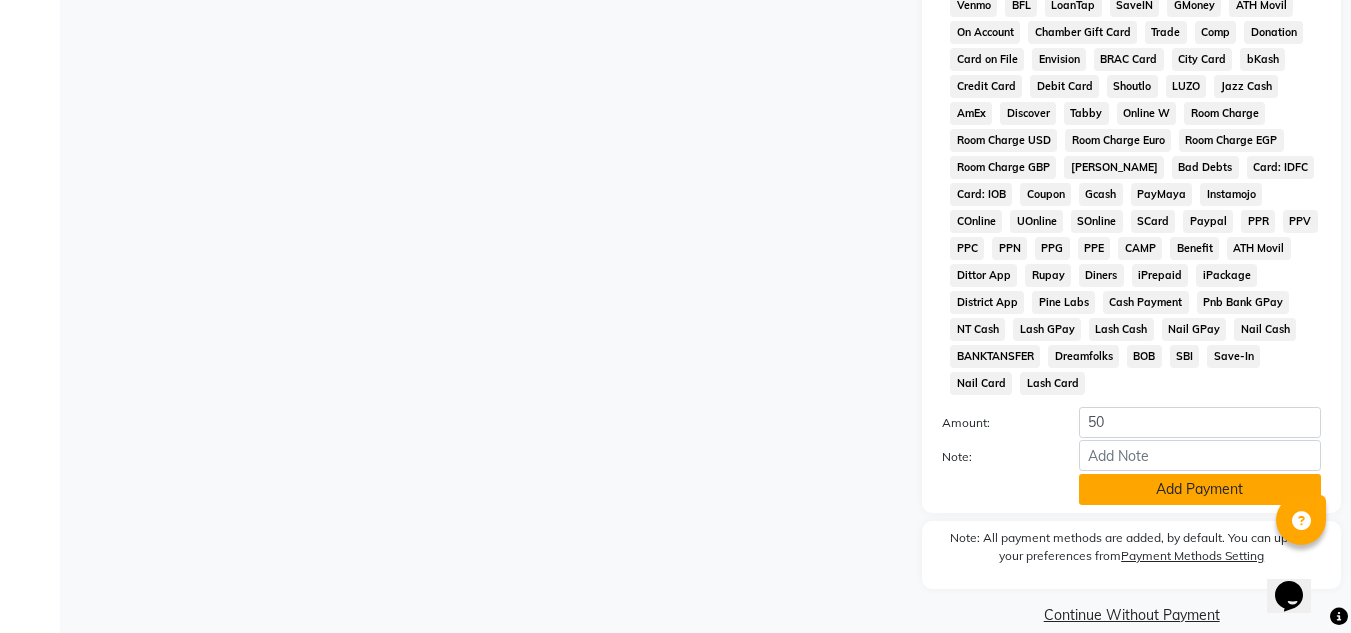 click on "Add Payment" 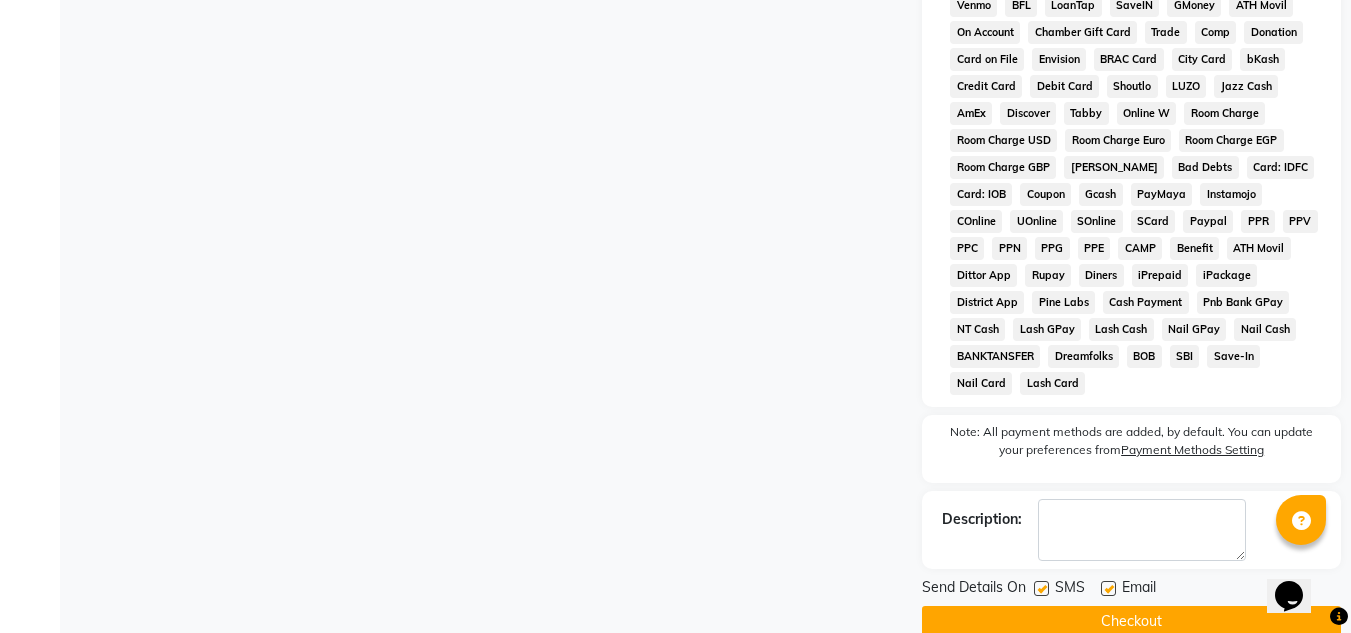 click 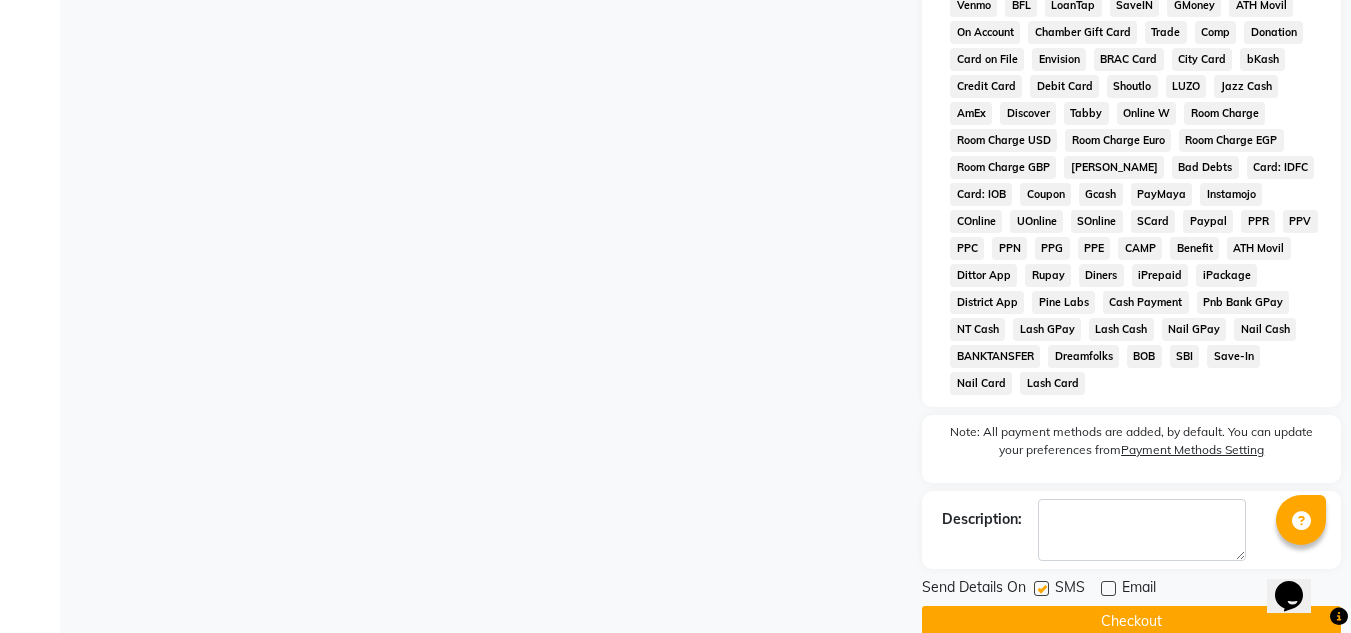 click on "Checkout" 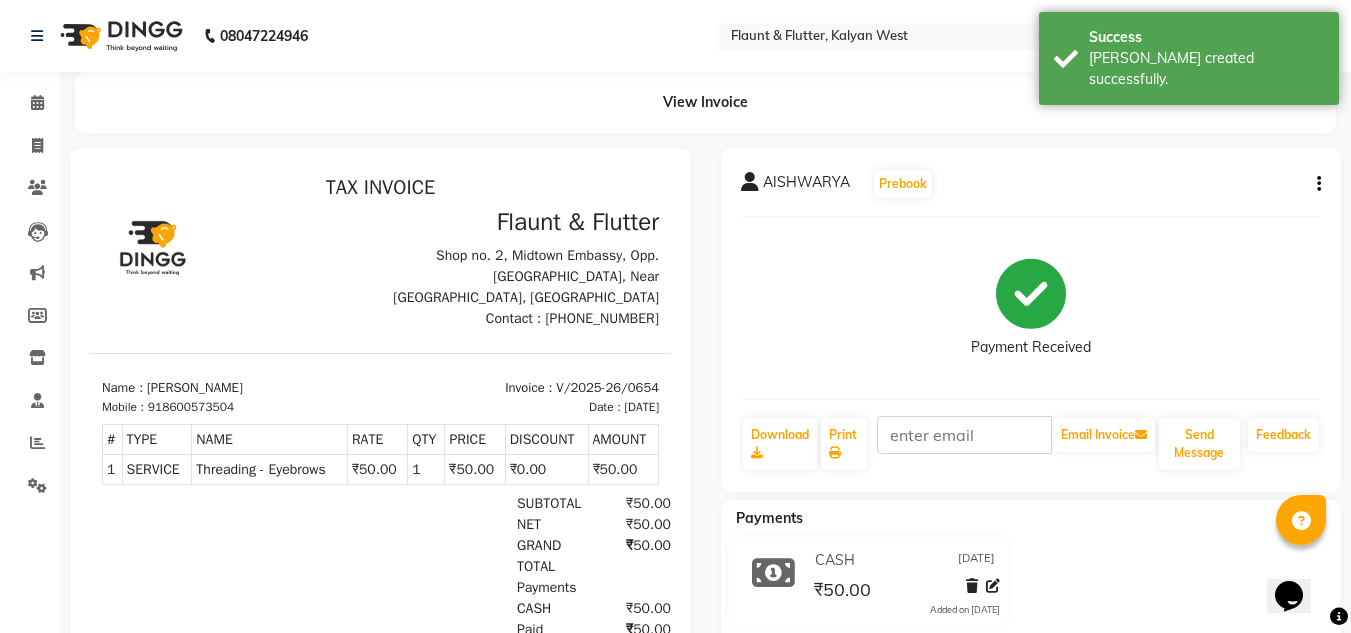 scroll, scrollTop: 0, scrollLeft: 0, axis: both 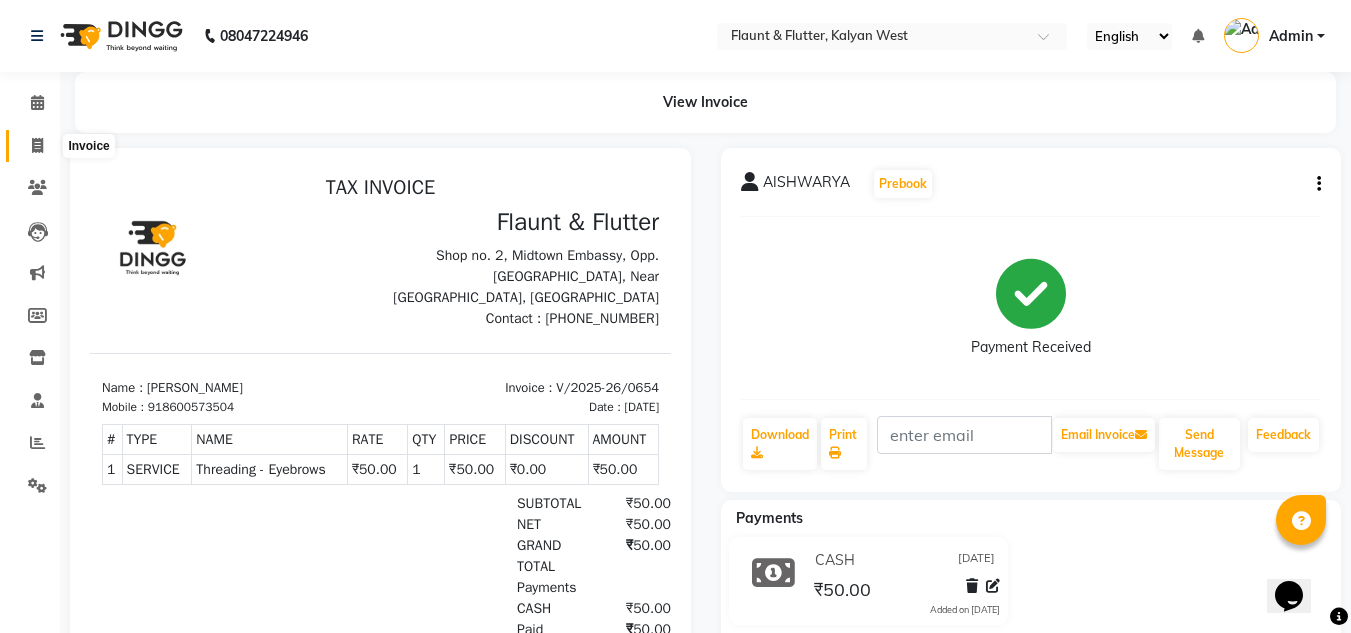 click 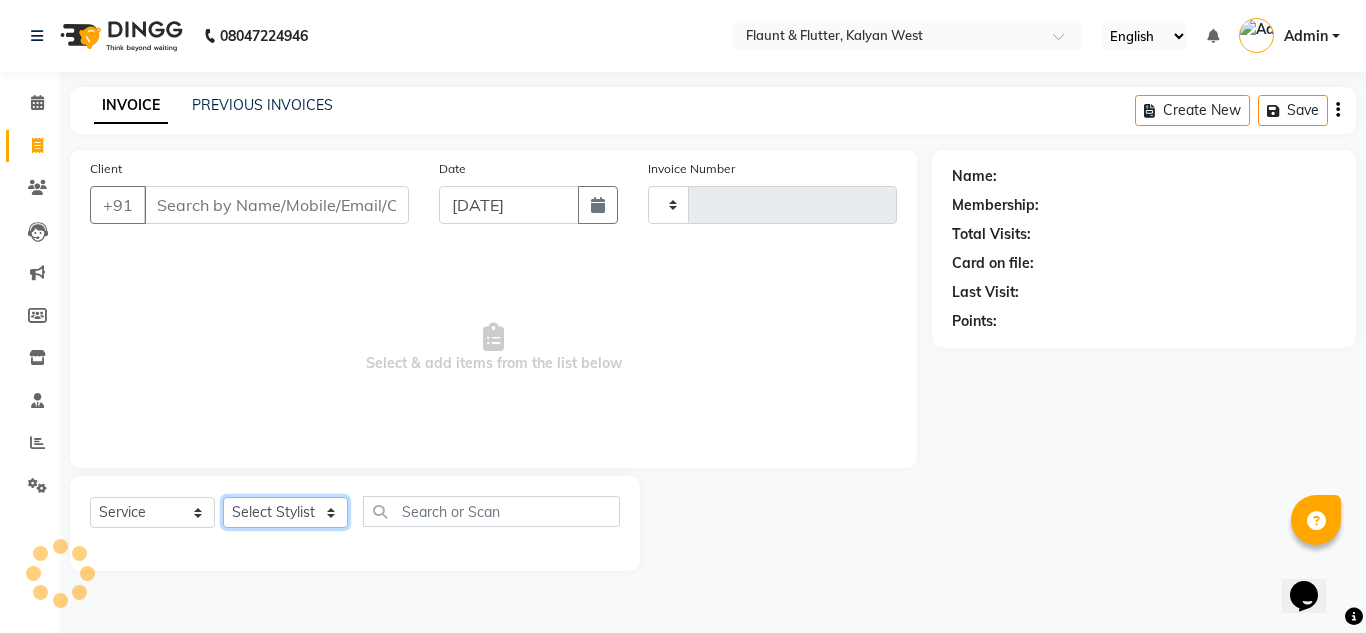drag, startPoint x: 289, startPoint y: 498, endPoint x: 315, endPoint y: 344, distance: 156.17938 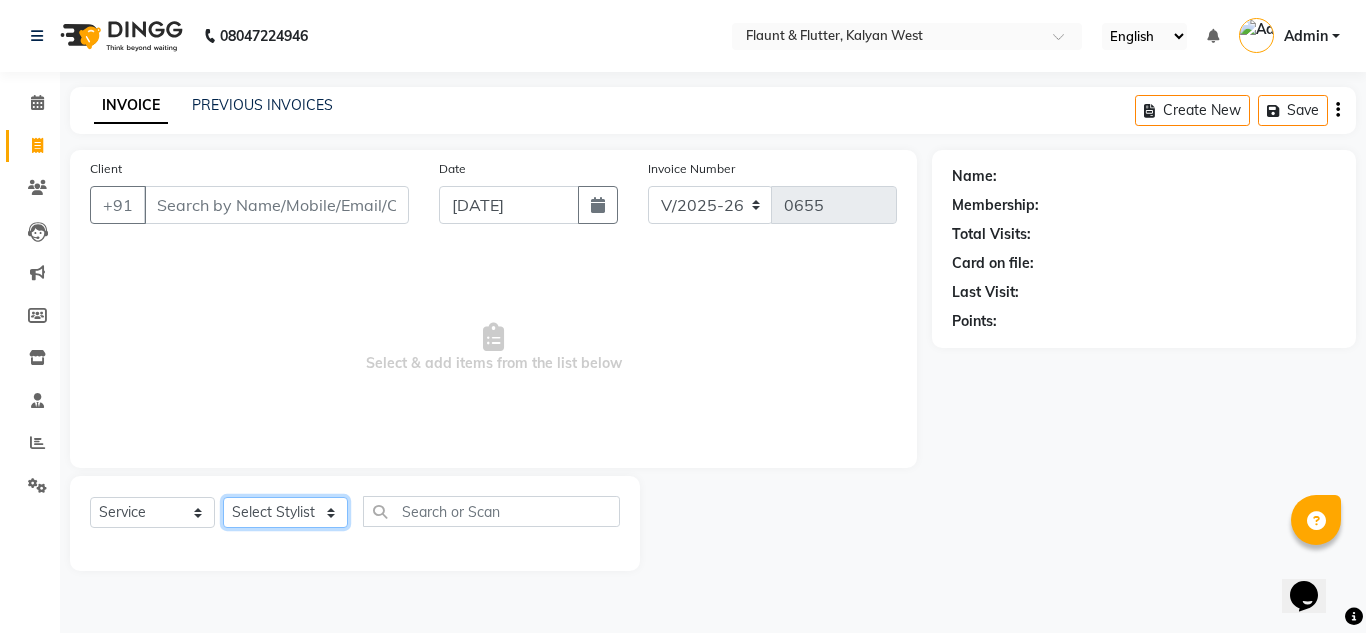 click on "Select Stylist" 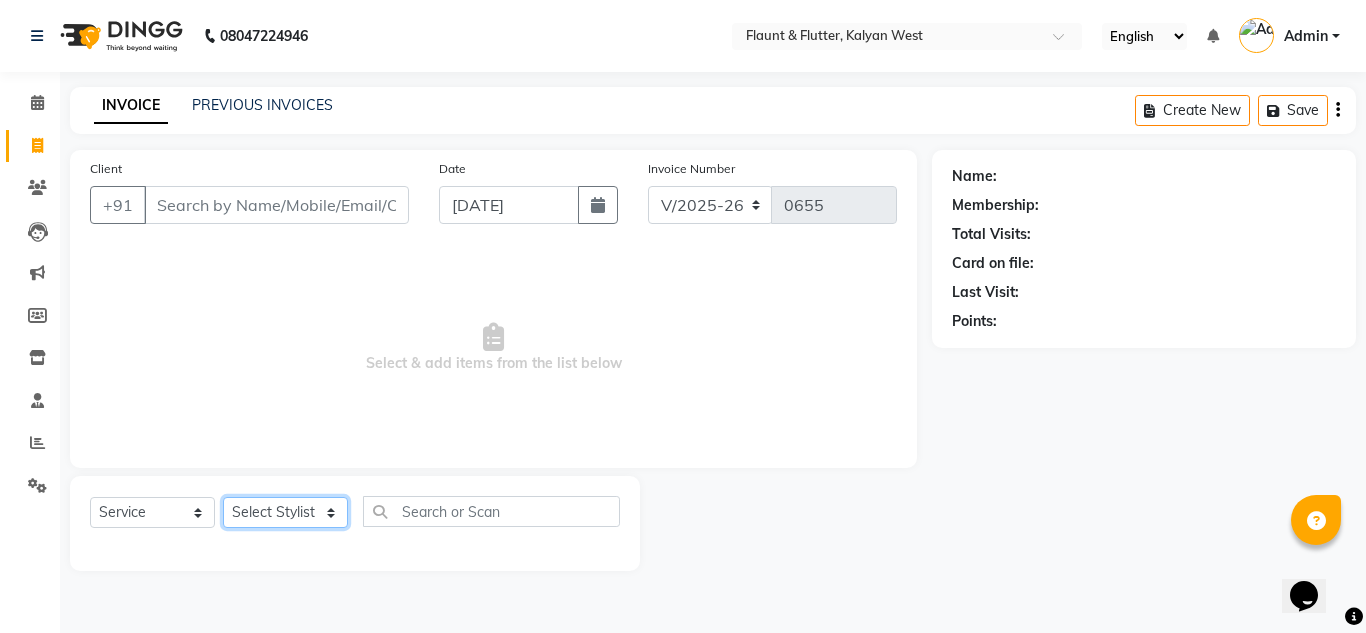 select on "40577" 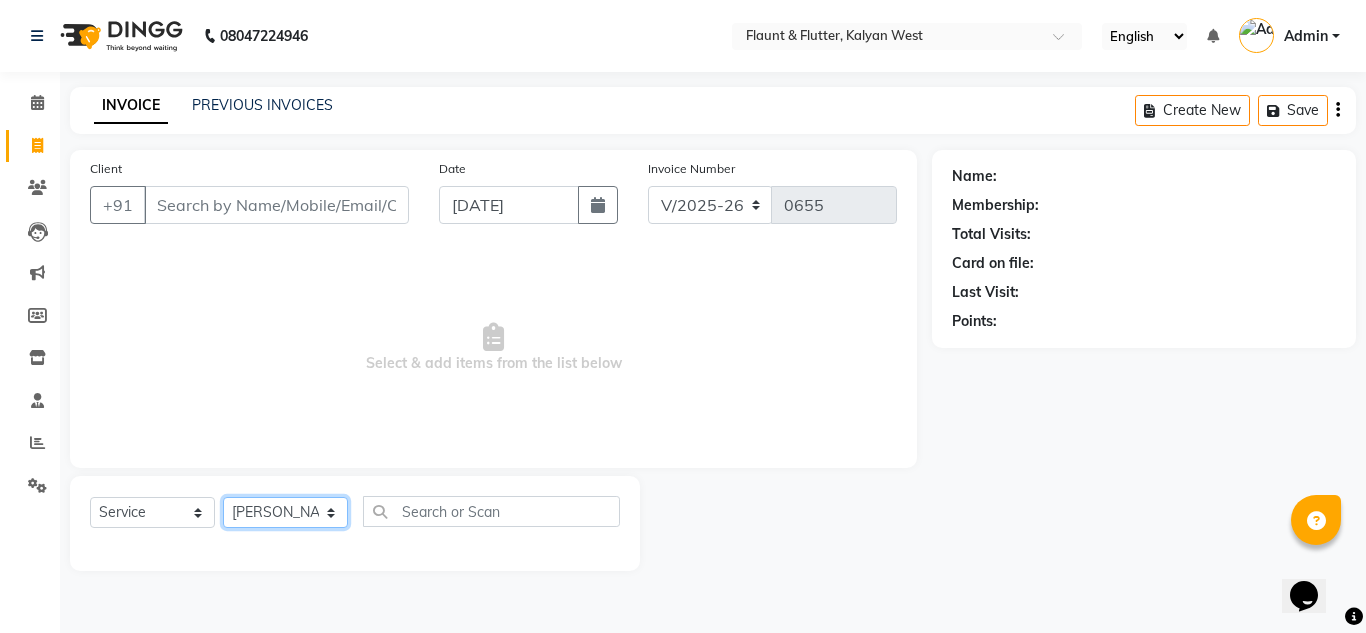 click on "Select Stylist [PERSON_NAME] [PERSON_NAME] [PERSON_NAME] [PERSON_NAME] [PERSON_NAME] [PERSON_NAME] [PERSON_NAME]" 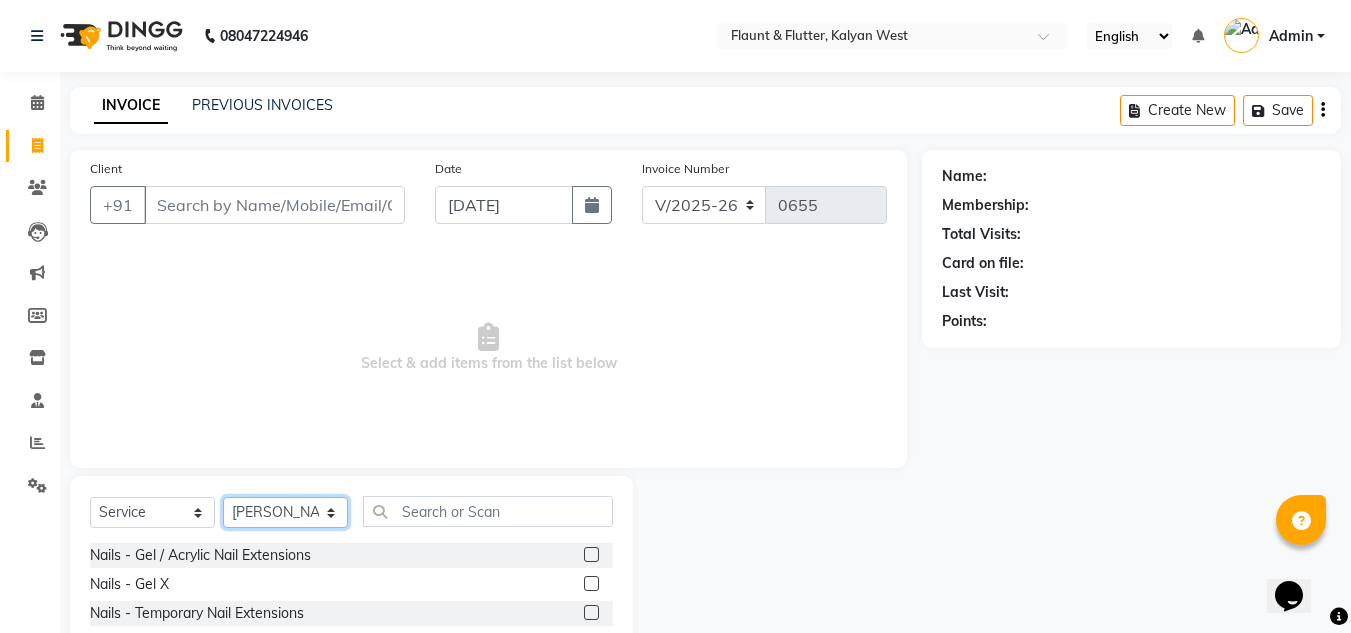scroll, scrollTop: 168, scrollLeft: 0, axis: vertical 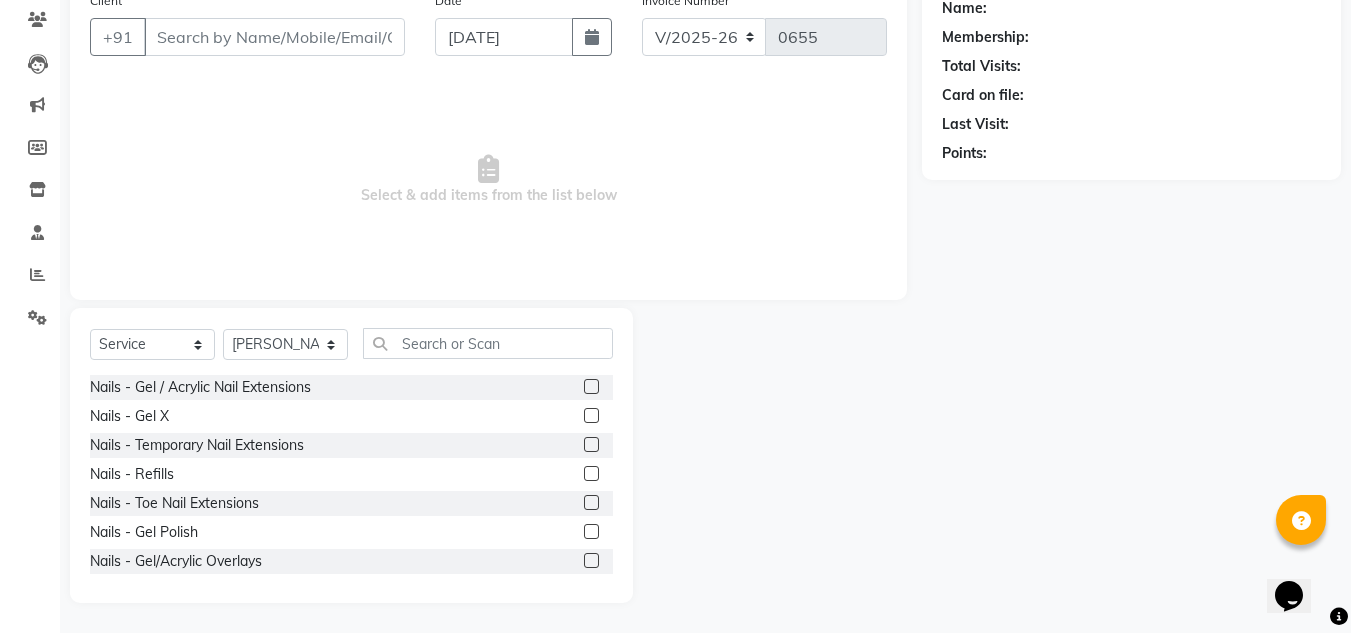 click 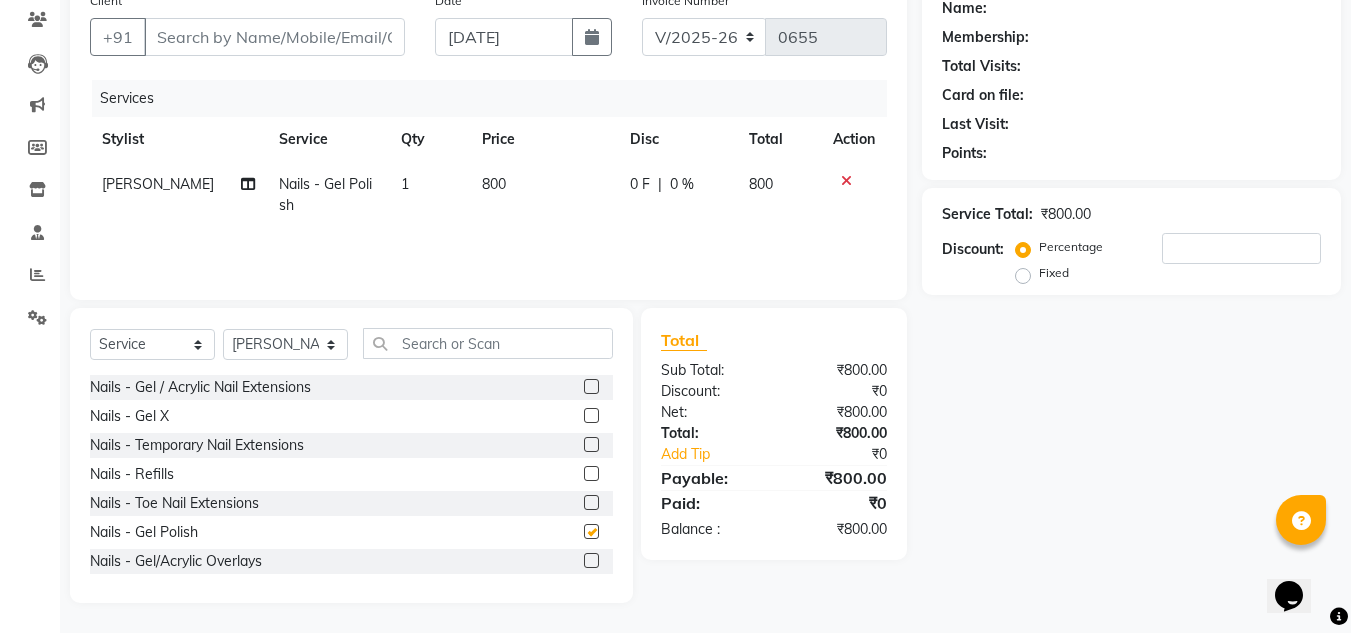 checkbox on "false" 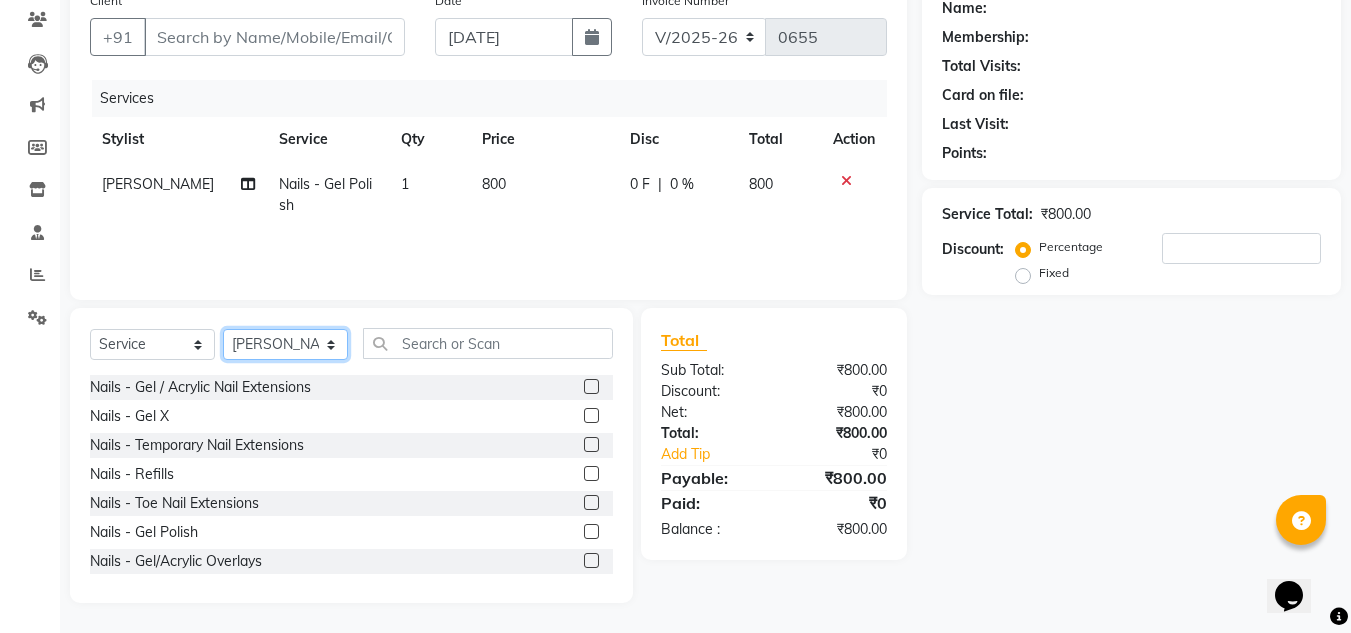 click on "Select Stylist [PERSON_NAME] [PERSON_NAME] [PERSON_NAME] [PERSON_NAME] [PERSON_NAME] [PERSON_NAME] [PERSON_NAME]" 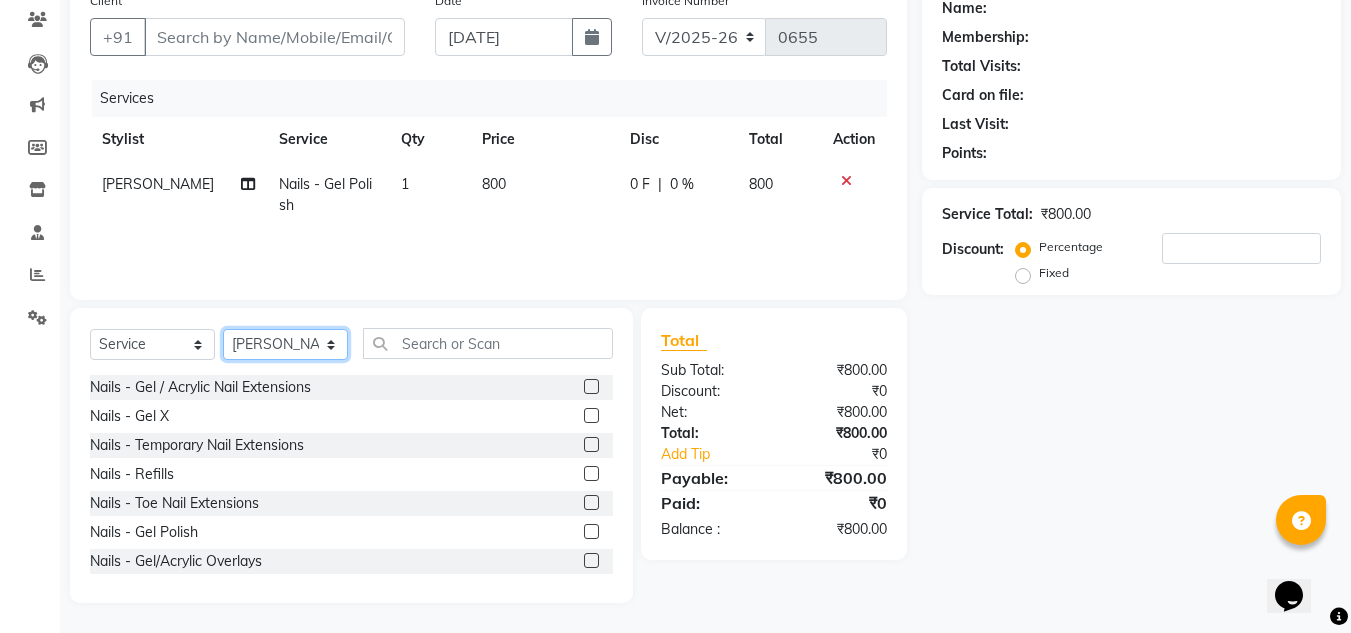 select on "31204" 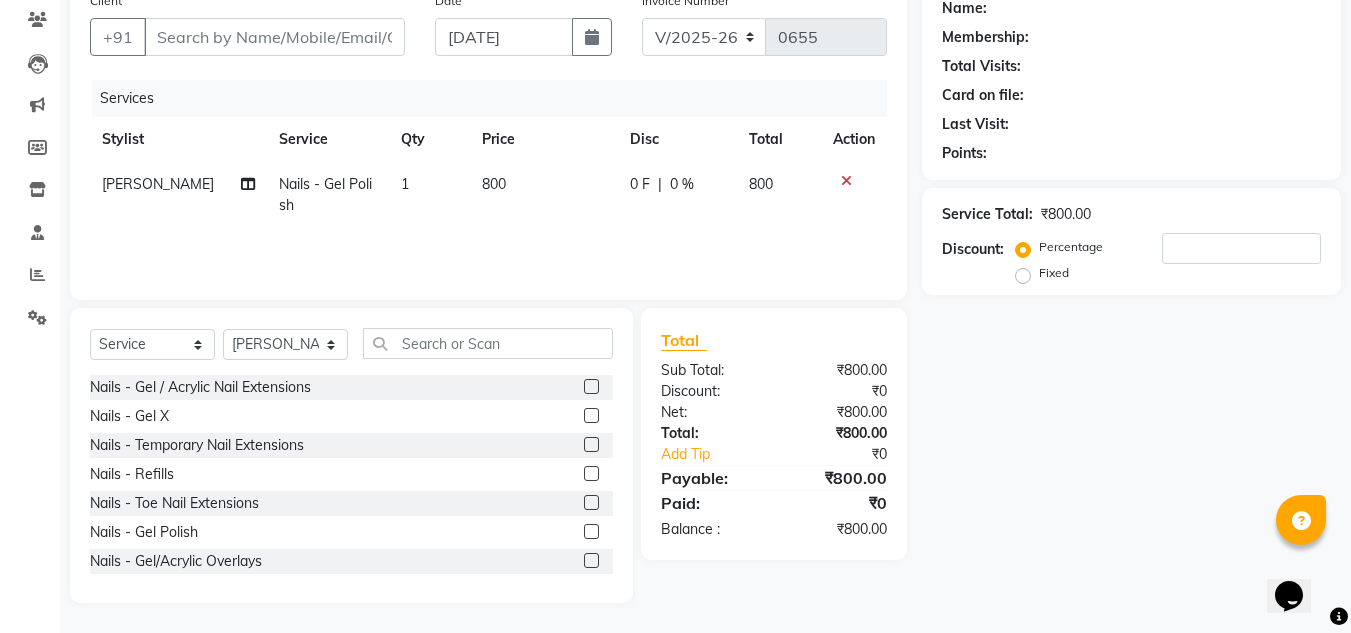 click 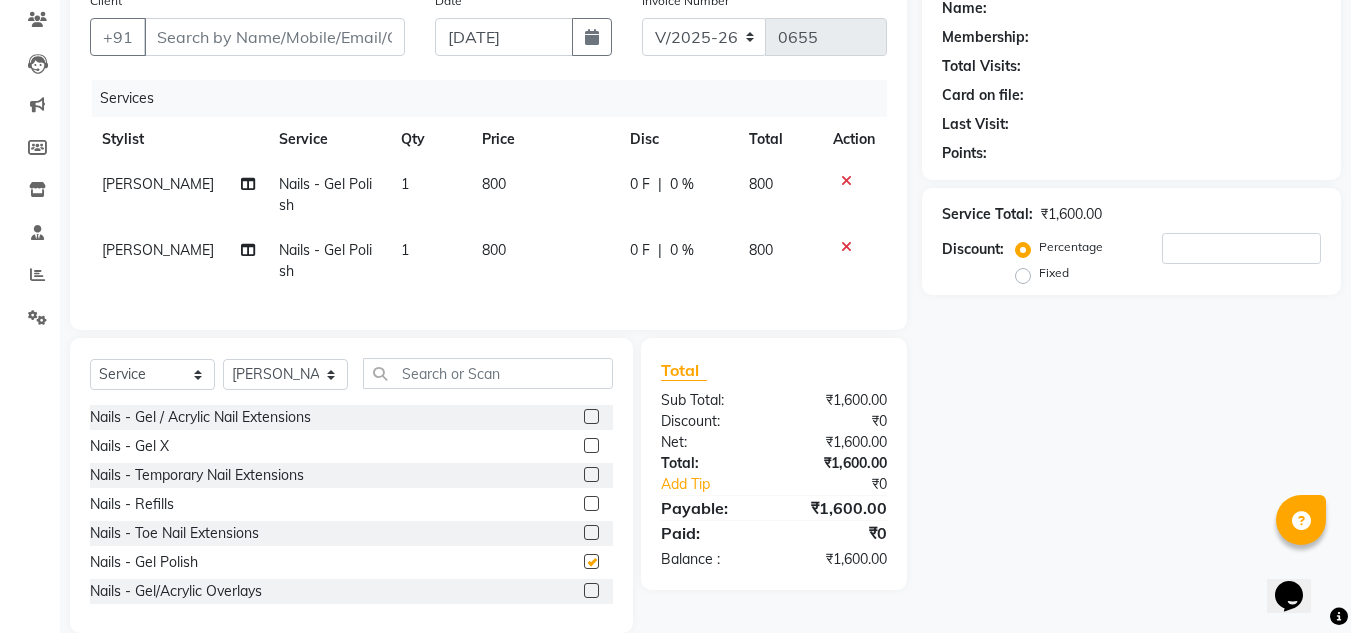 checkbox on "false" 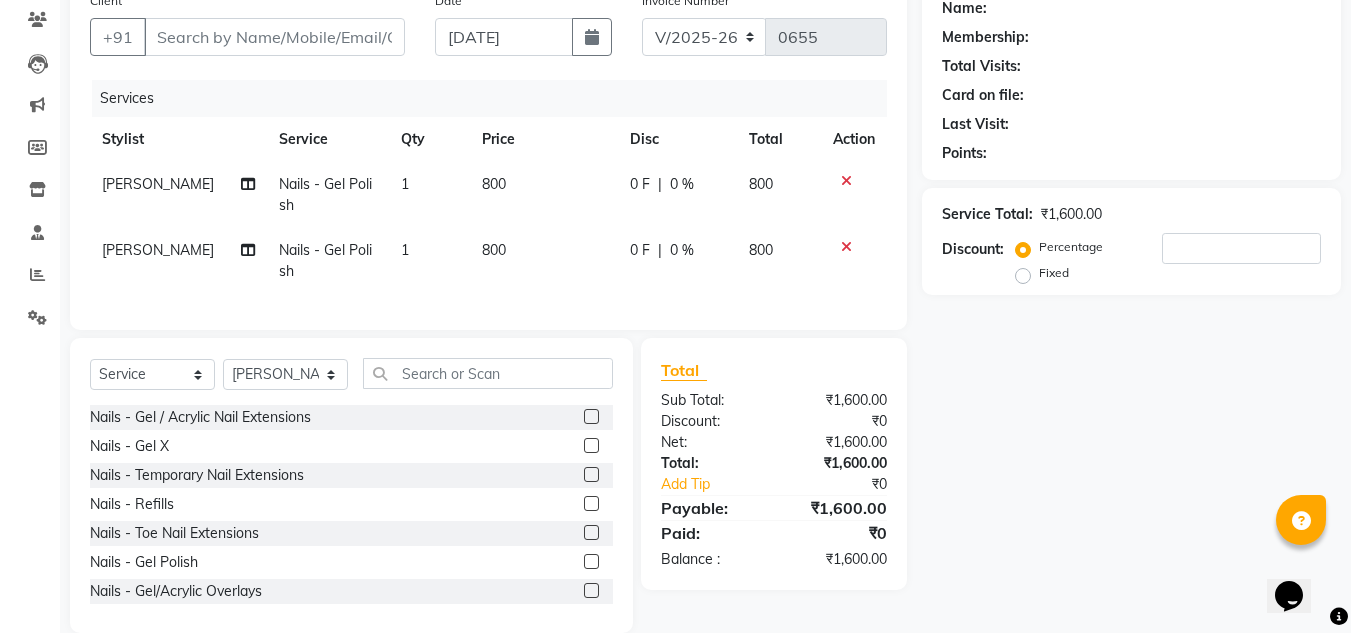 drag, startPoint x: 499, startPoint y: 241, endPoint x: 509, endPoint y: 244, distance: 10.440307 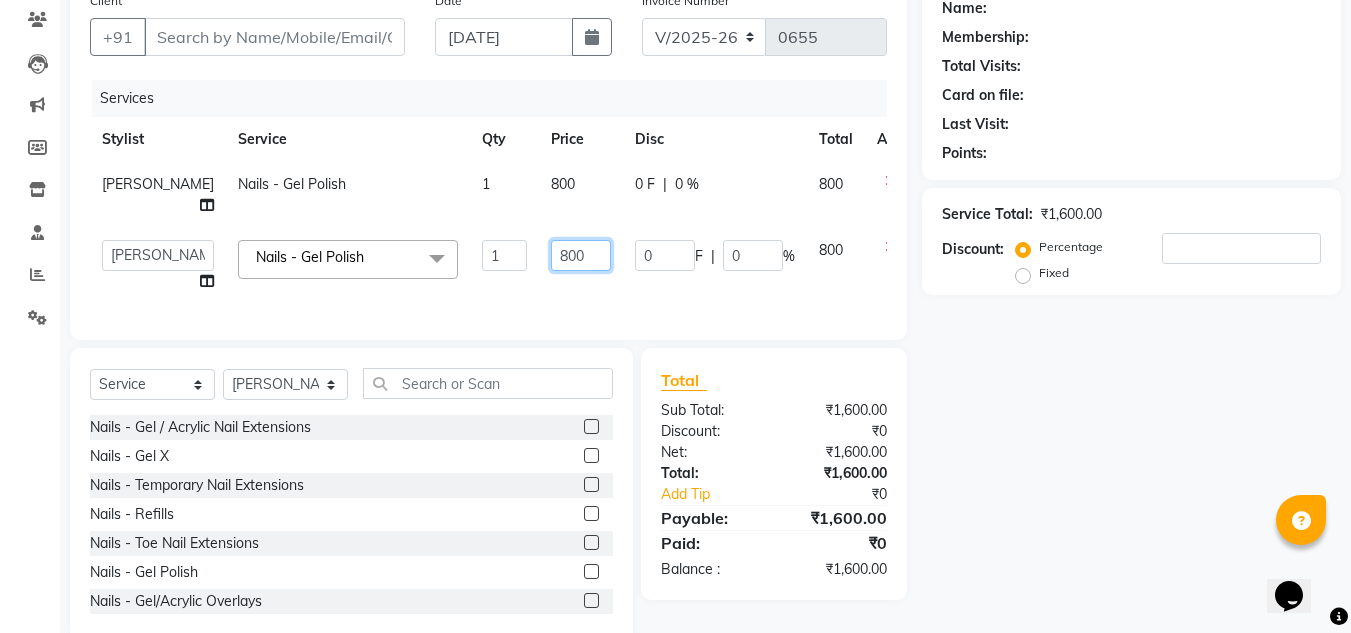 click on "800" 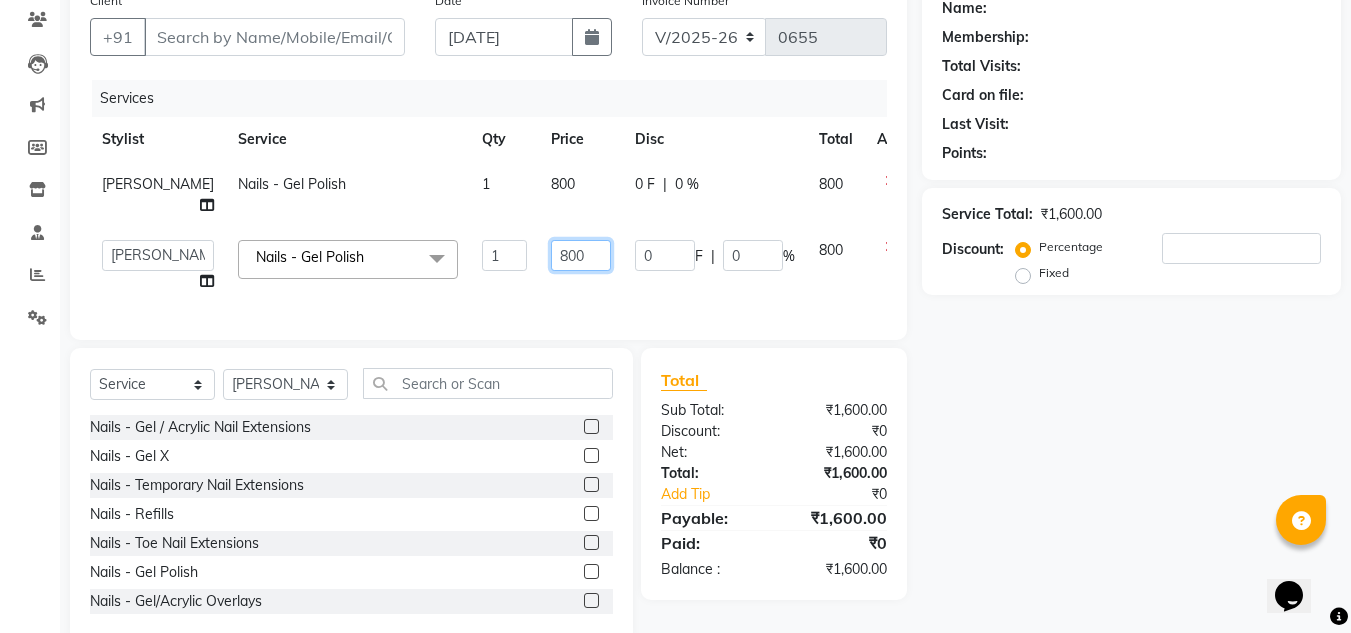 click on "800" 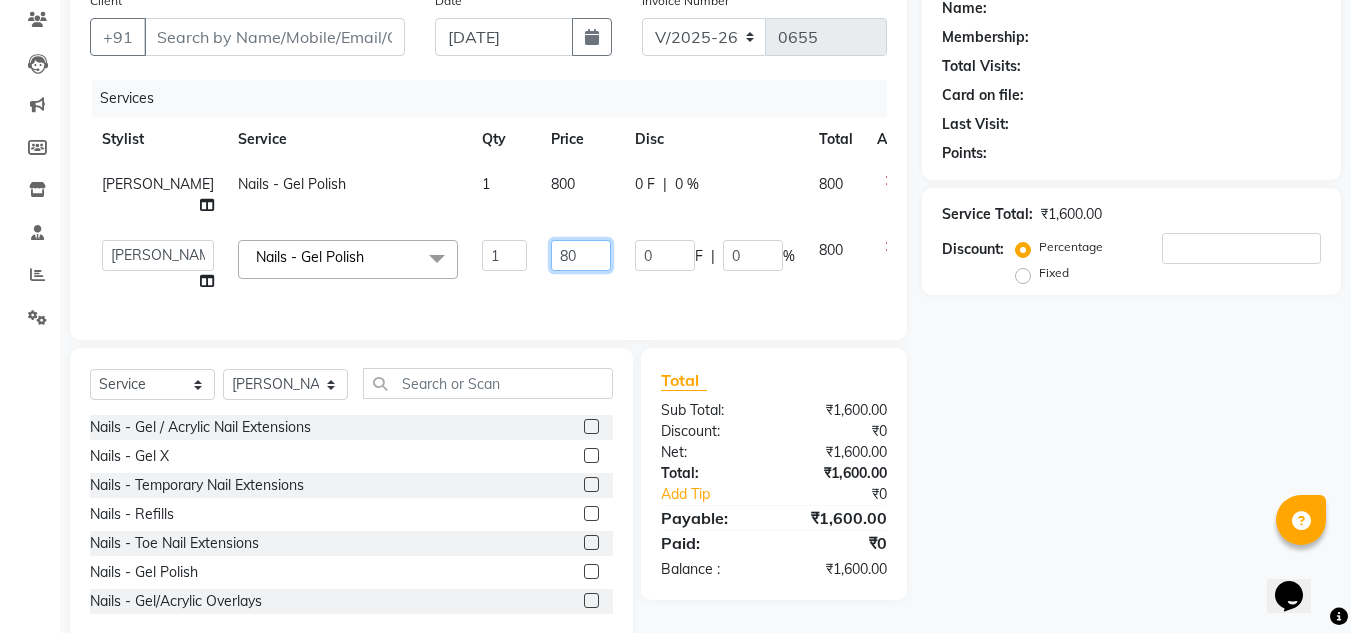type on "8" 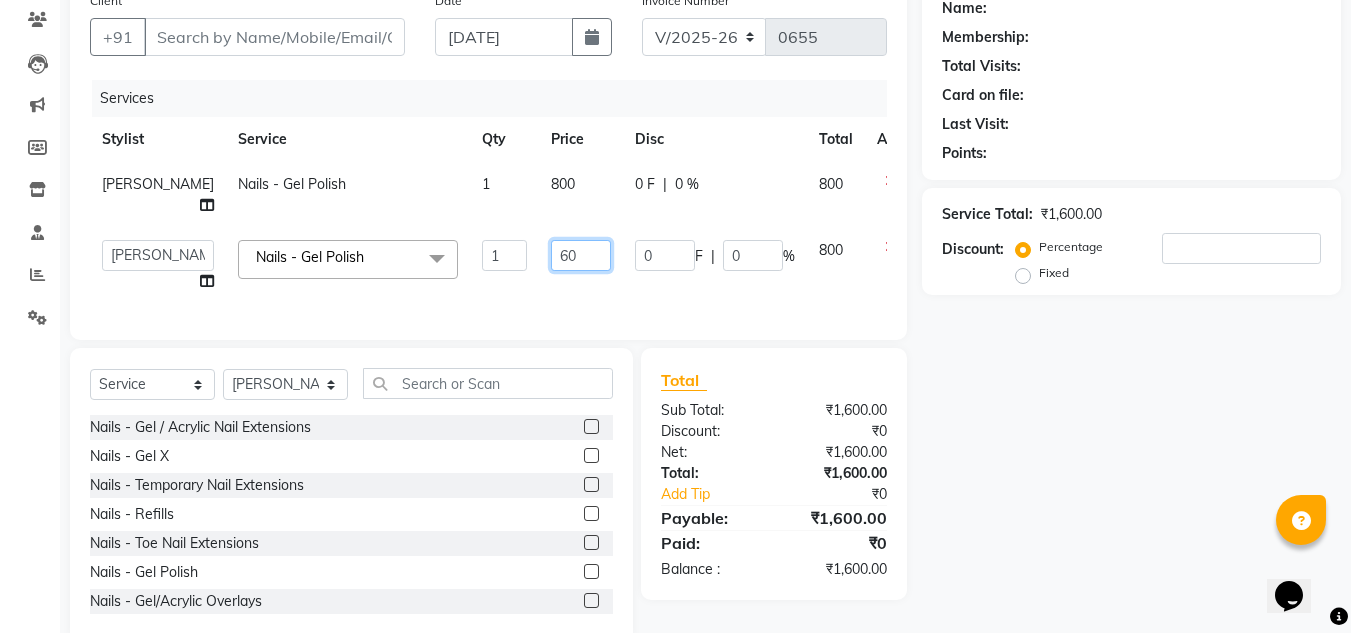 type on "600" 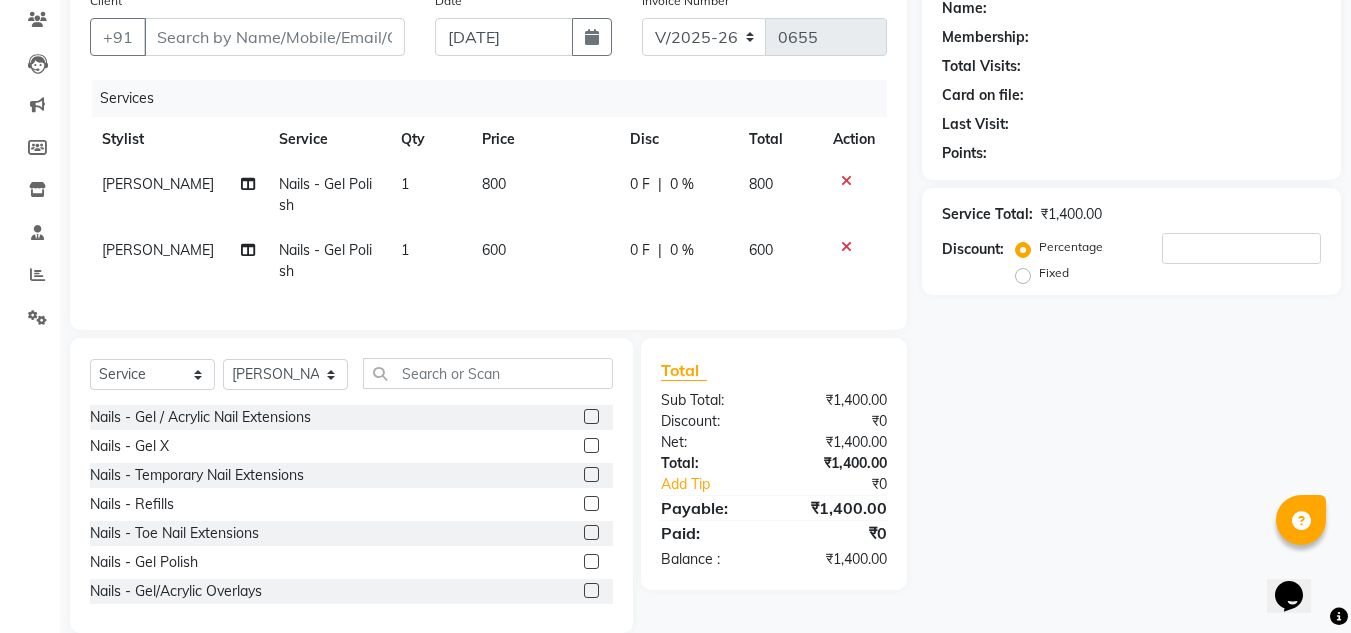 click on "800" 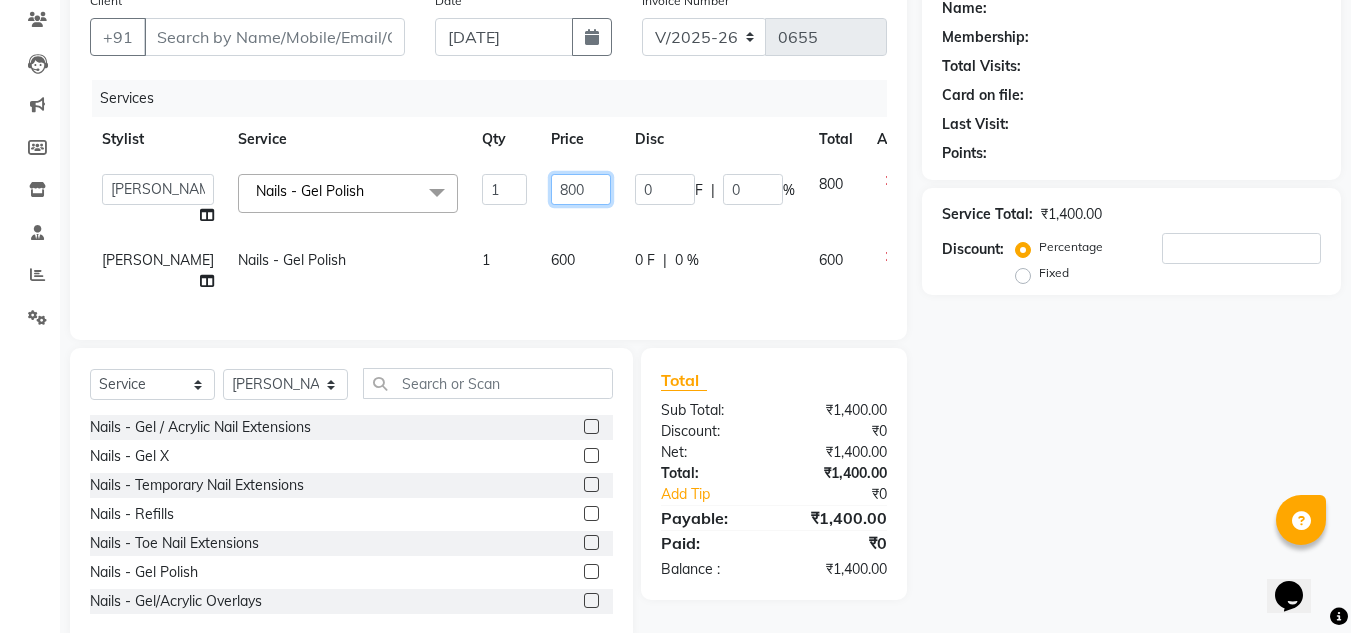 click on "800" 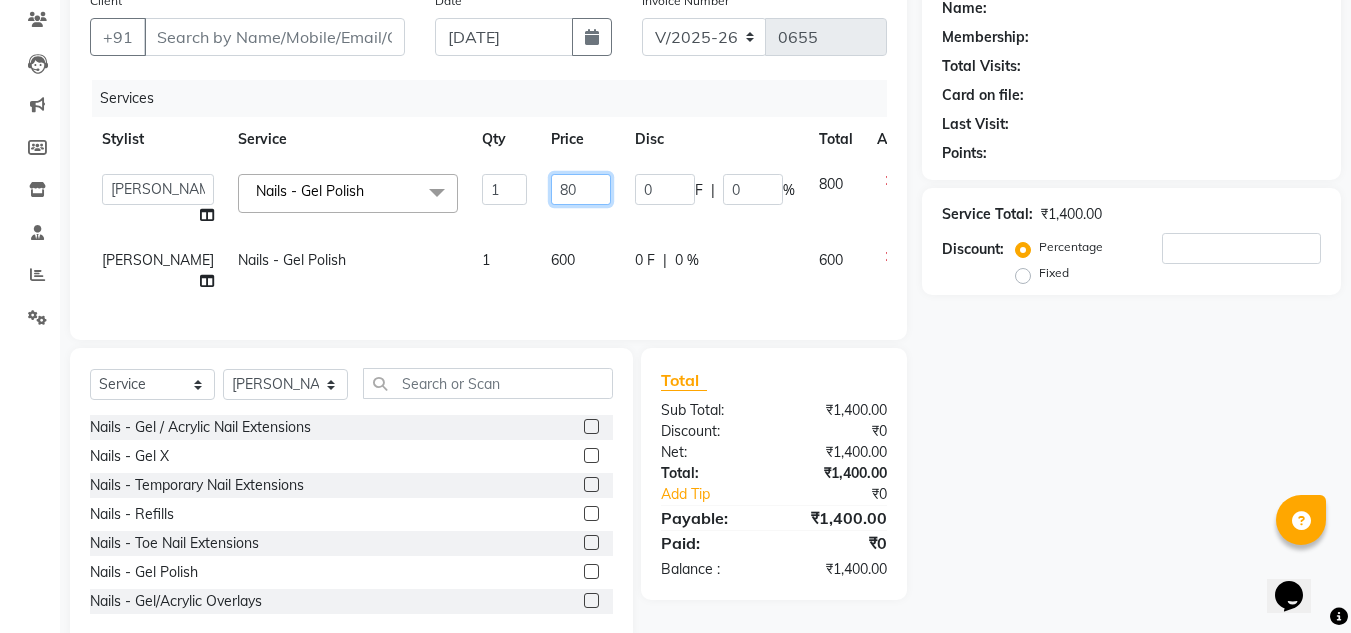 type on "8" 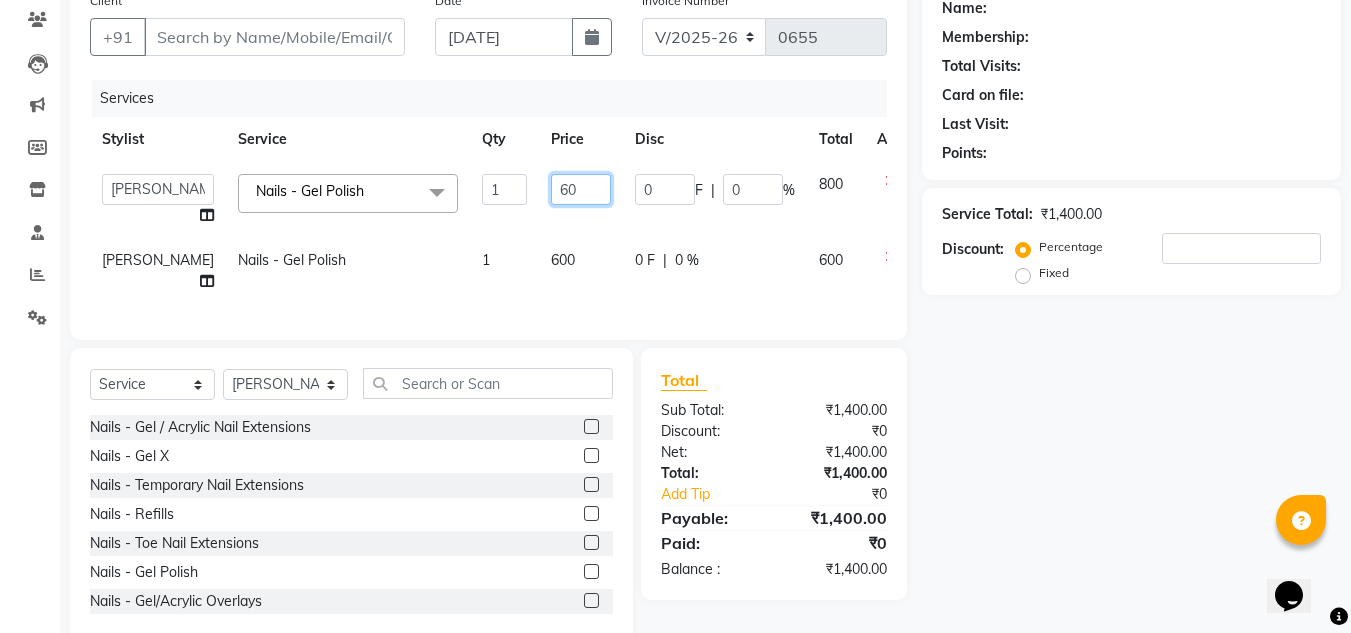 type on "600" 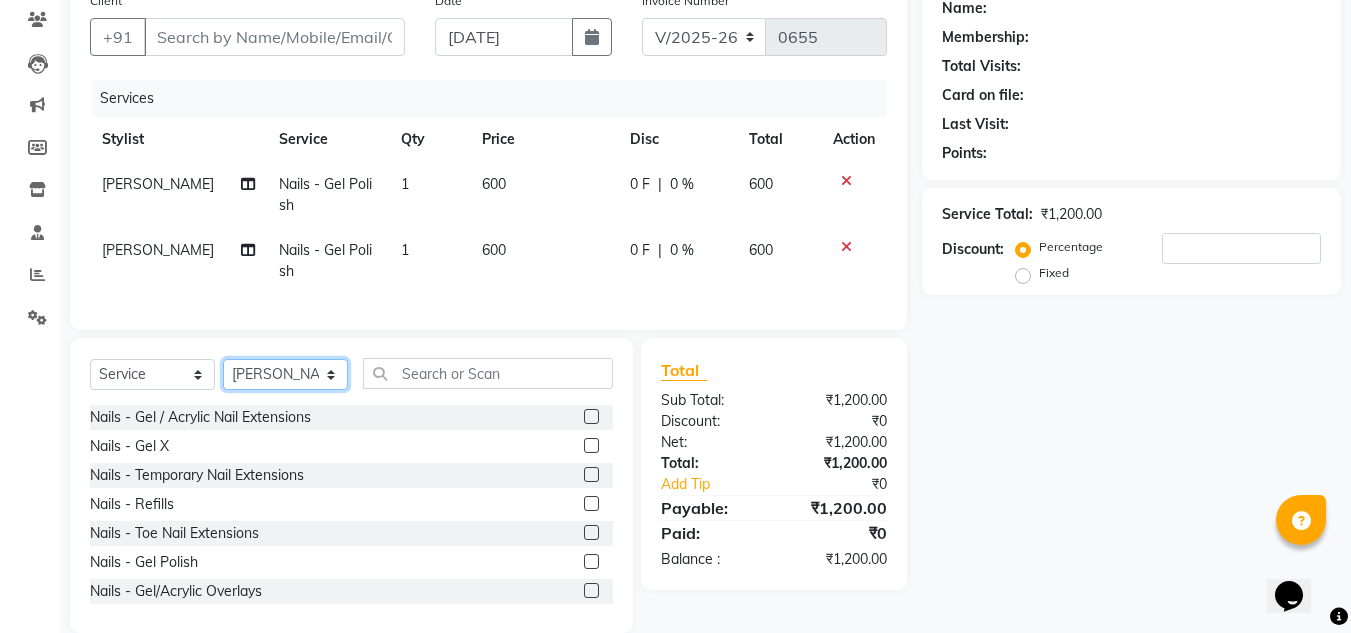 click on "Select  Service  Product  Membership  Package Voucher Prepaid Gift Card  Select Stylist H [PERSON_NAME] [PERSON_NAME] [PERSON_NAME] [PERSON_NAME] Padmini [PERSON_NAME] [PERSON_NAME] [PERSON_NAME] Nails - Gel / Acrylic Nail Extensions  Nails - Gel X  Nails - Temporary Nail Extensions  Nails - Refills  Nails - Toe Nail Extensions  Nails - Gel Polish  Nails - Gel/Acrylic Overlays  Nails - Acrylic/Gel Toe Nail Extensions  Nails - Gel Polish Removal  Nails - Extensions Removal  Nails - Art (per finger starts from)  press ons  [PERSON_NAME]   french  Ombre  glitter ombre  inbuilt   inbuilt   per streak highlights  per streak highlights  per streak highlights  Nails - Gel / Acrylic Nail Extensions ([PERSON_NAME])  Nails - Gel X ( [PERSON_NAME])  Nails - Temporary Nail Extensions([PERSON_NAME])  Nails - Refills ([PERSON_NAME])  Nails - Gel/Acrylic Overlays ([PERSON_NAME])  Nails - Gel Polish ( [PERSON_NAME] )  Cut,File,Polish  Lashes - Classic Eyelash Extensions  Lashes - Hybrid (Medium Volume) Extensions  Lashes - Volume Eyelash Extensions  Lashes - Lash lifting & tinting" 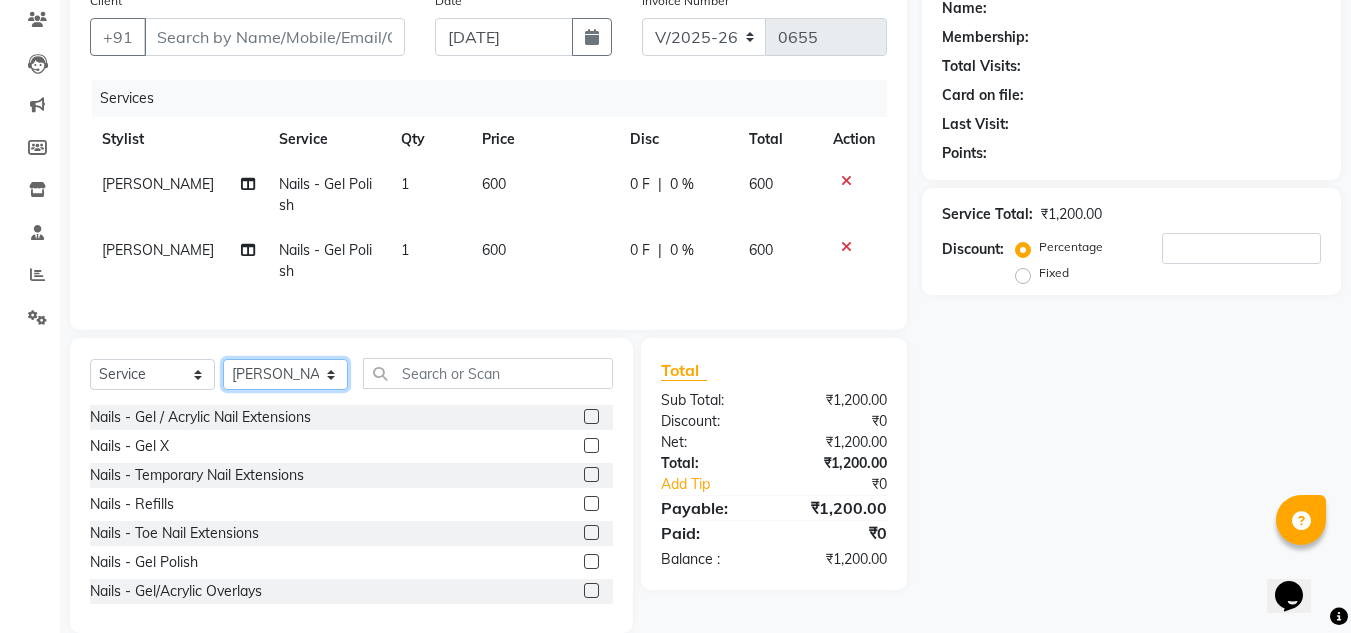 select on "31345" 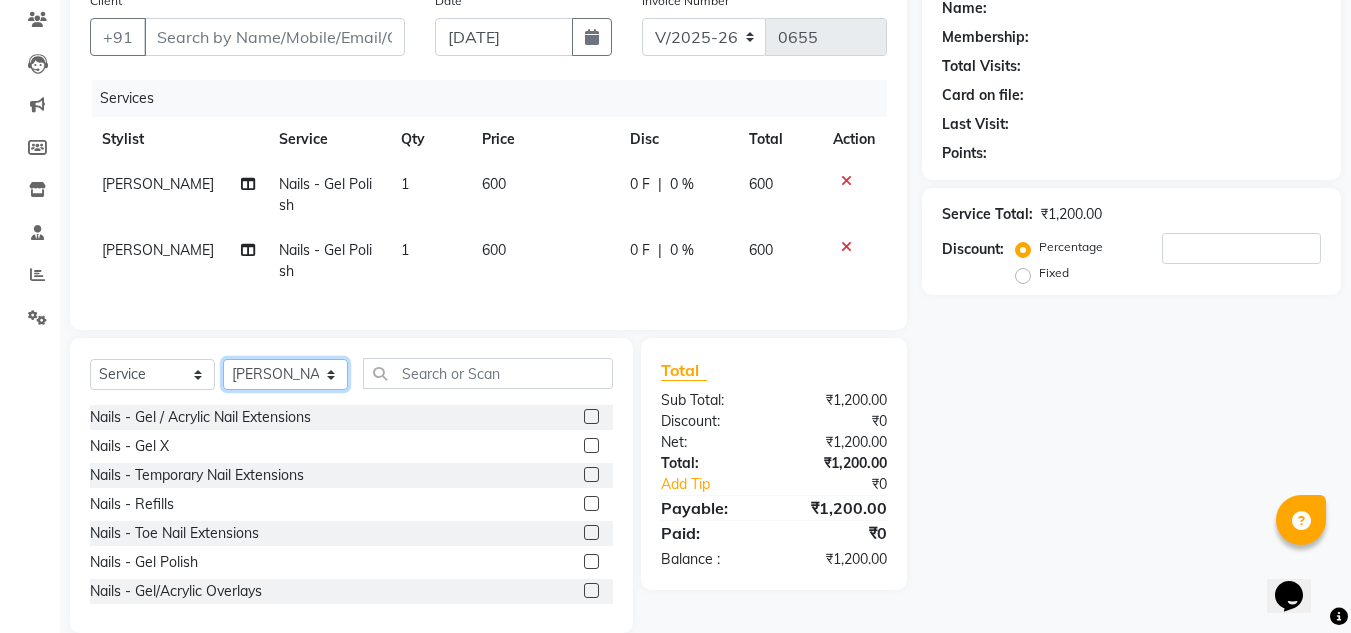 click on "Select Stylist [PERSON_NAME] [PERSON_NAME] [PERSON_NAME] [PERSON_NAME] [PERSON_NAME] [PERSON_NAME] [PERSON_NAME]" 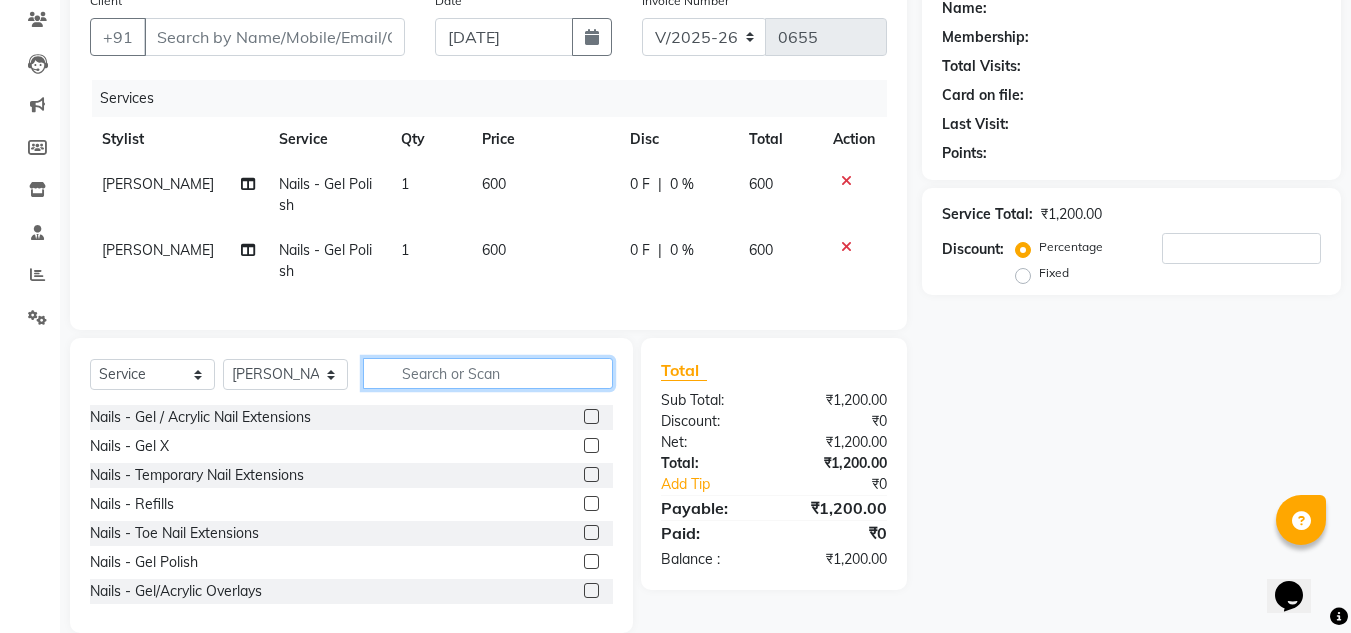 click 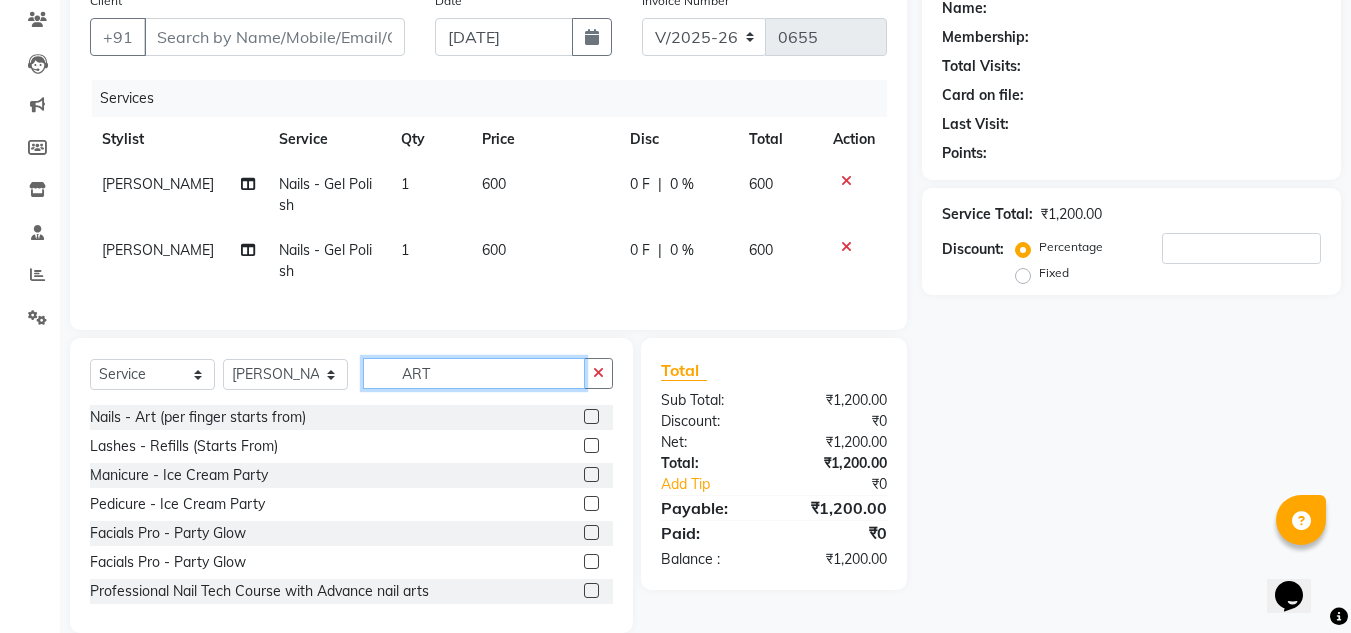 type on "ART" 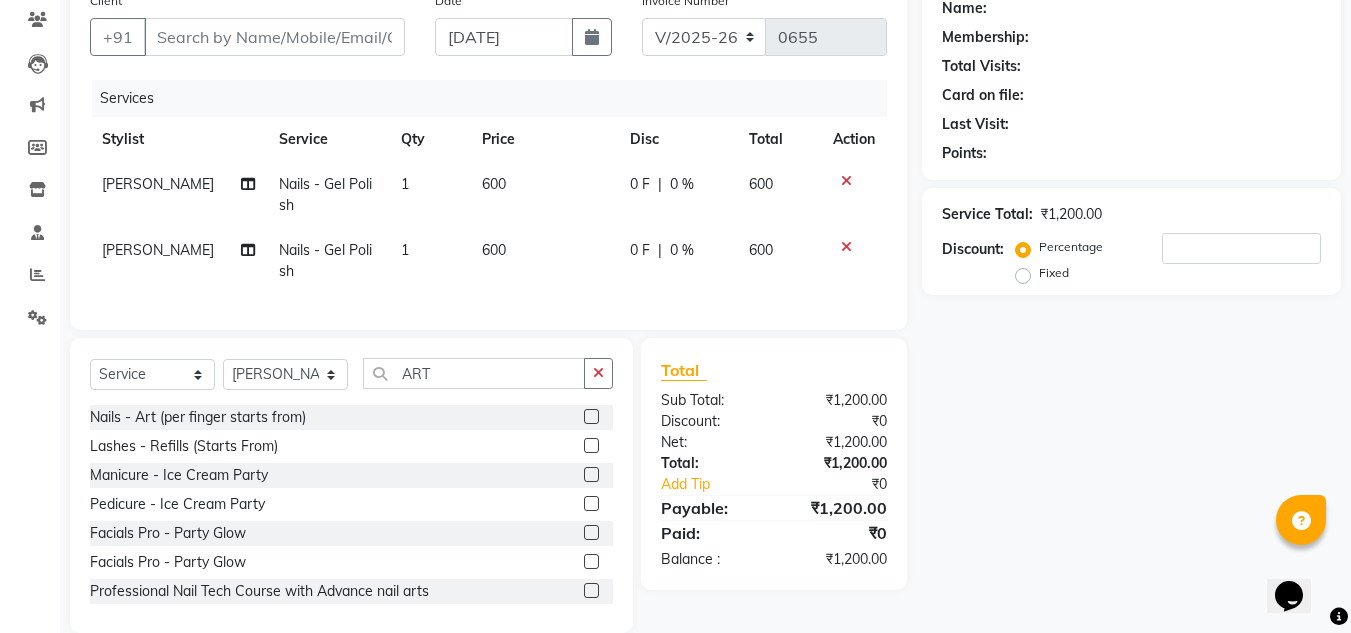 click 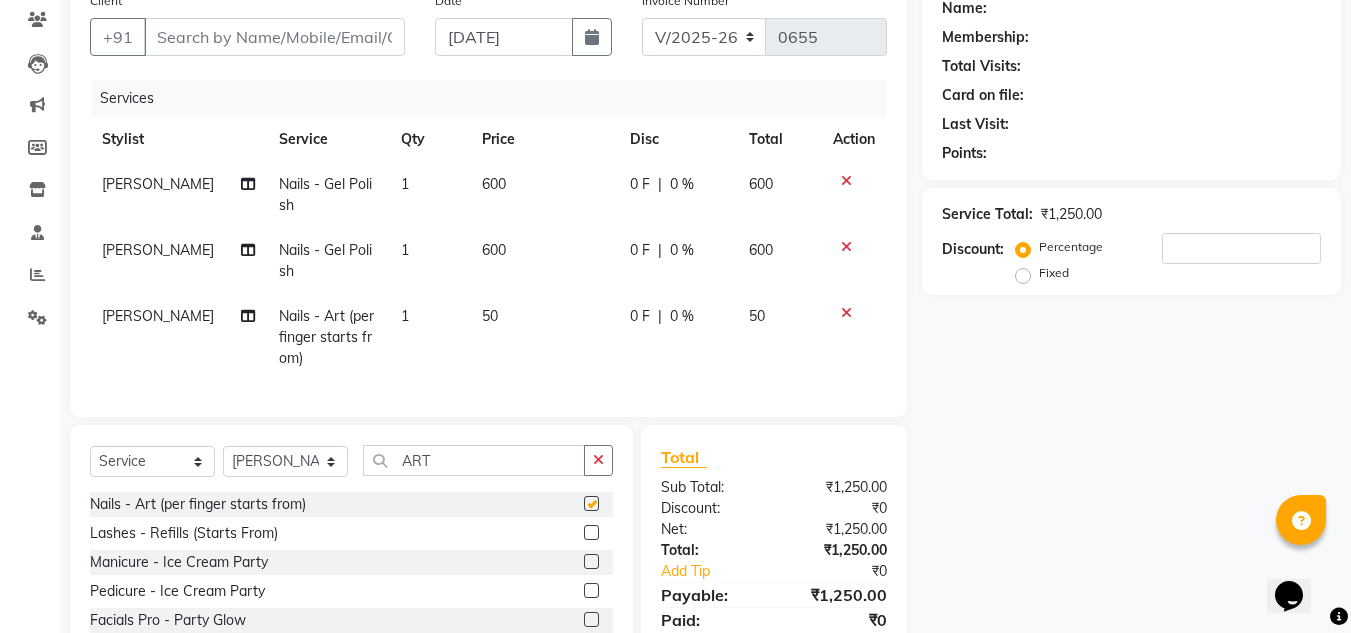 checkbox on "false" 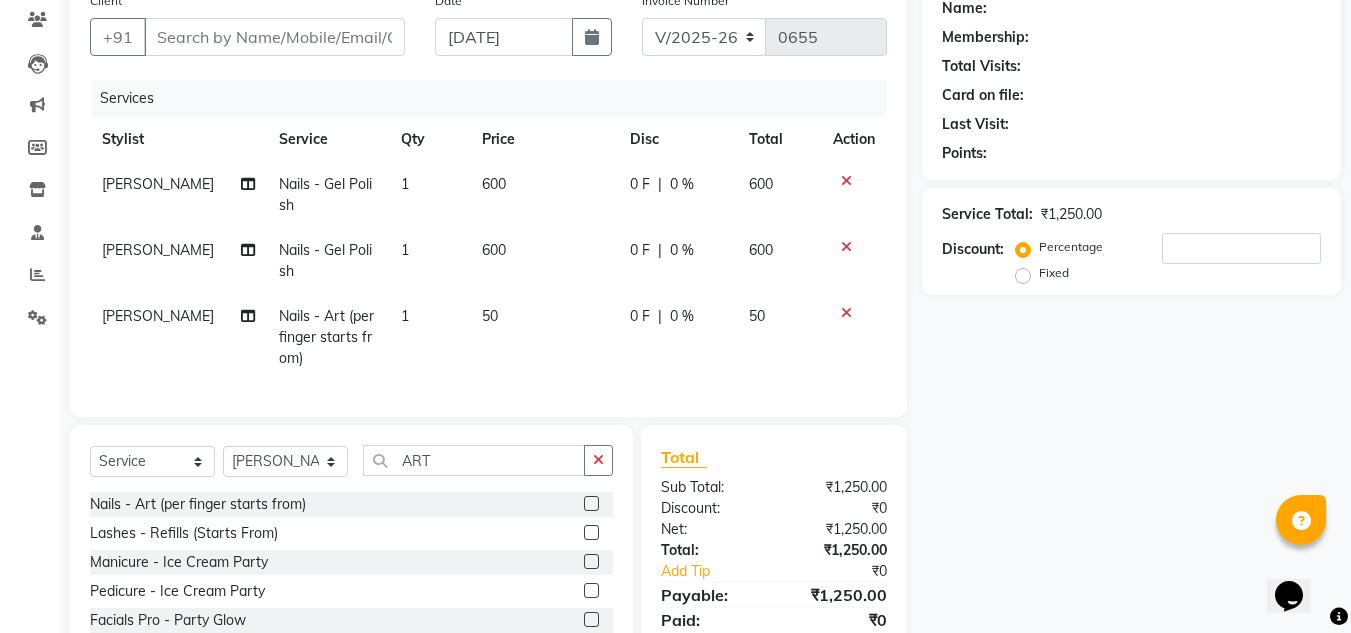 click on "50" 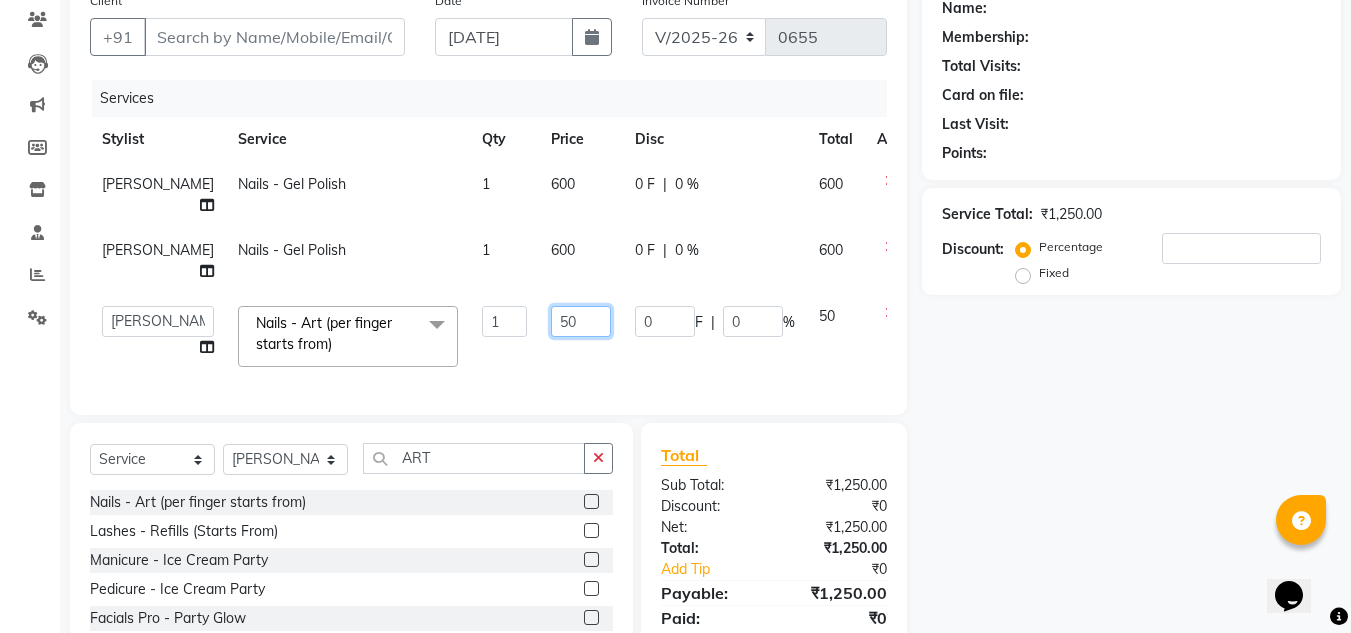 click on "50" 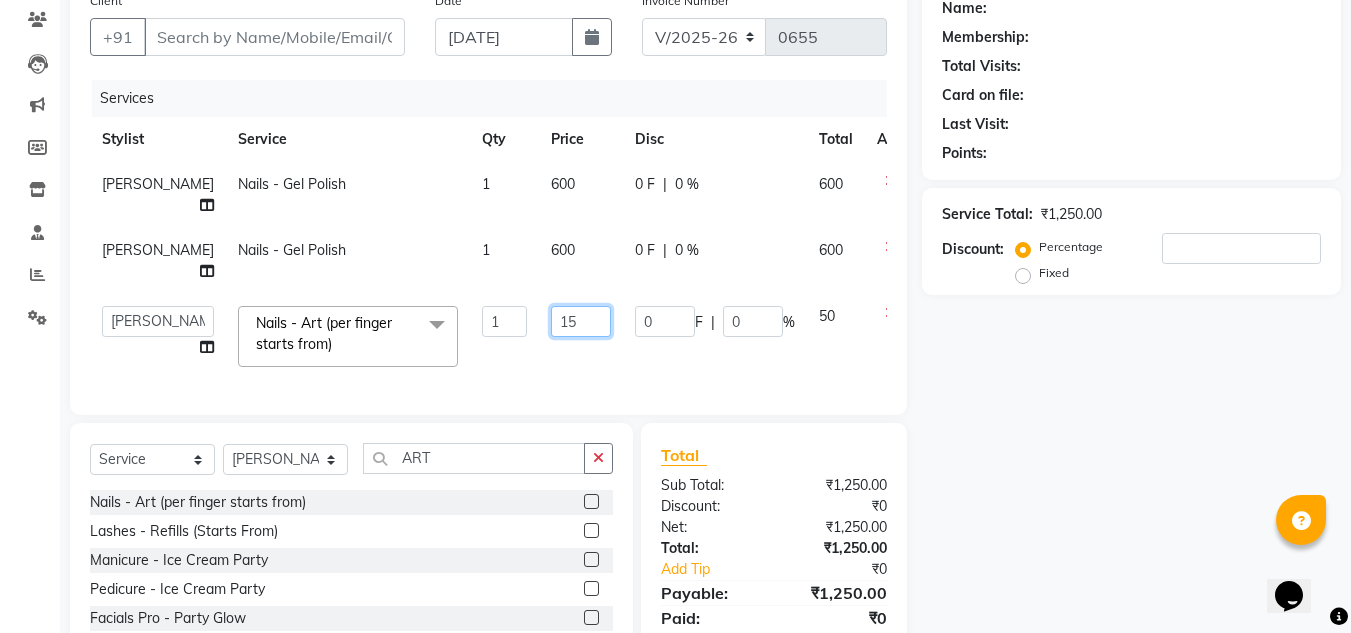 type on "150" 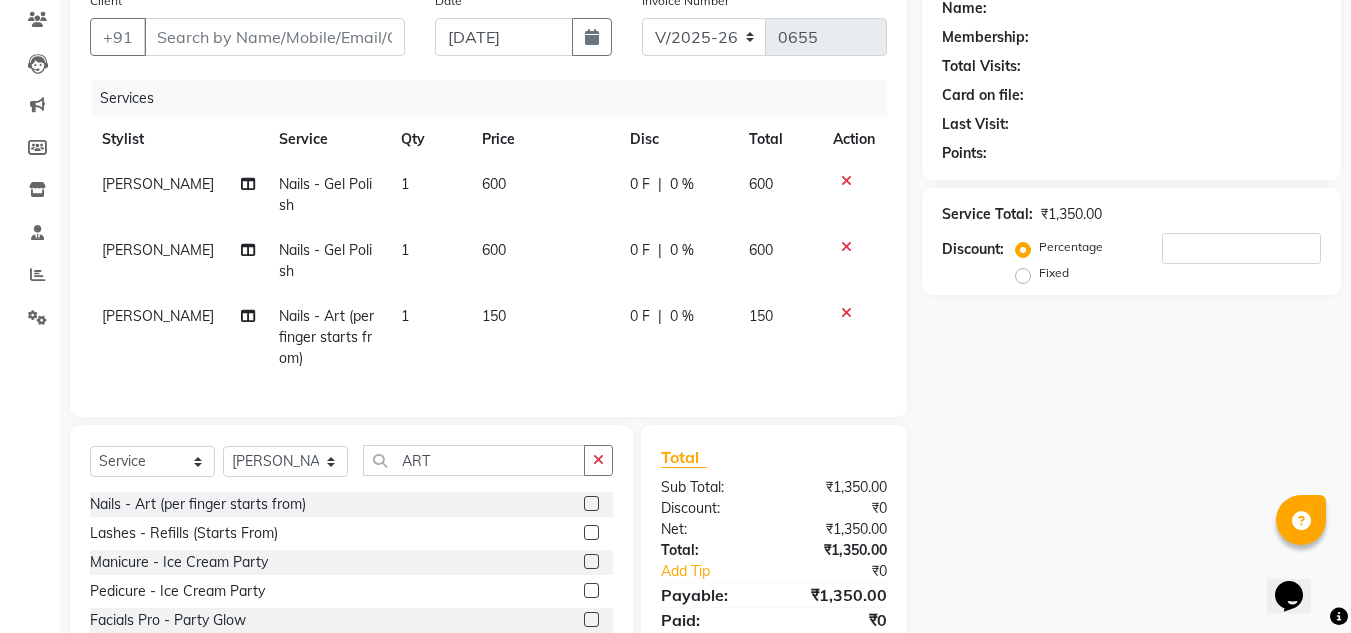 click on "1" 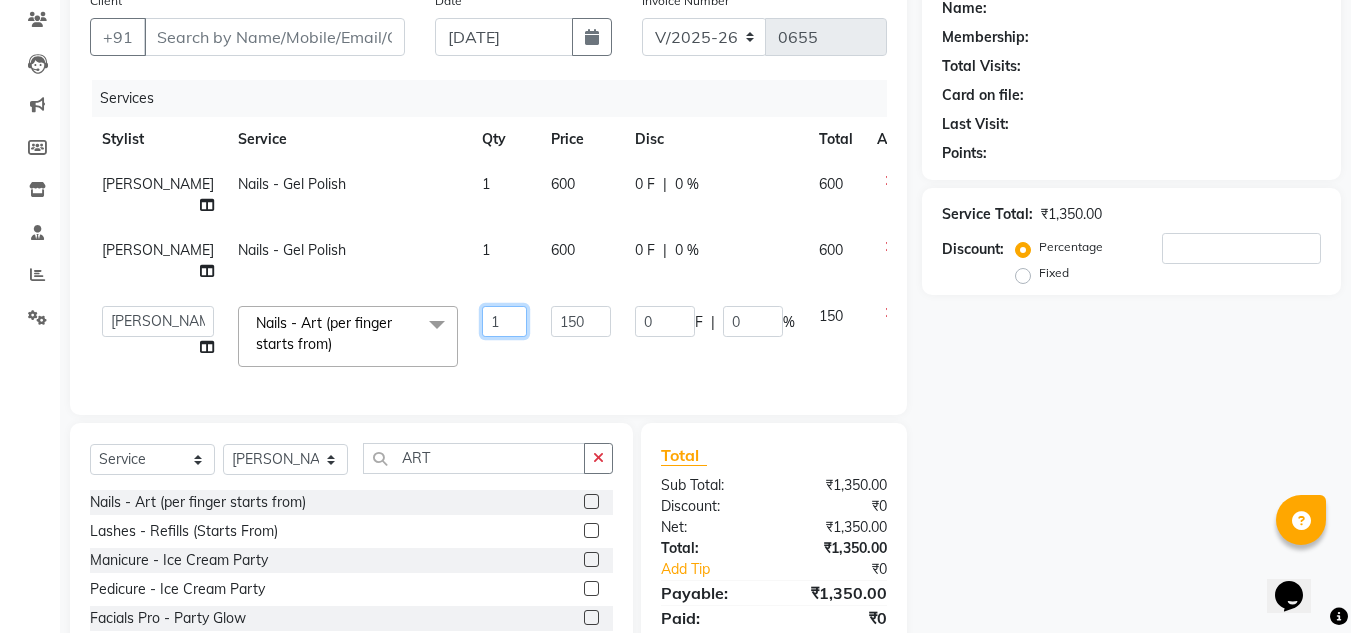 click on "1" 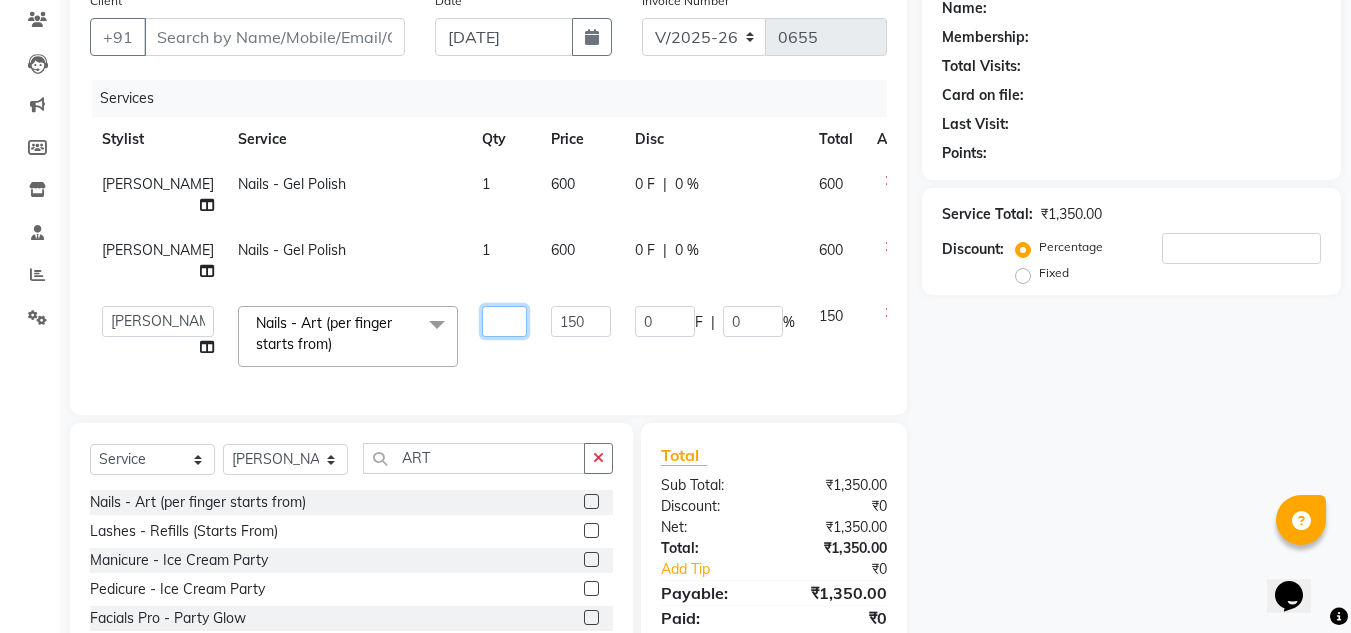 type on "2" 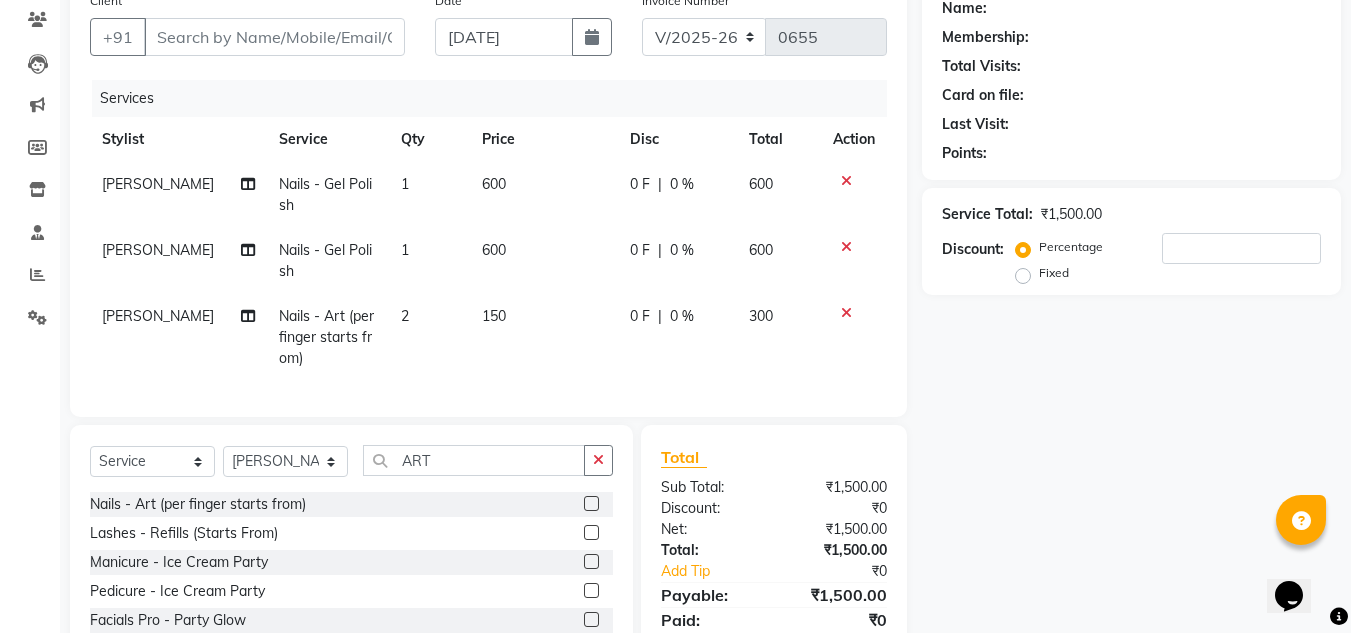 click 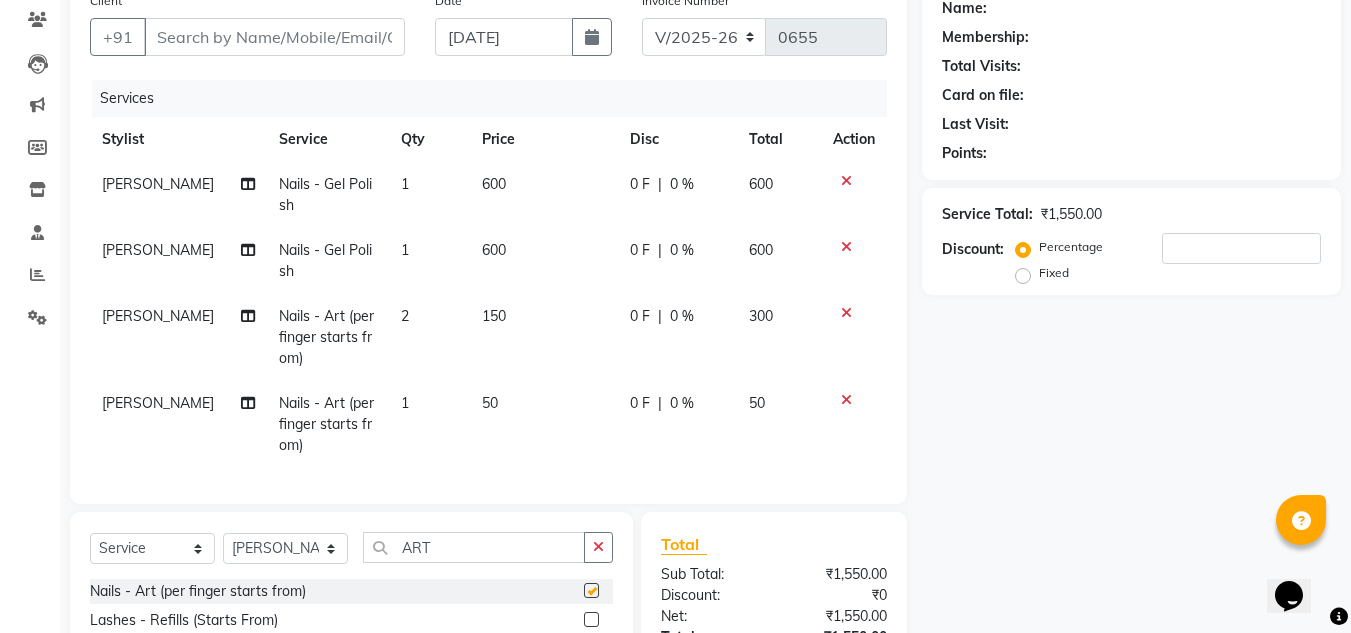 checkbox on "false" 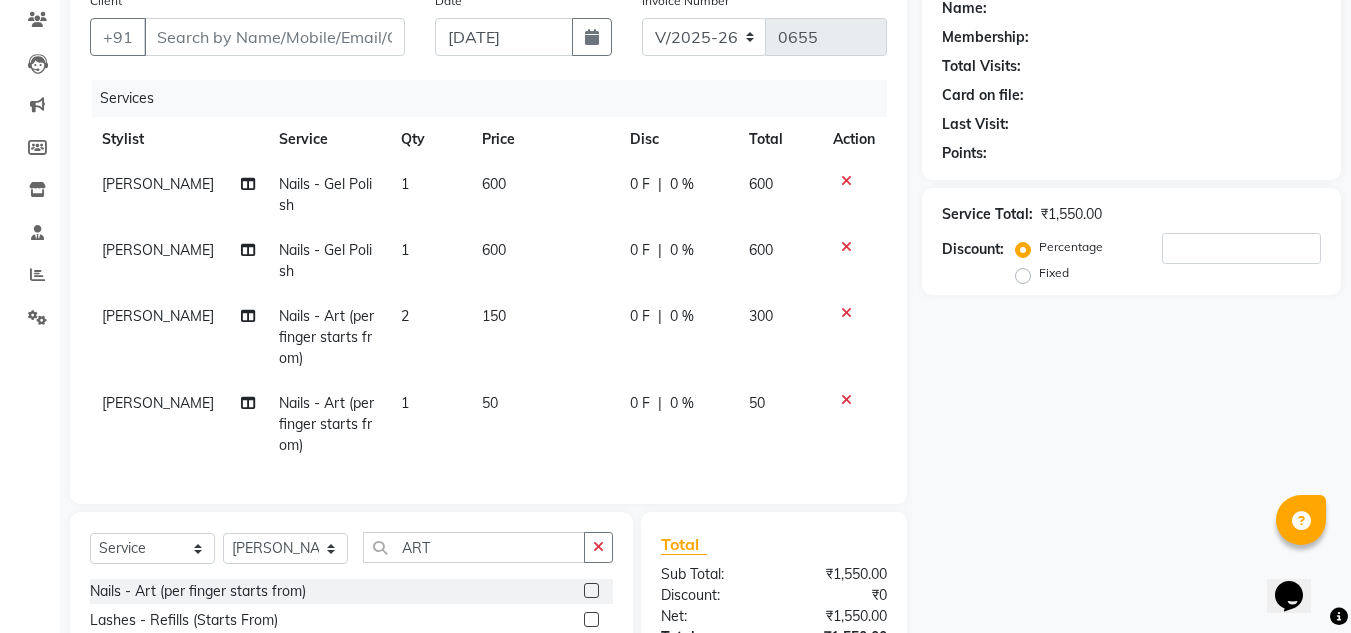 click on "1" 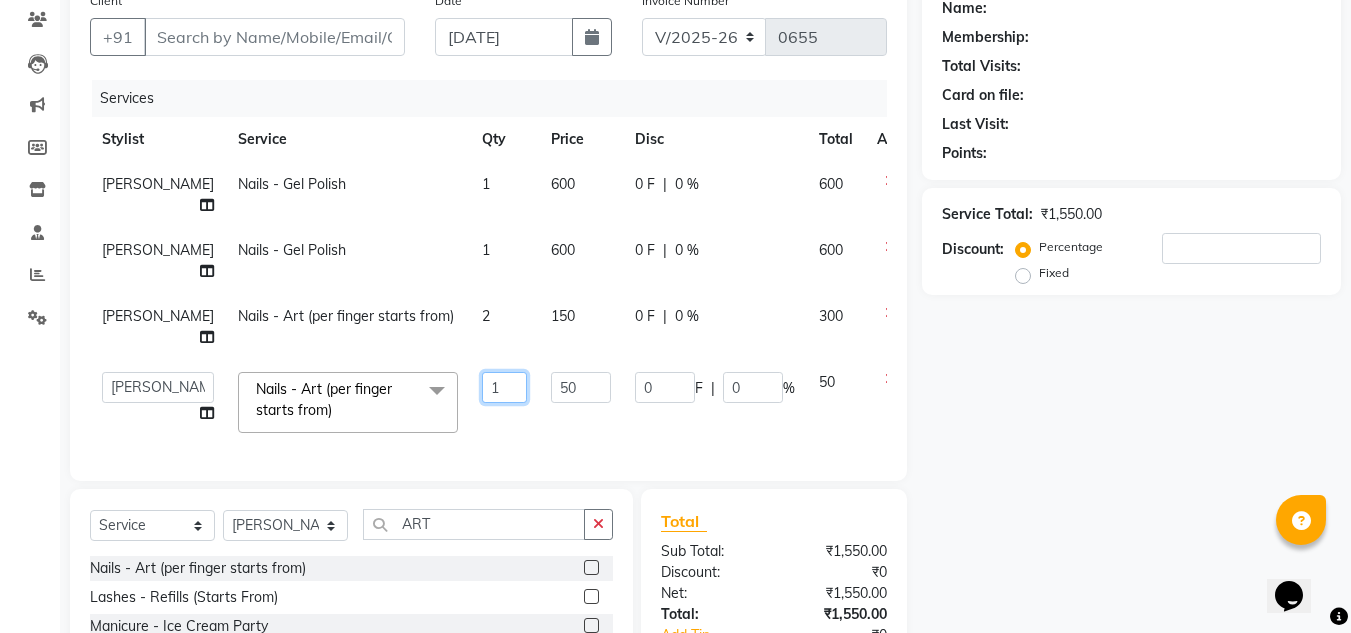 click on "1" 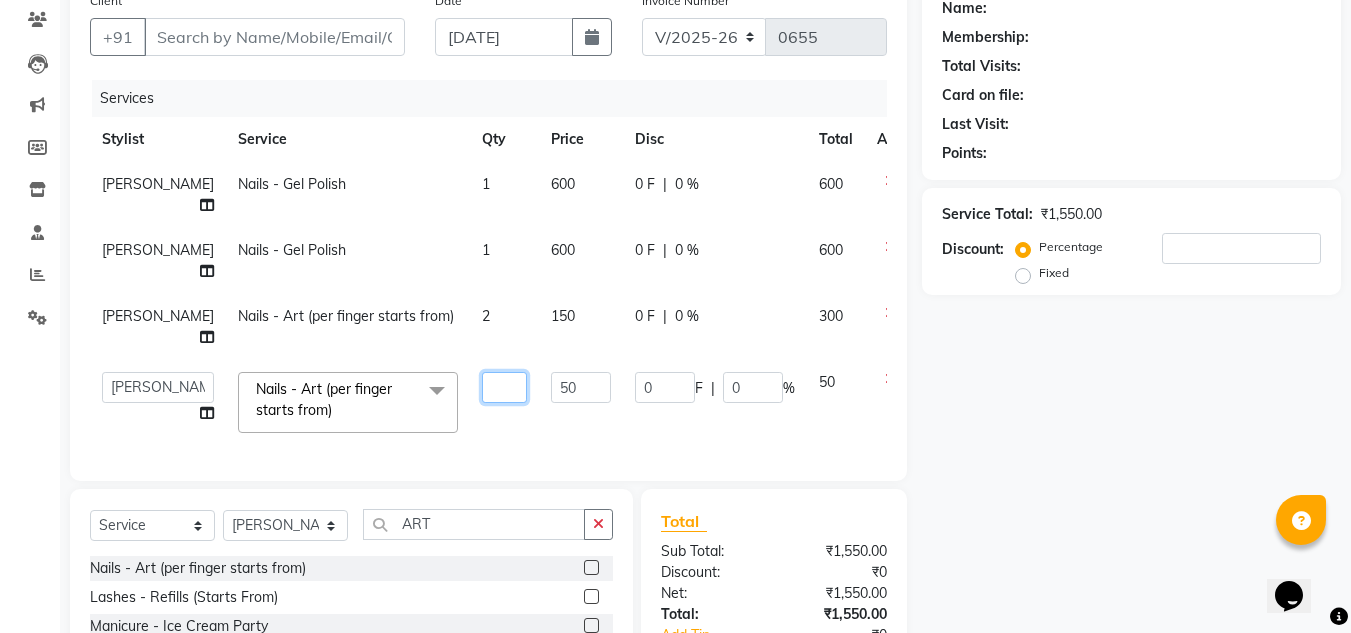 type on "4" 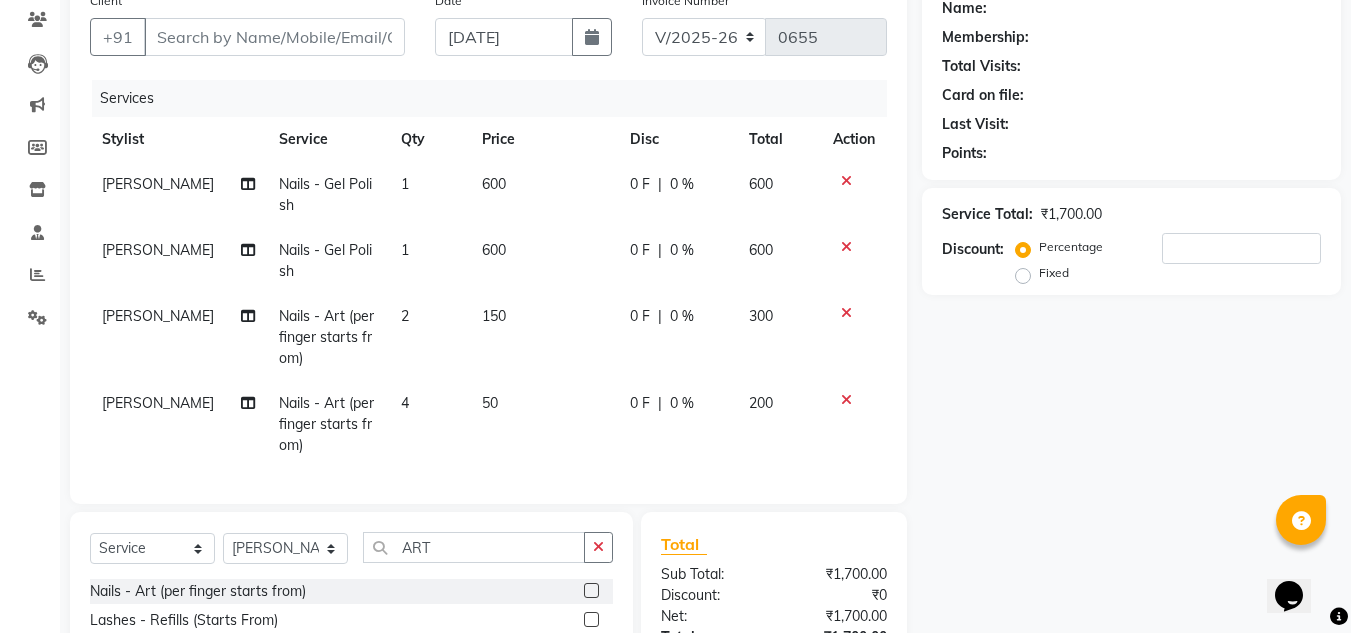 click on "50" 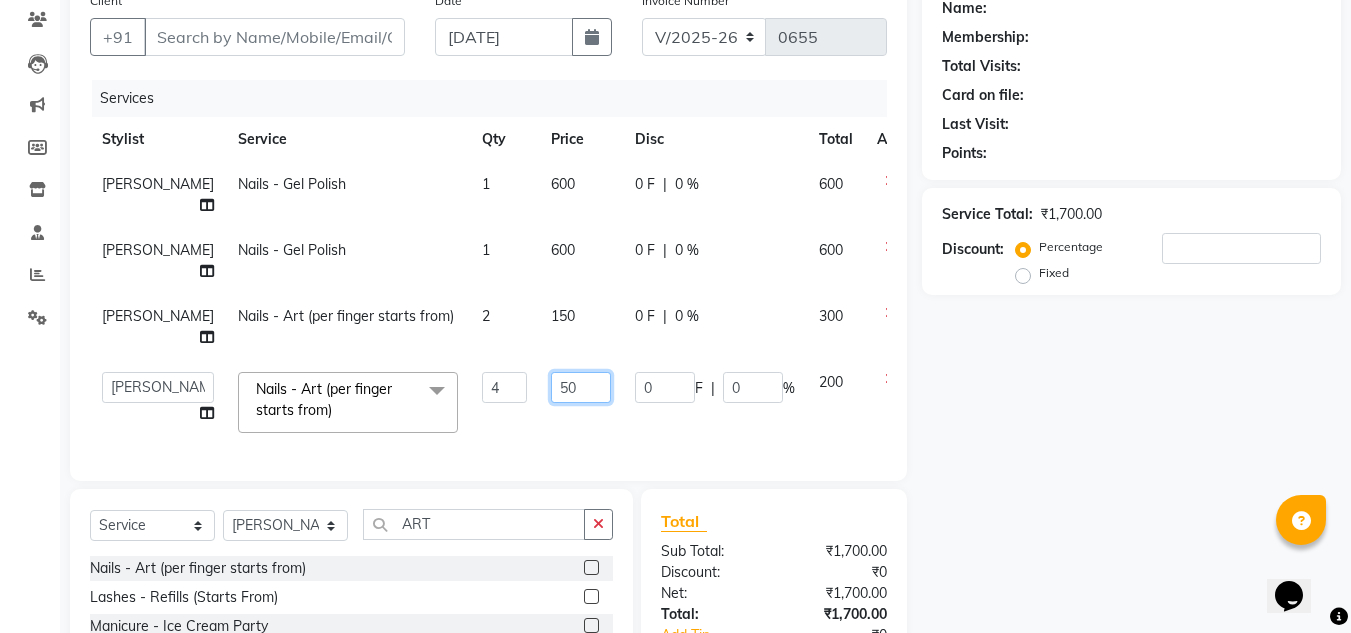 click on "50" 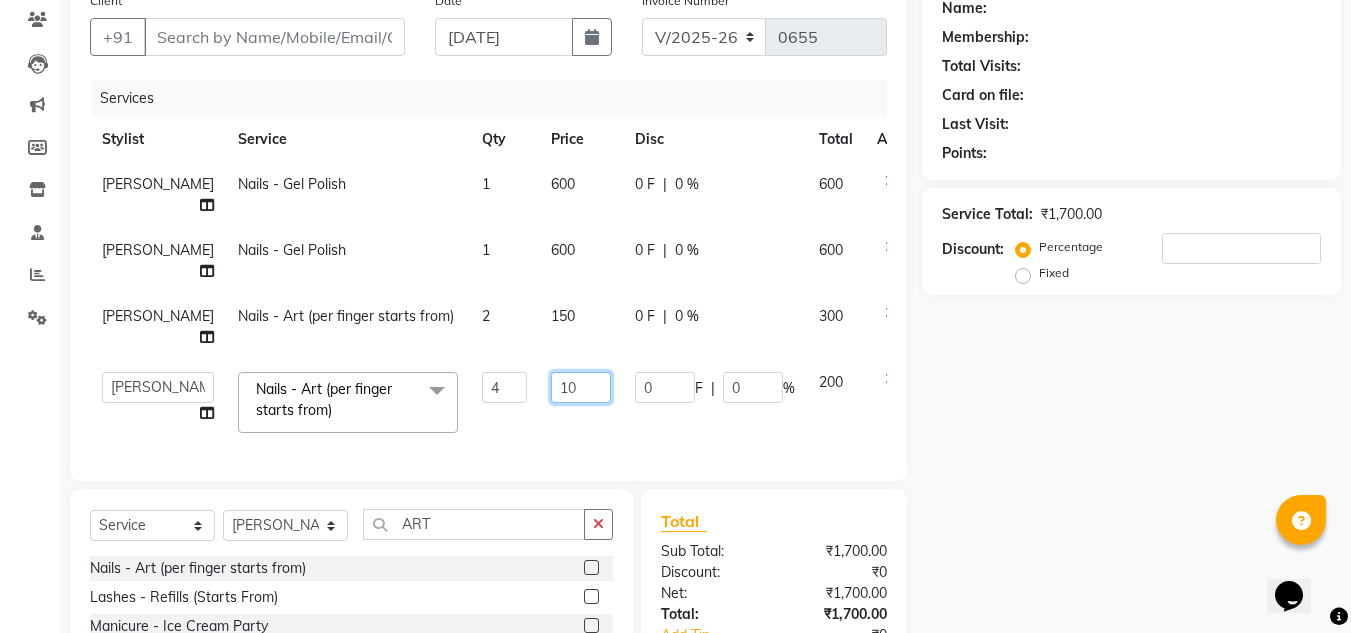 type on "100" 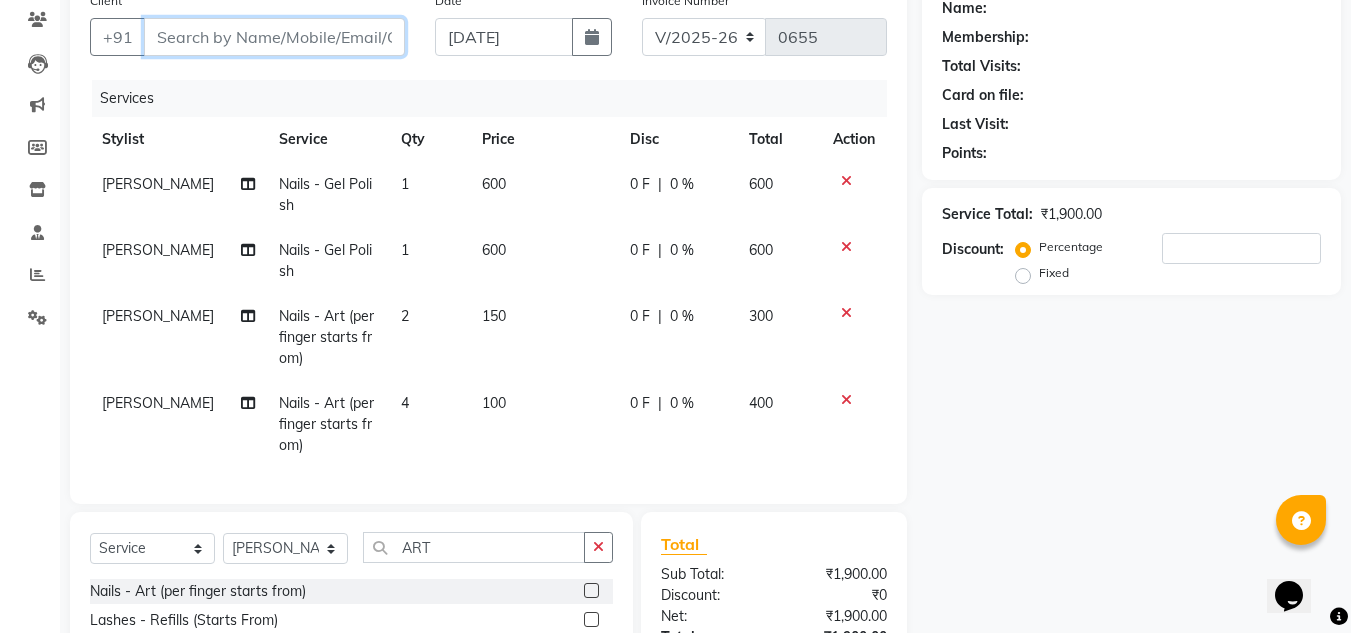 click on "Client" at bounding box center (274, 37) 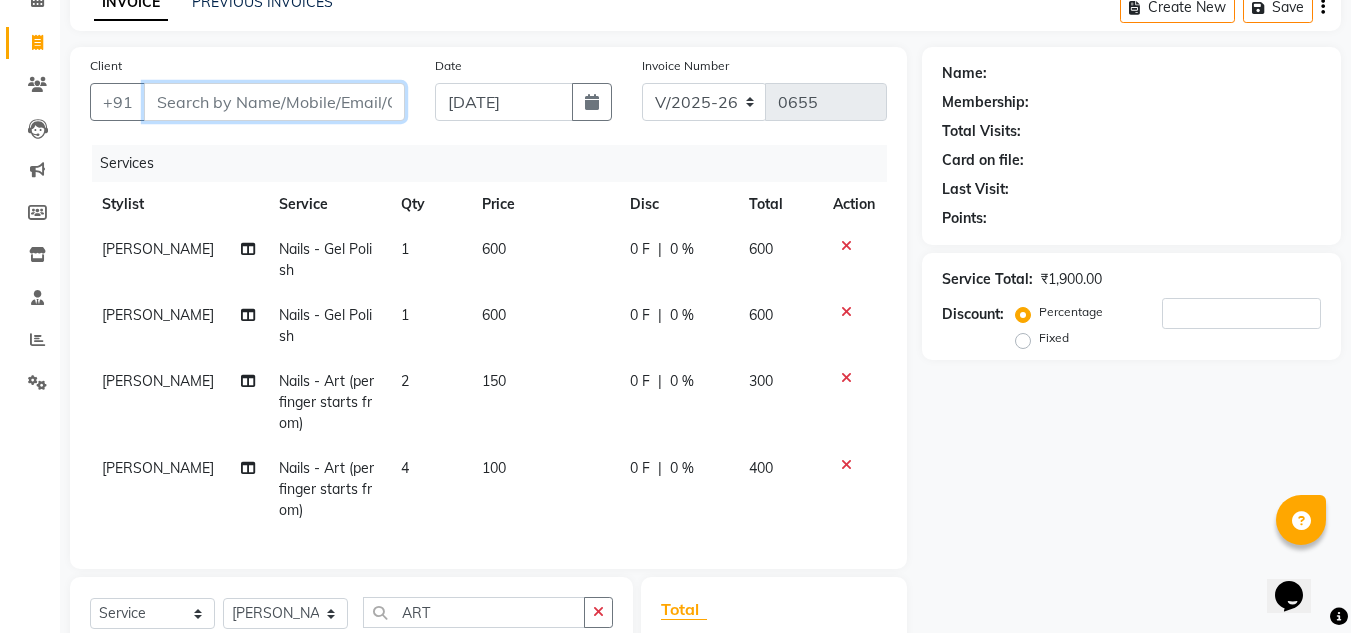 scroll, scrollTop: 104, scrollLeft: 0, axis: vertical 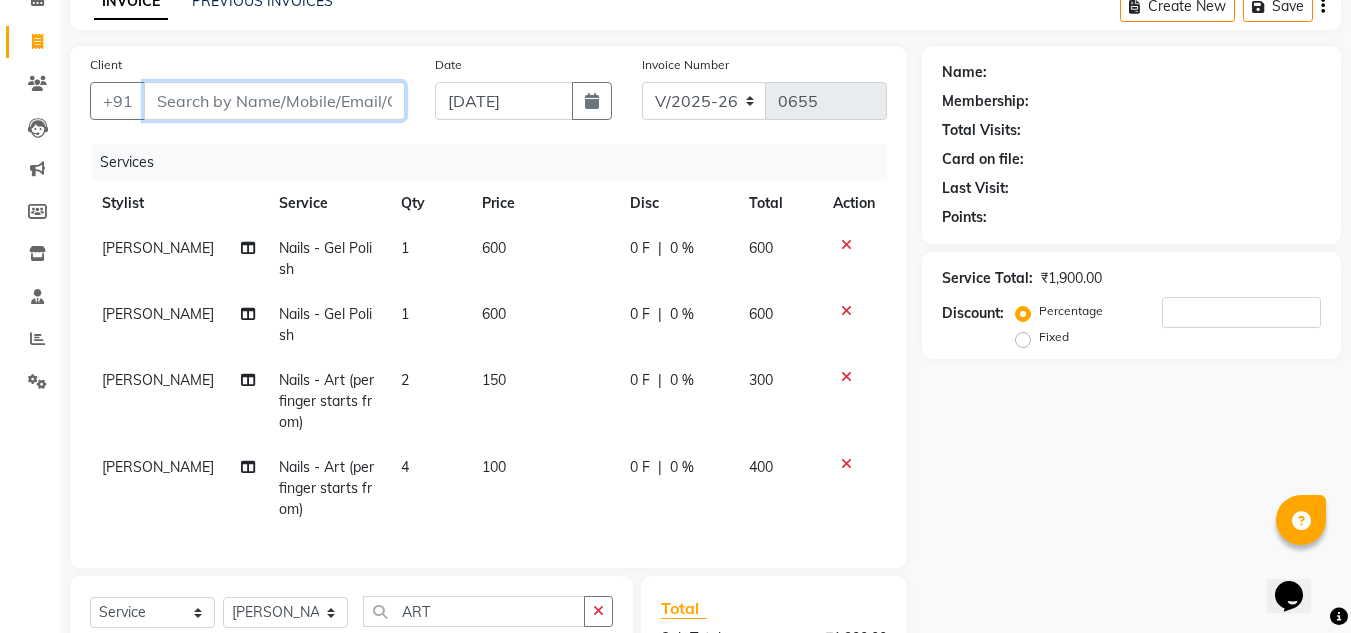 type 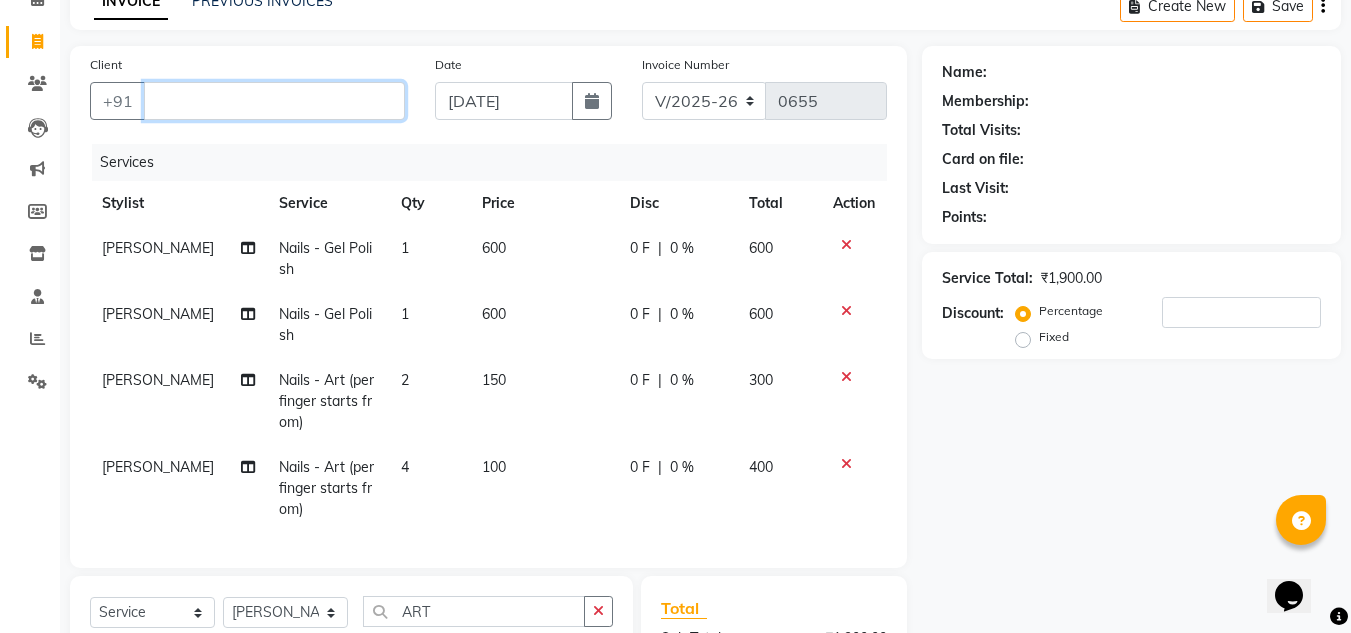 type on "0" 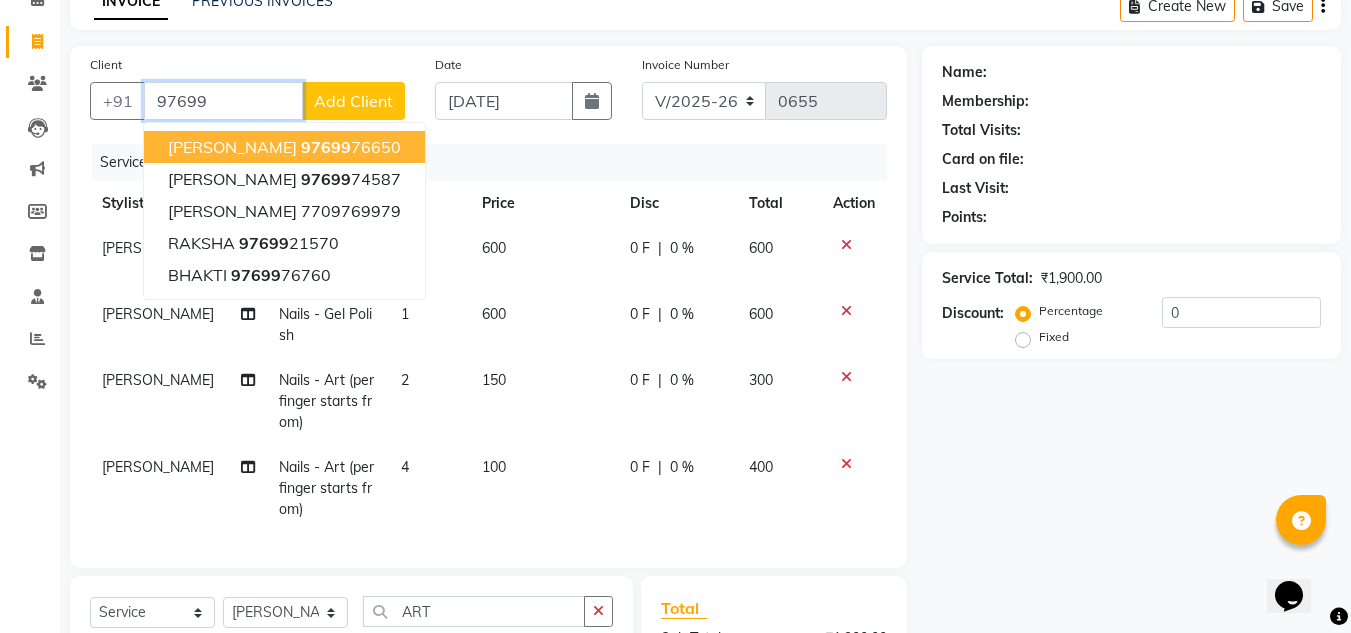 click on "97699 76650" at bounding box center [351, 147] 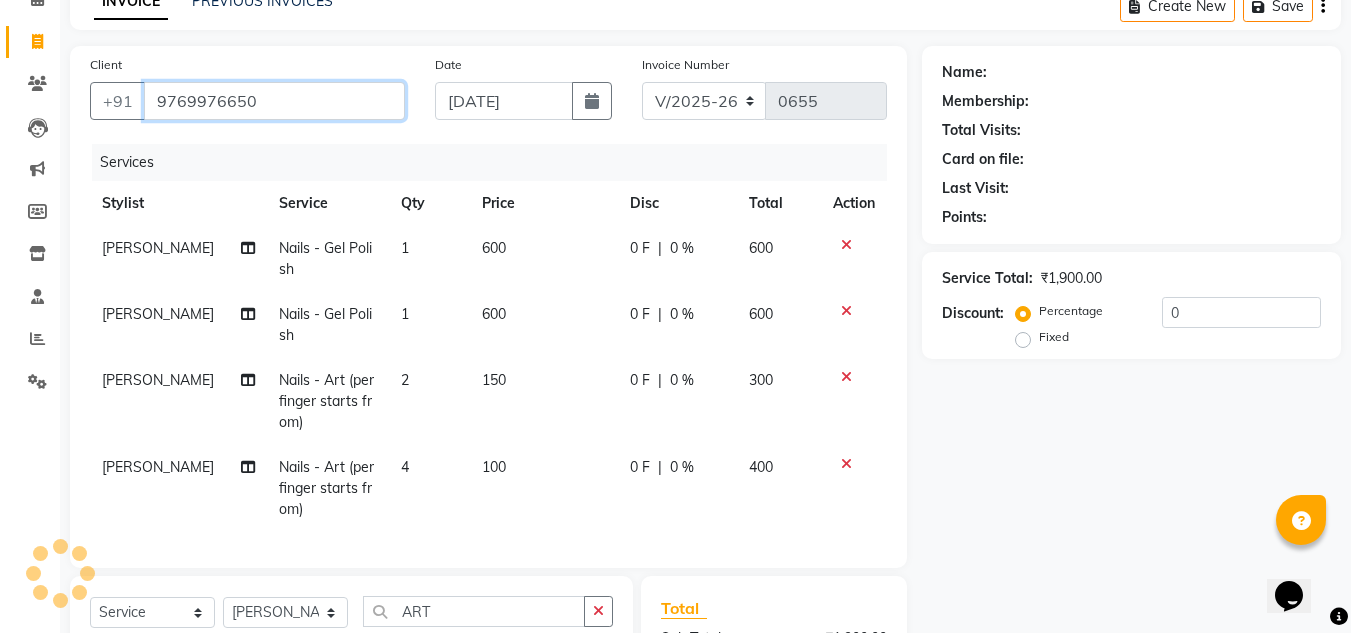 type on "9769976650" 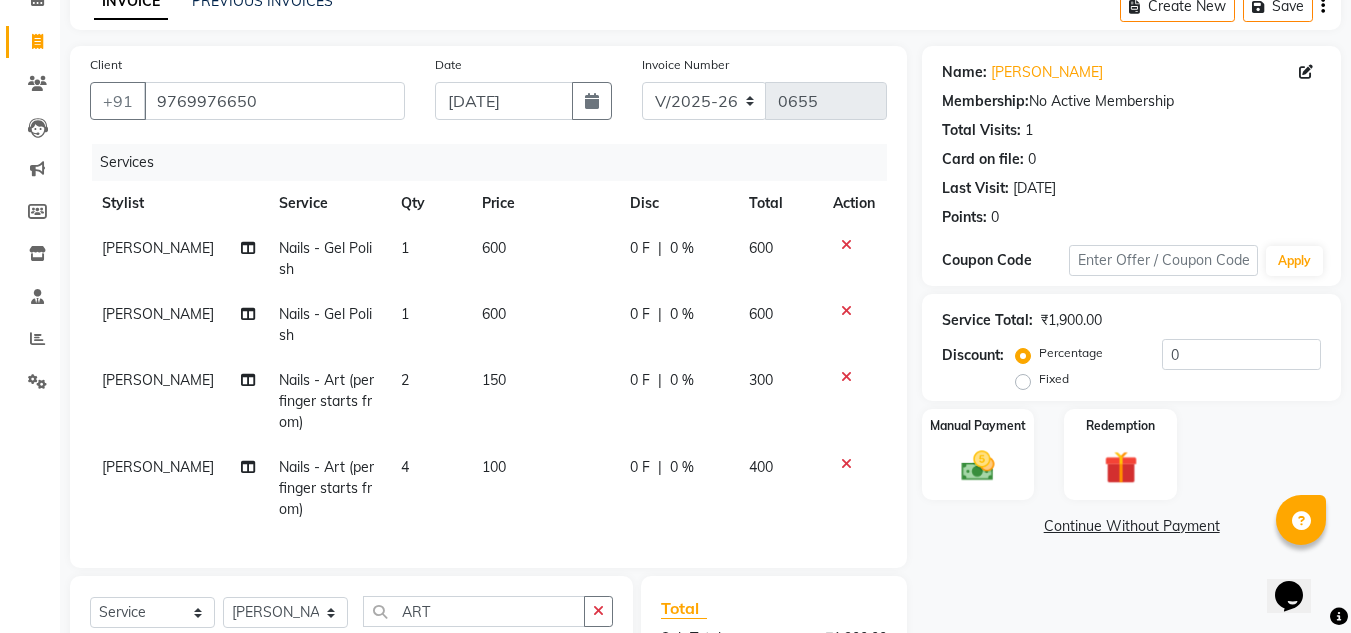 scroll, scrollTop: 387, scrollLeft: 0, axis: vertical 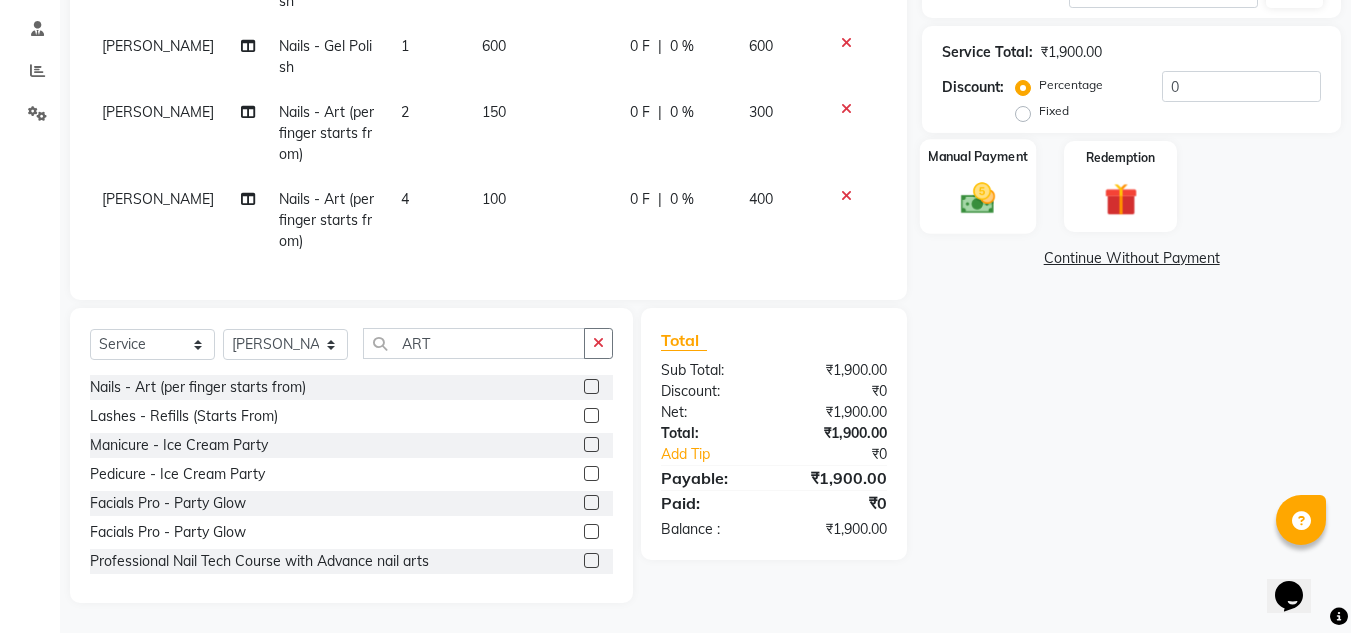 click on "Manual Payment" 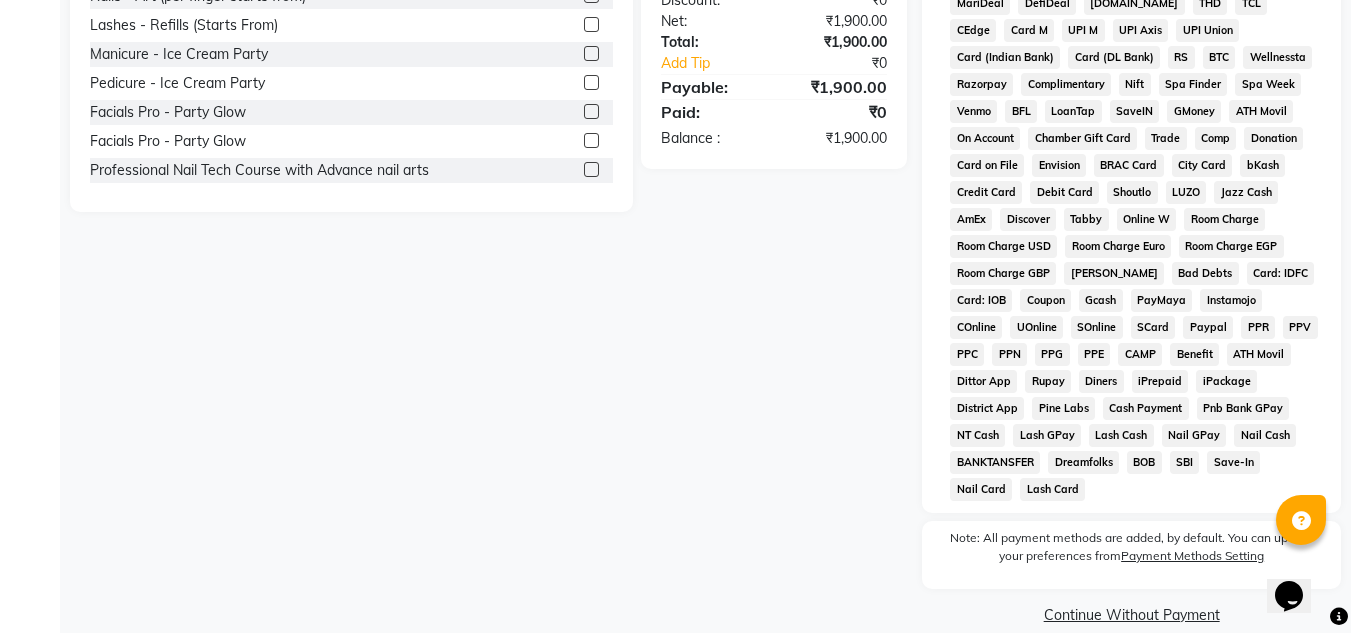 scroll, scrollTop: 480, scrollLeft: 0, axis: vertical 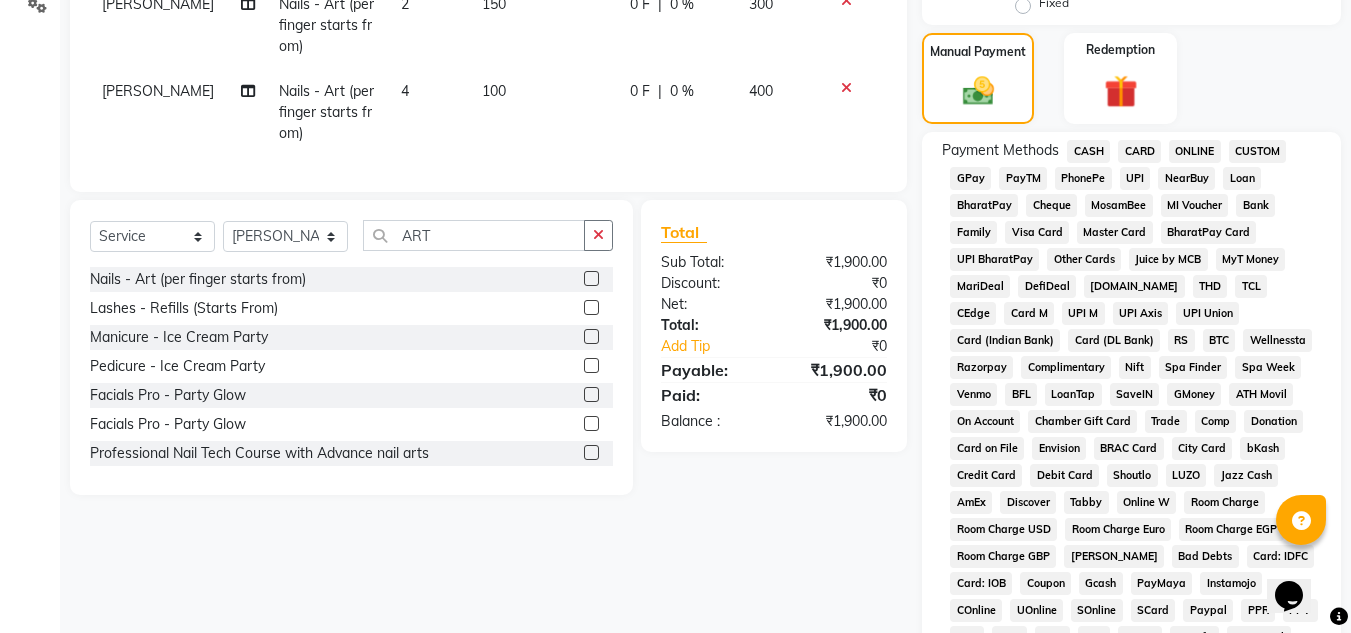 click on "ONLINE" 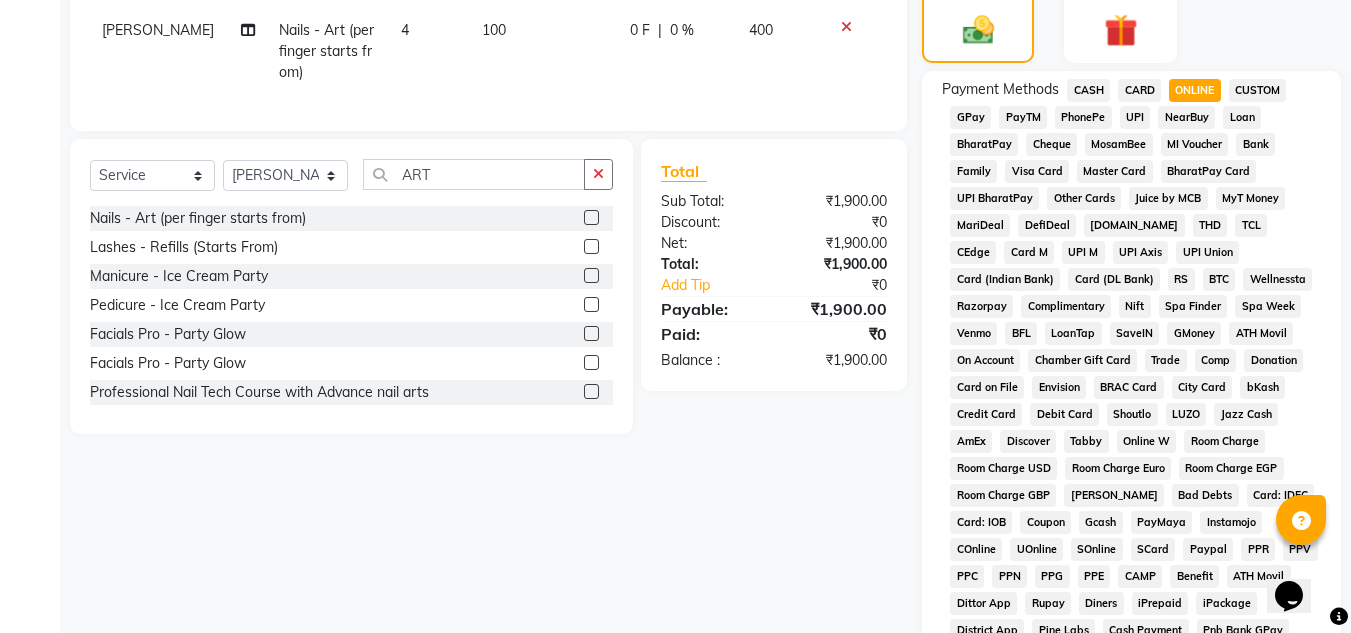 scroll, scrollTop: 869, scrollLeft: 0, axis: vertical 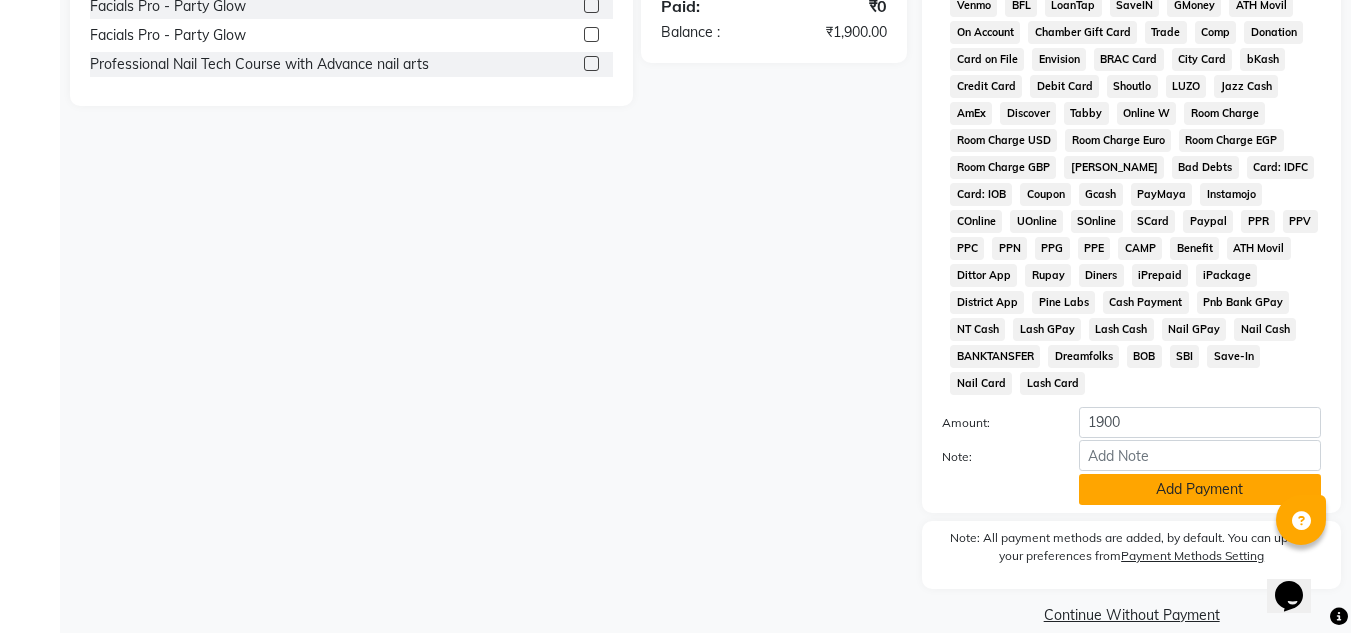 click on "Add Payment" 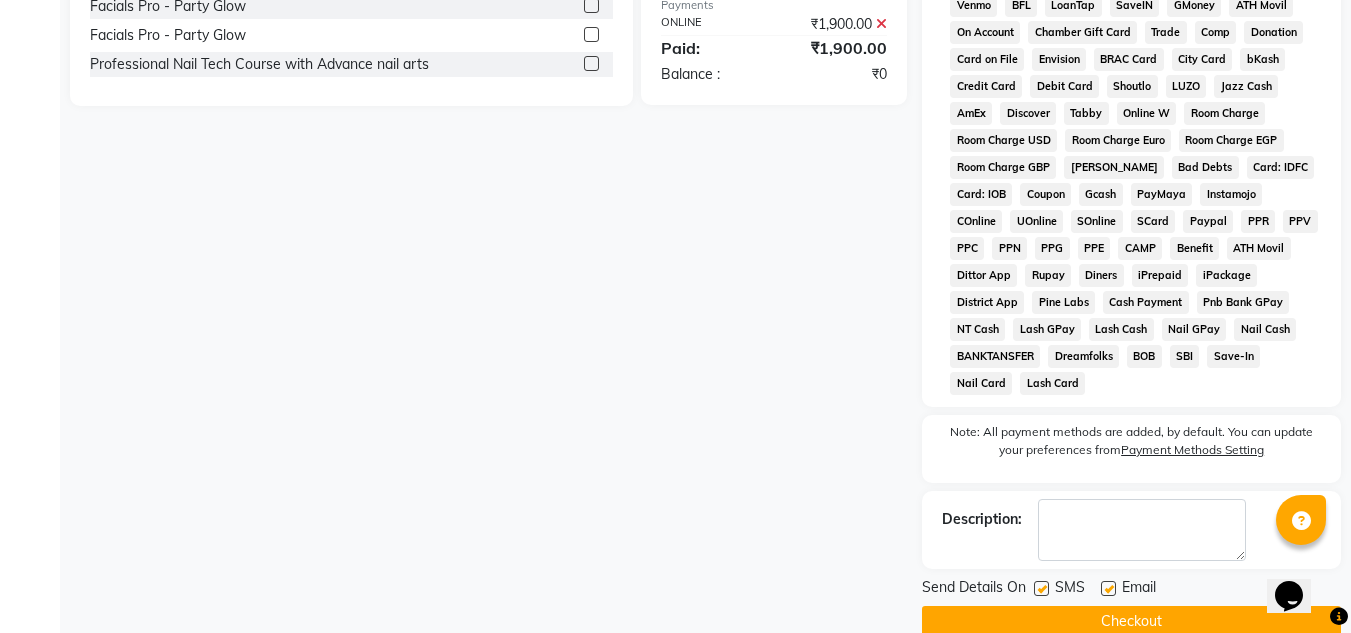 click 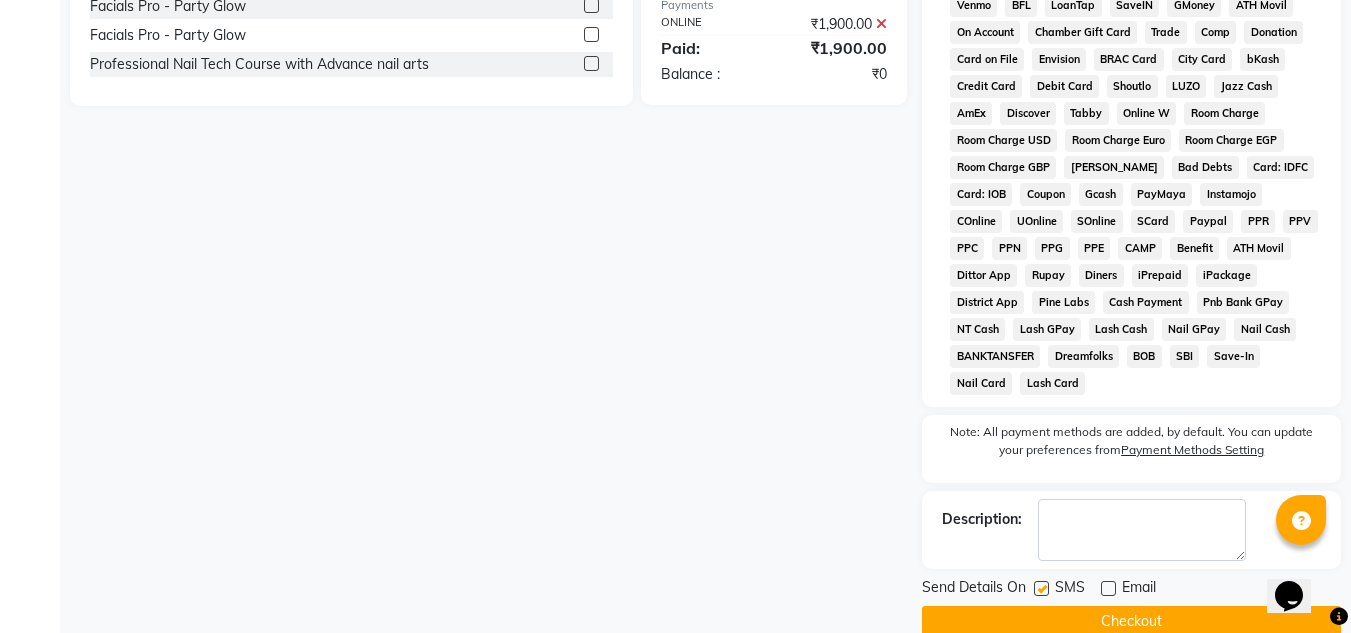 click on "Checkout" 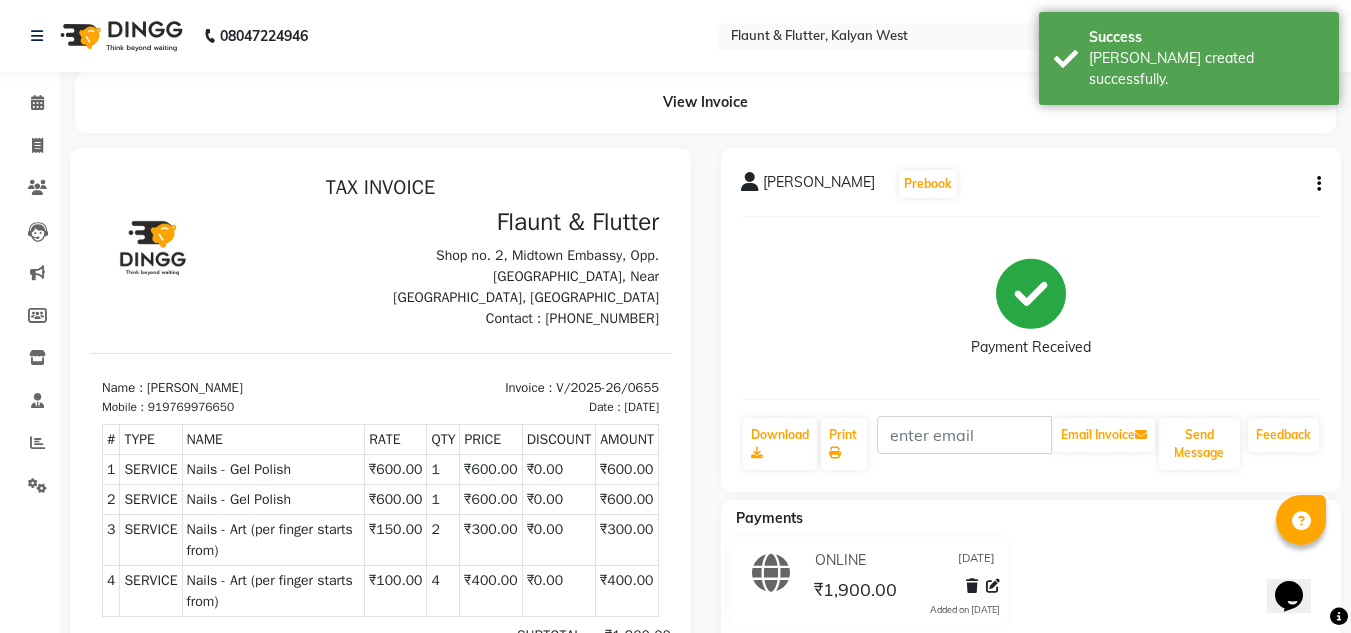 scroll, scrollTop: 0, scrollLeft: 0, axis: both 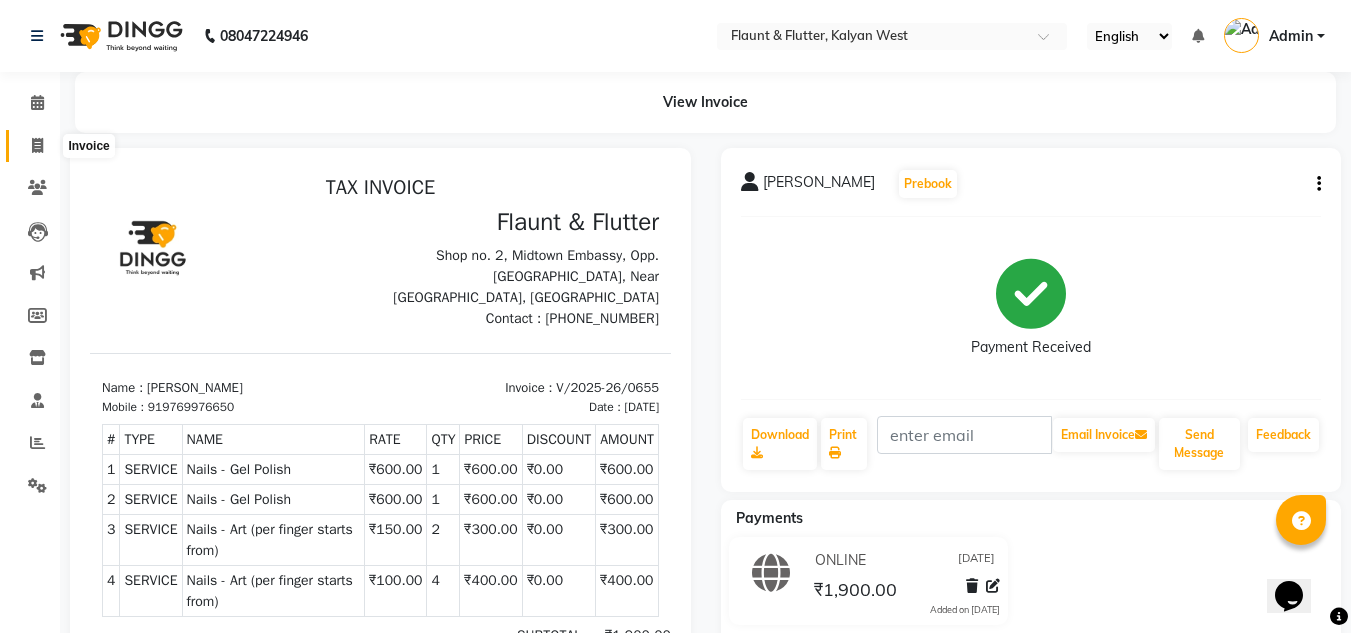click 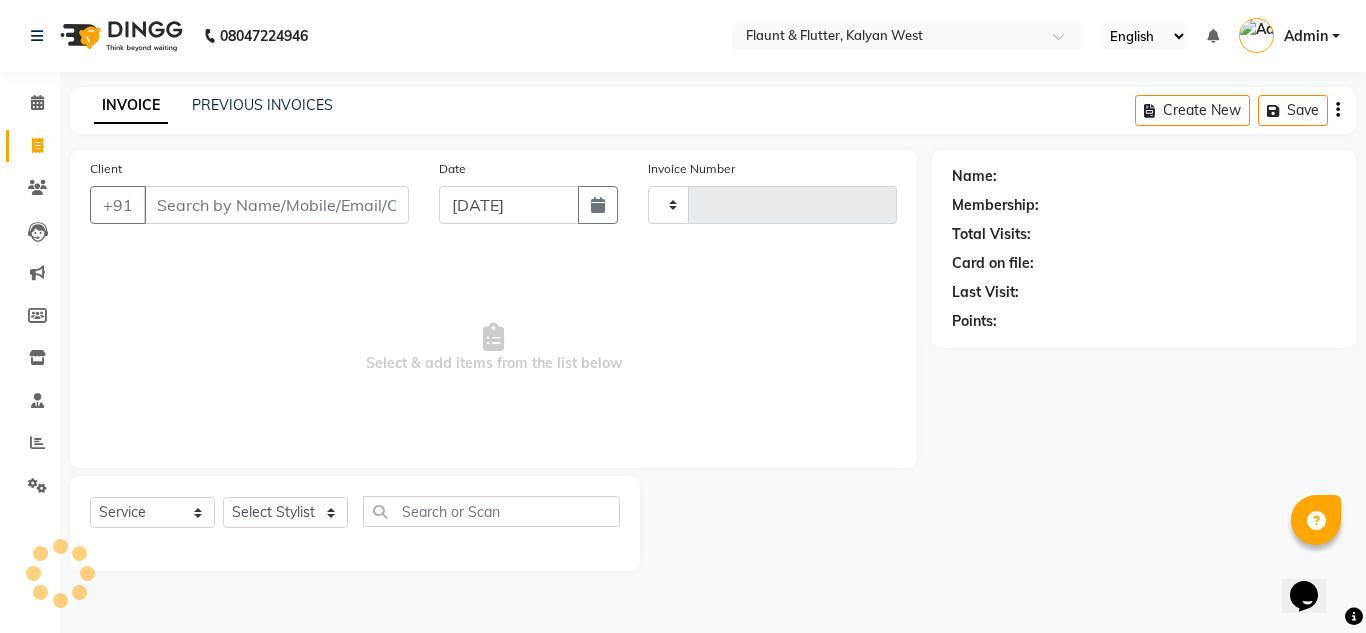 type on "0656" 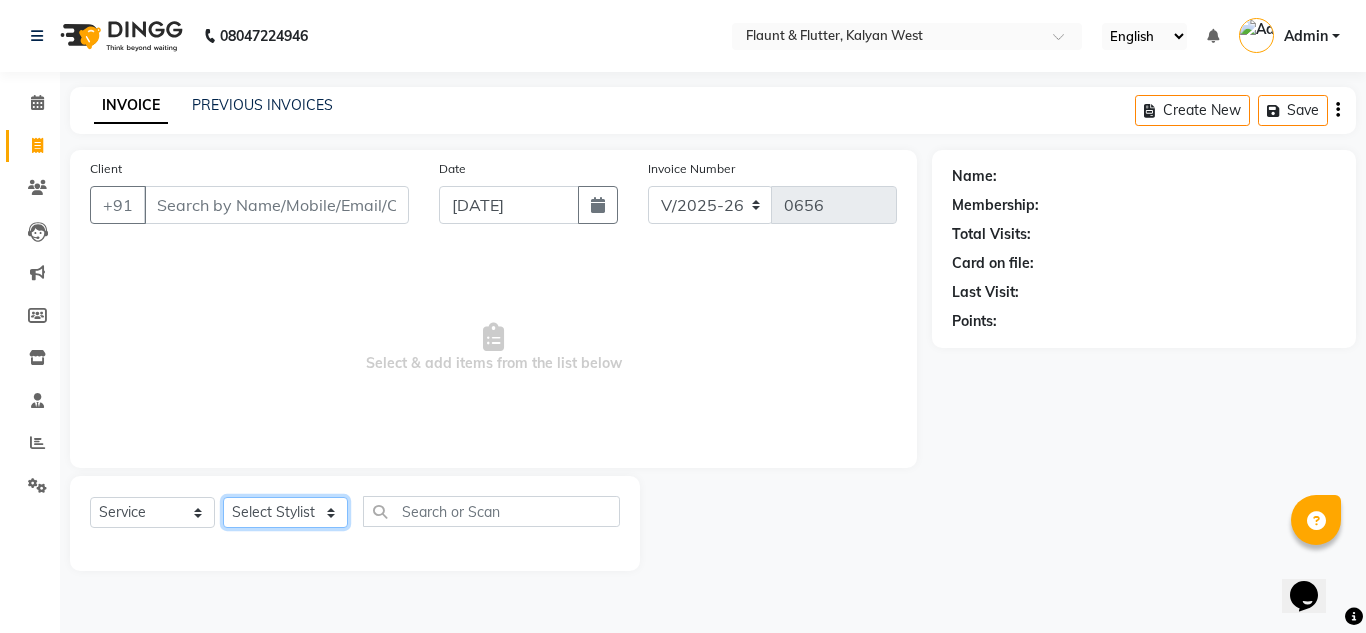 click on "Select Stylist [PERSON_NAME] [PERSON_NAME] [PERSON_NAME] [PERSON_NAME] [PERSON_NAME] [PERSON_NAME] [PERSON_NAME]" 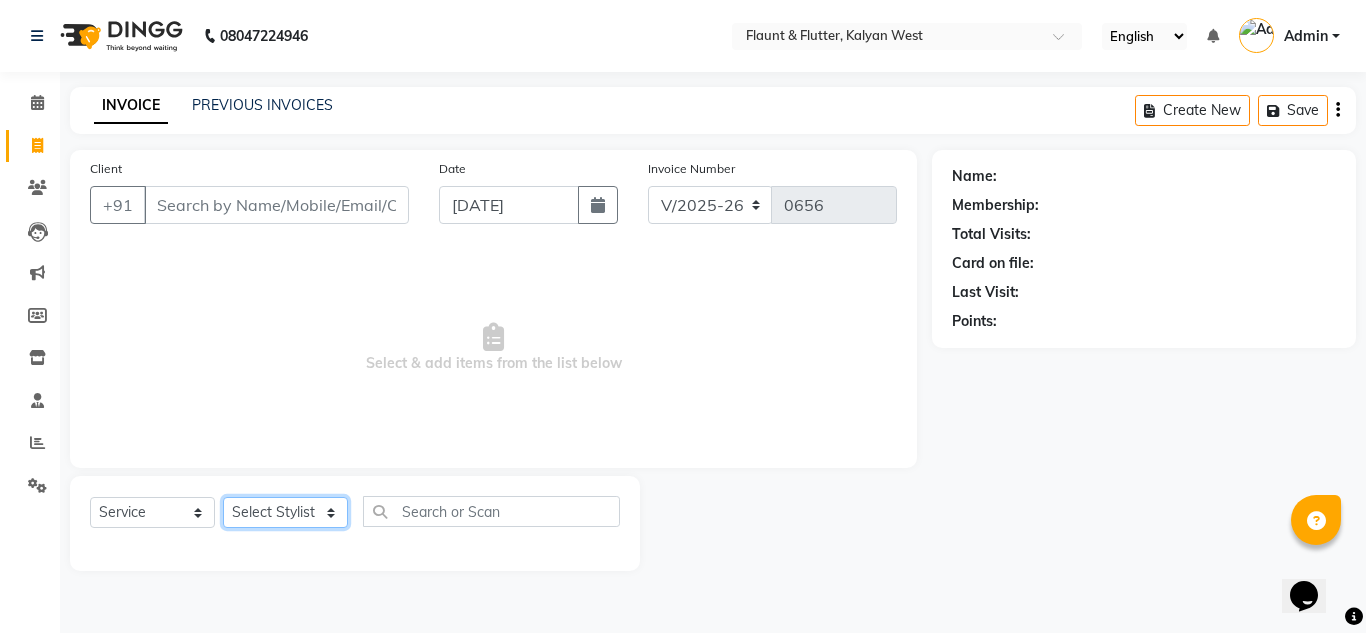 select on "40577" 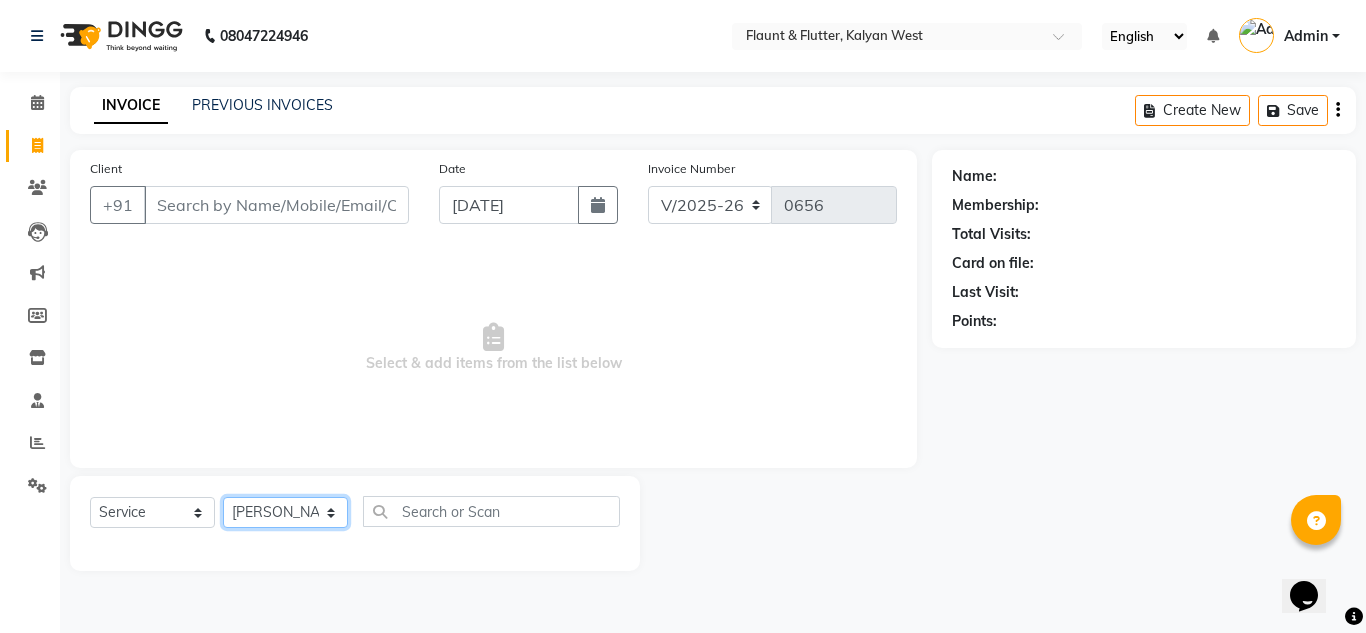click on "Select Stylist [PERSON_NAME] [PERSON_NAME] [PERSON_NAME] [PERSON_NAME] [PERSON_NAME] [PERSON_NAME] [PERSON_NAME]" 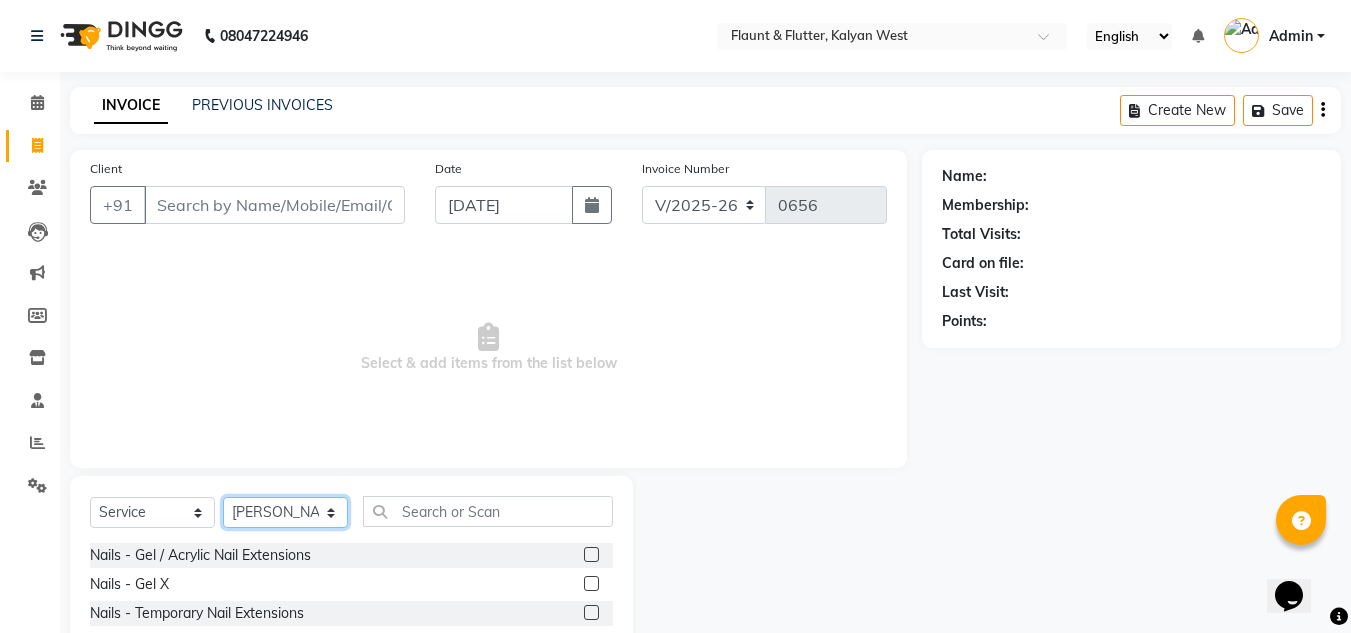 scroll, scrollTop: 168, scrollLeft: 0, axis: vertical 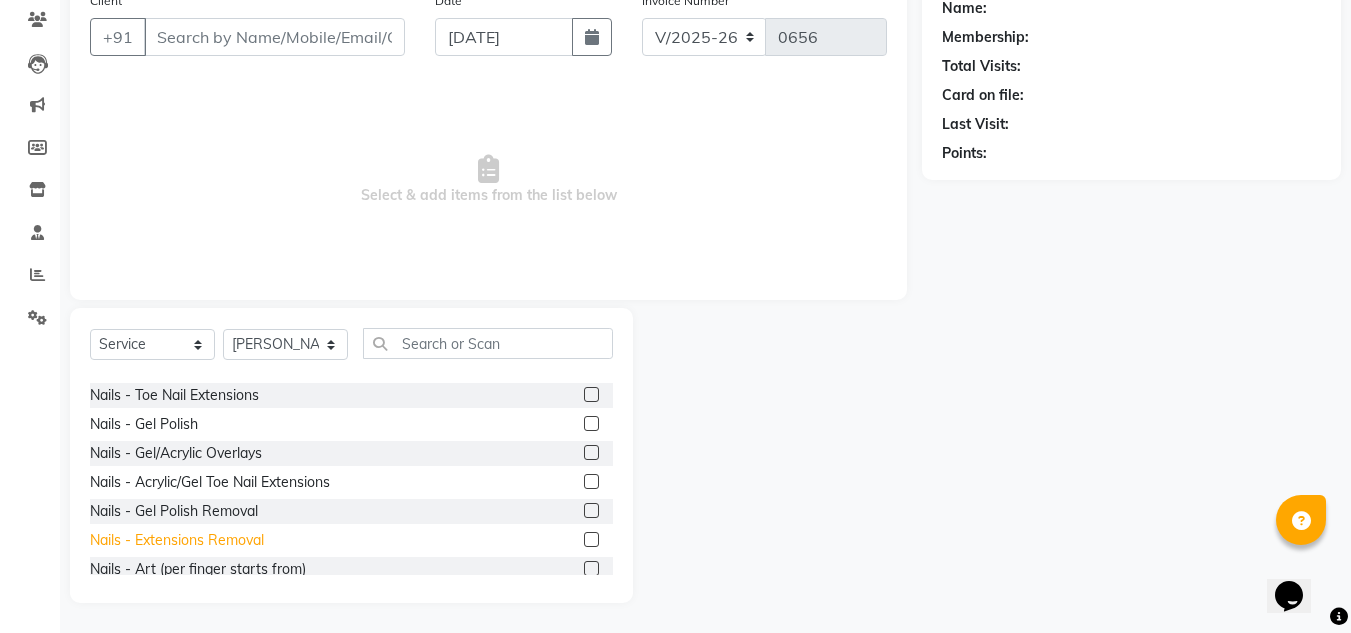 click on "Nails - Extensions Removal" 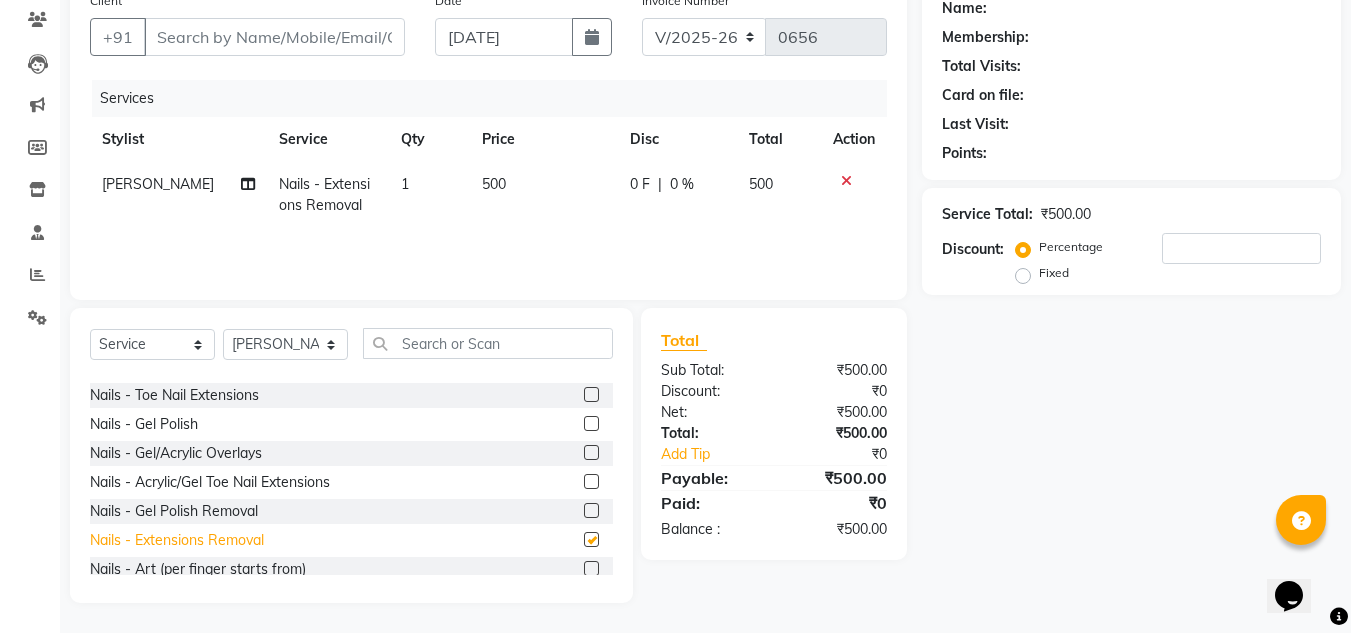 checkbox on "false" 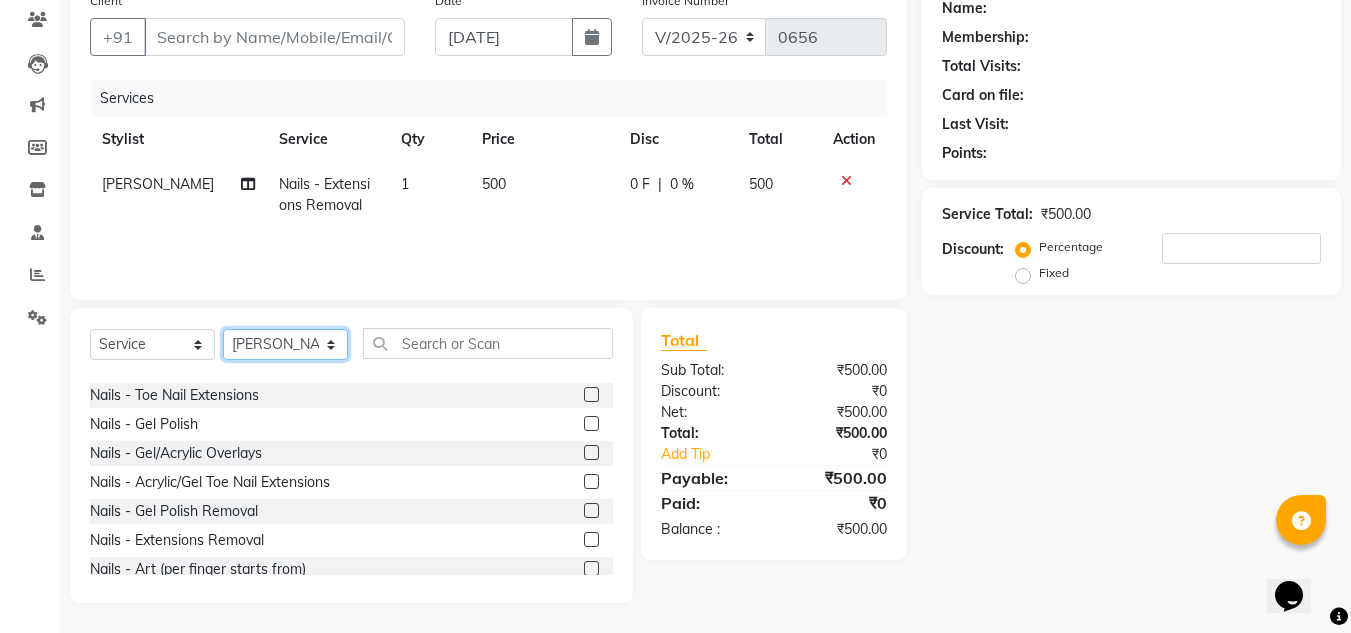 click on "Select Stylist [PERSON_NAME] [PERSON_NAME] [PERSON_NAME] [PERSON_NAME] [PERSON_NAME] [PERSON_NAME] [PERSON_NAME]" 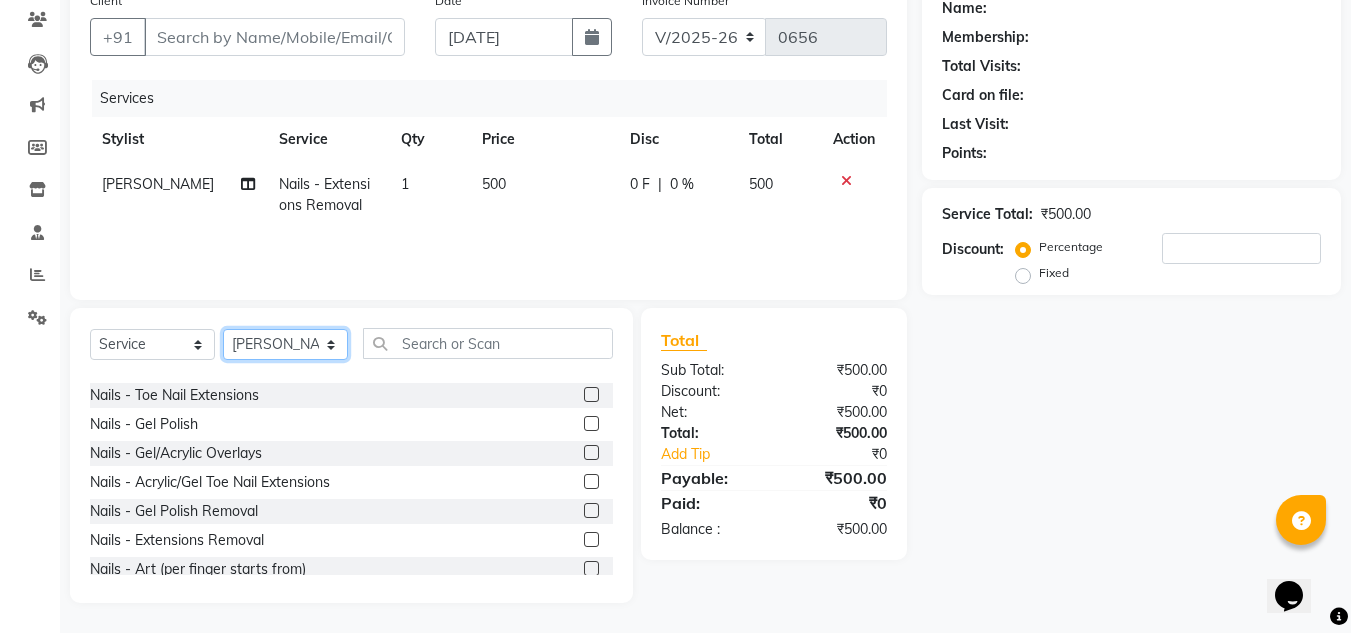 select on "31345" 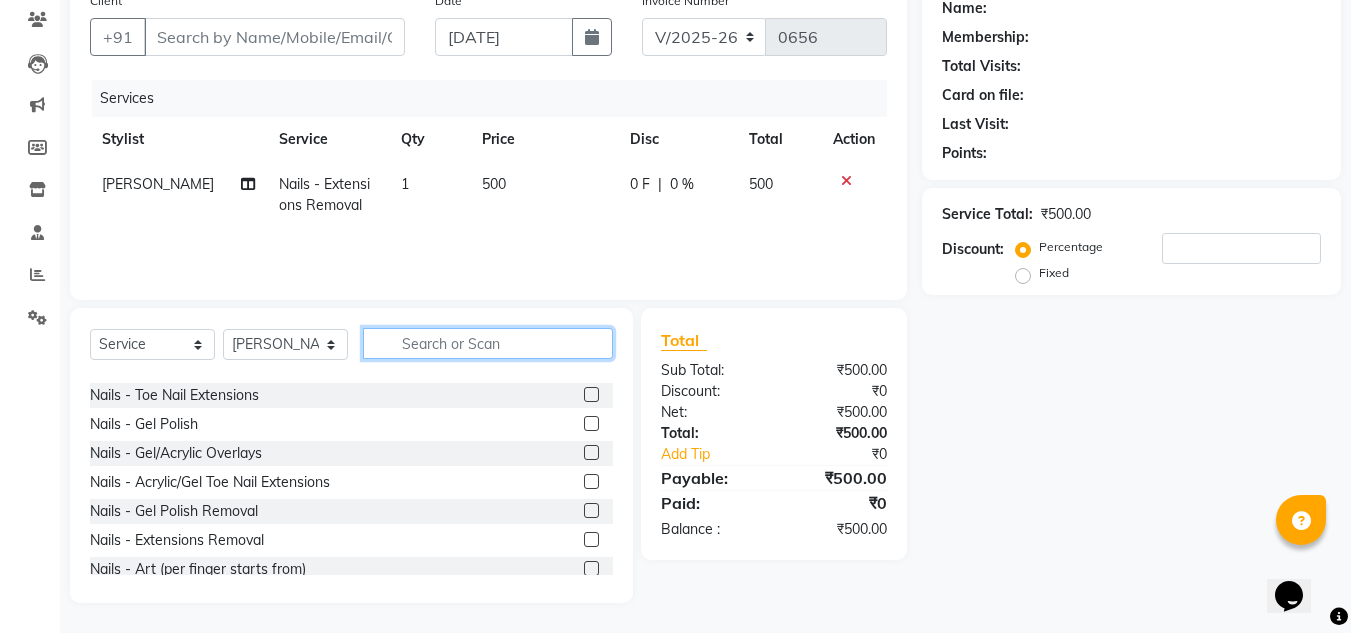 click 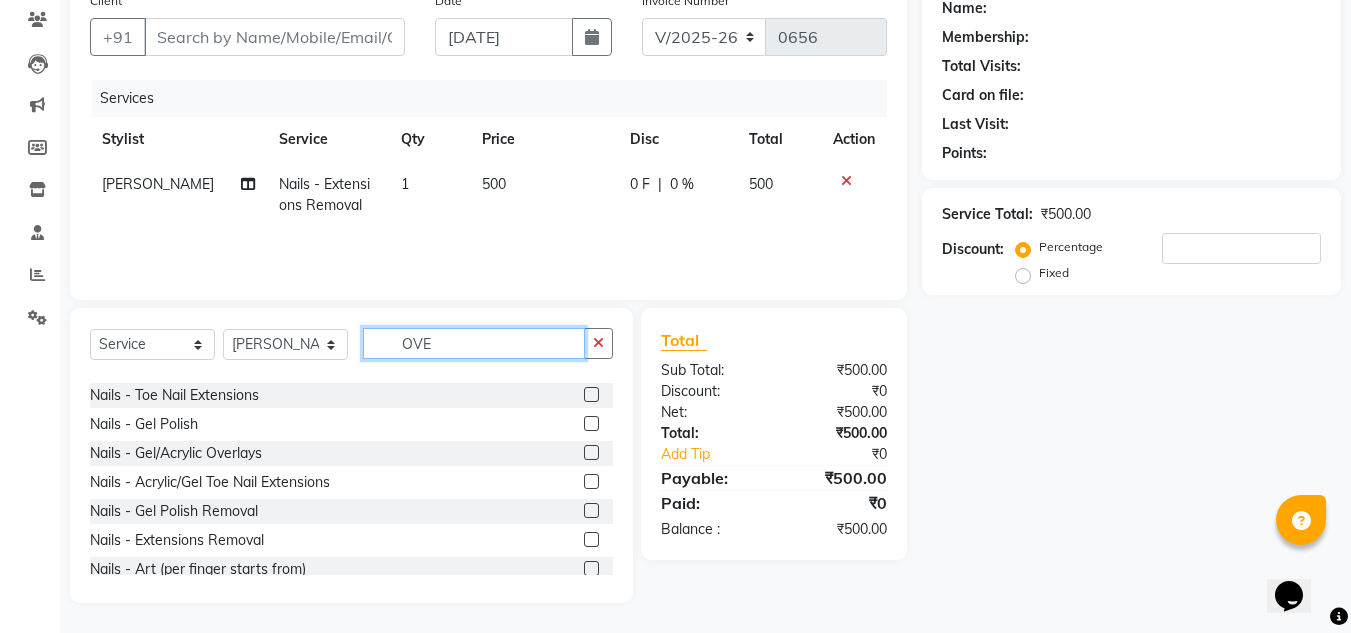 scroll, scrollTop: 0, scrollLeft: 0, axis: both 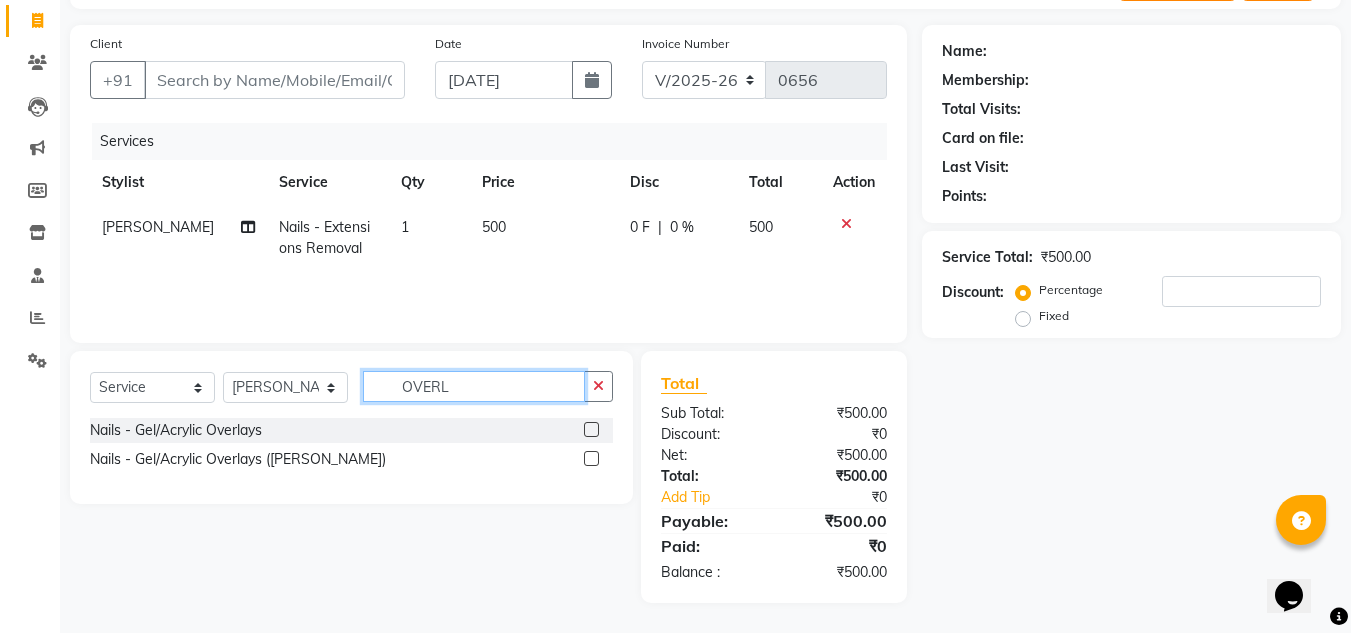 type on "OVERL" 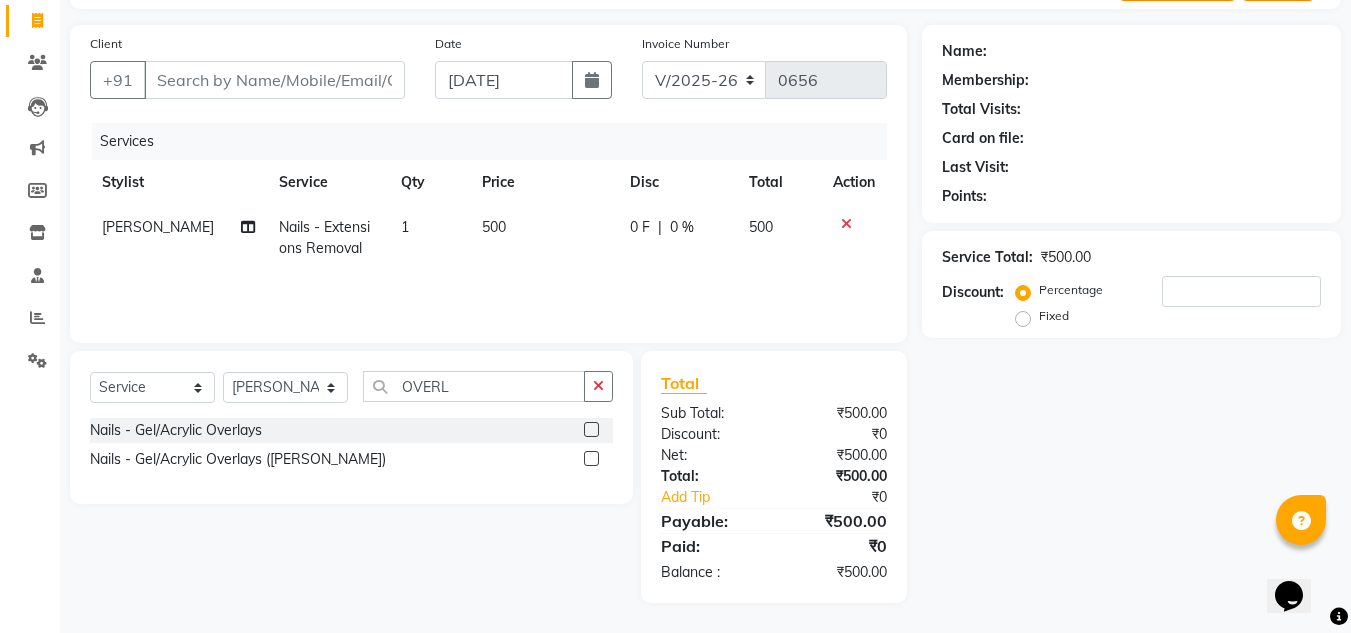 click 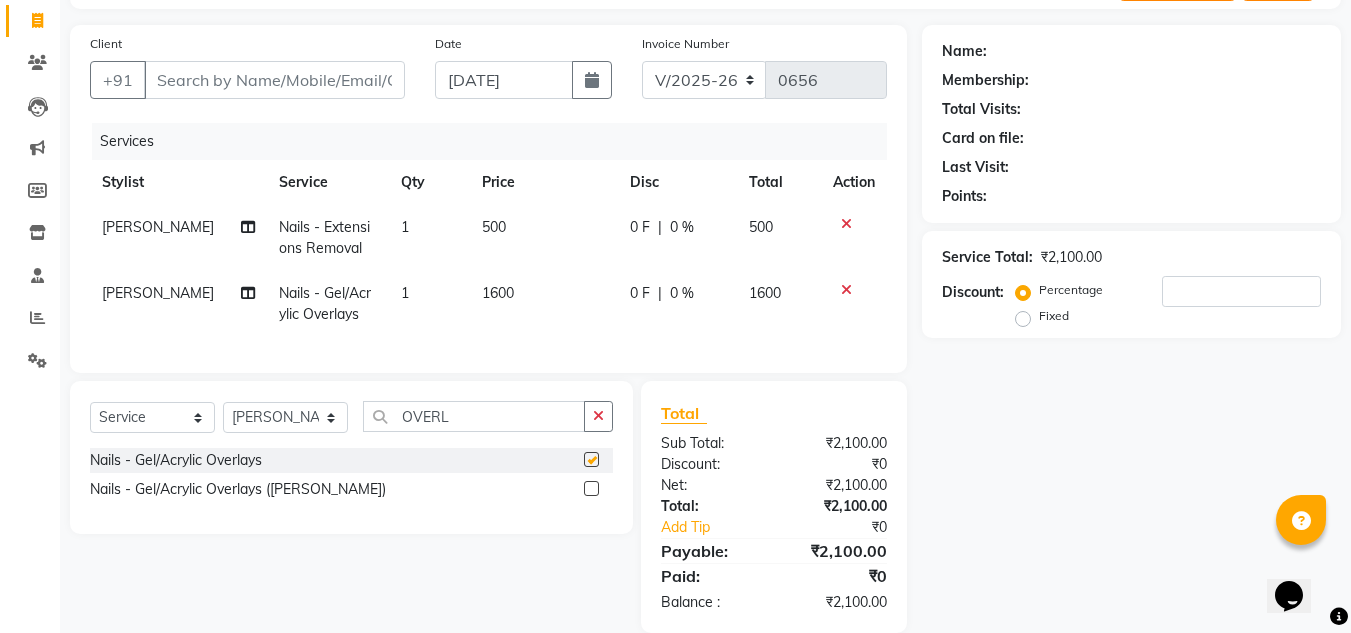 checkbox on "false" 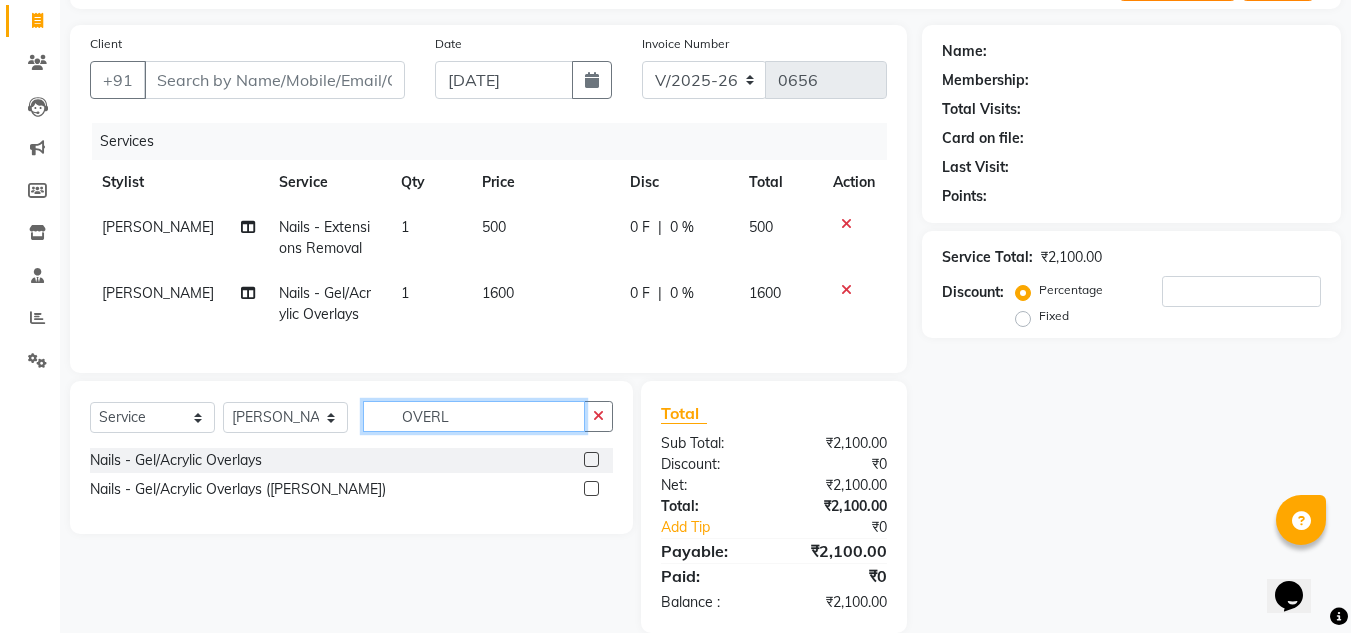 click on "OVERL" 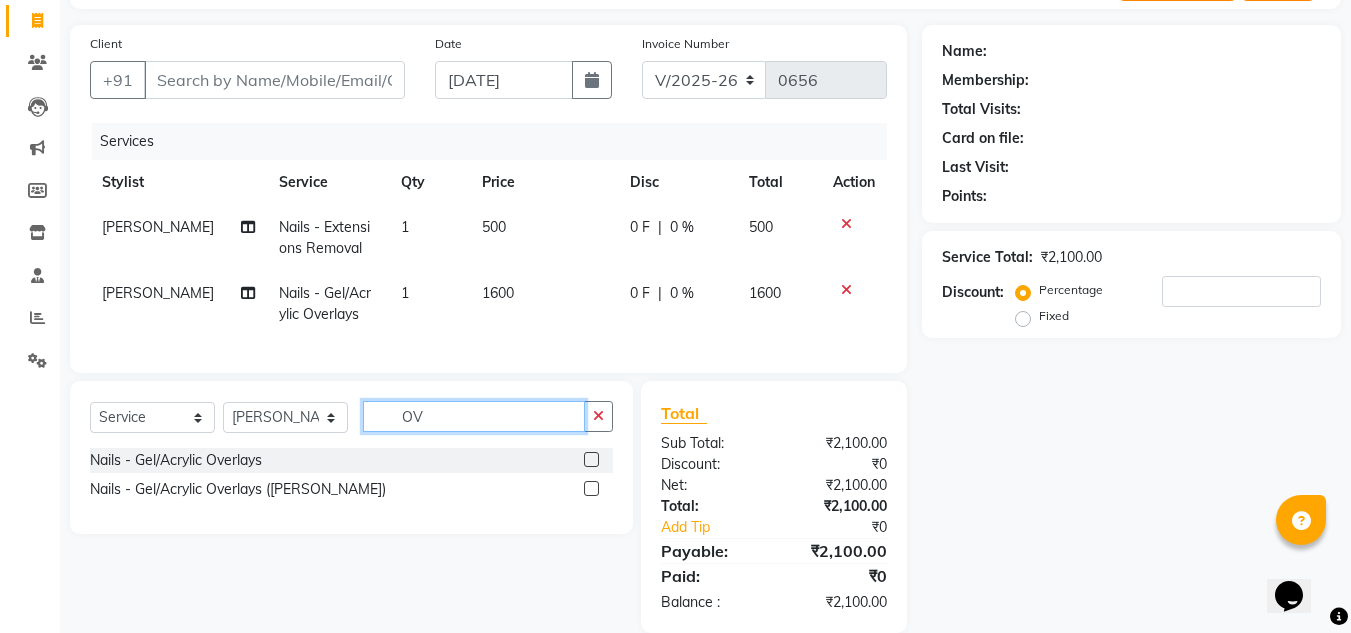 type on "O" 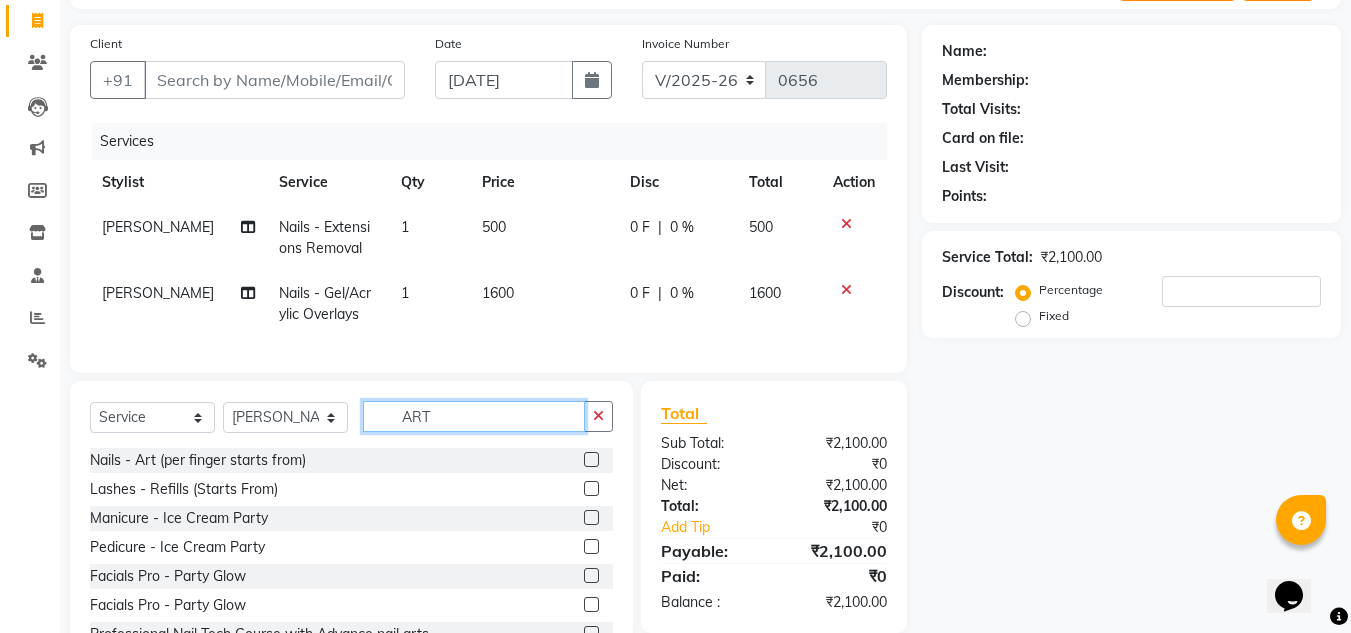 type on "ART" 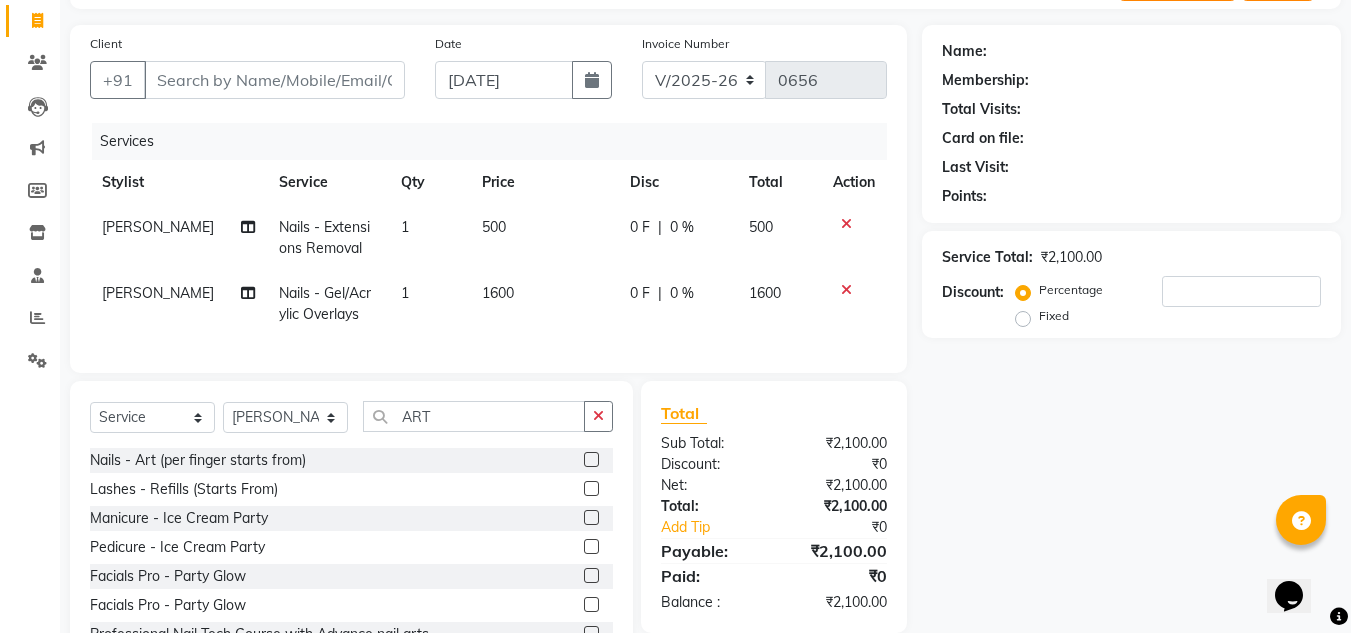 click 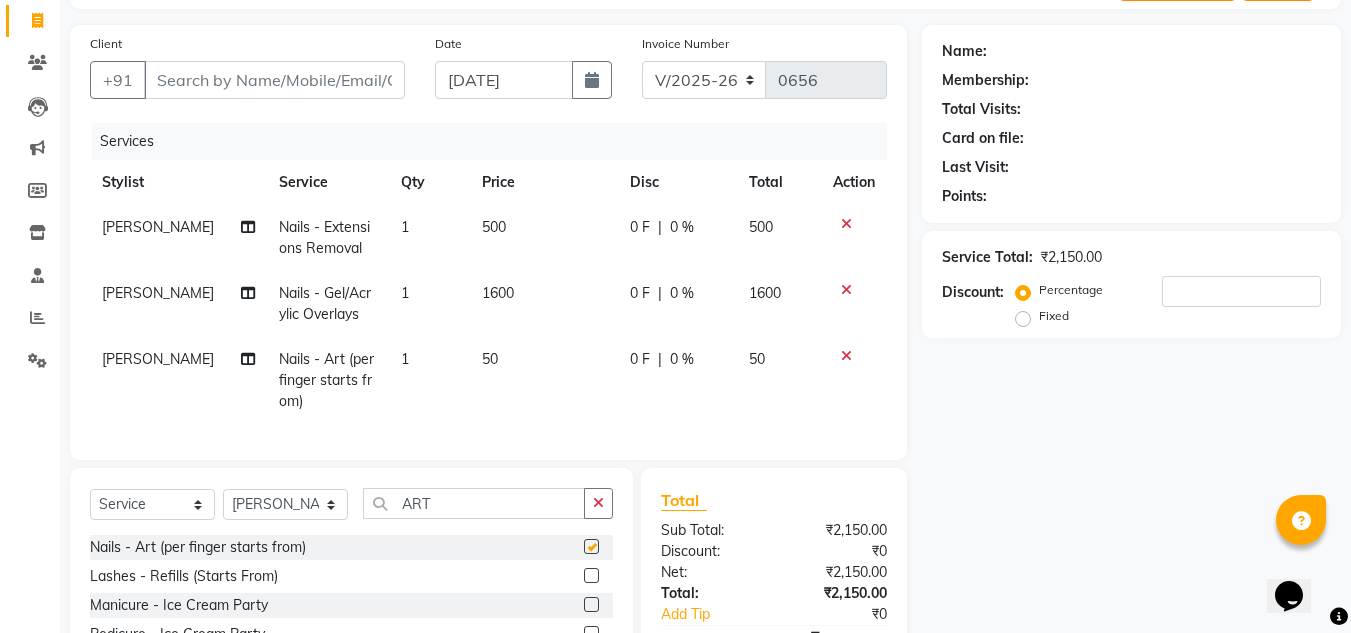 checkbox on "false" 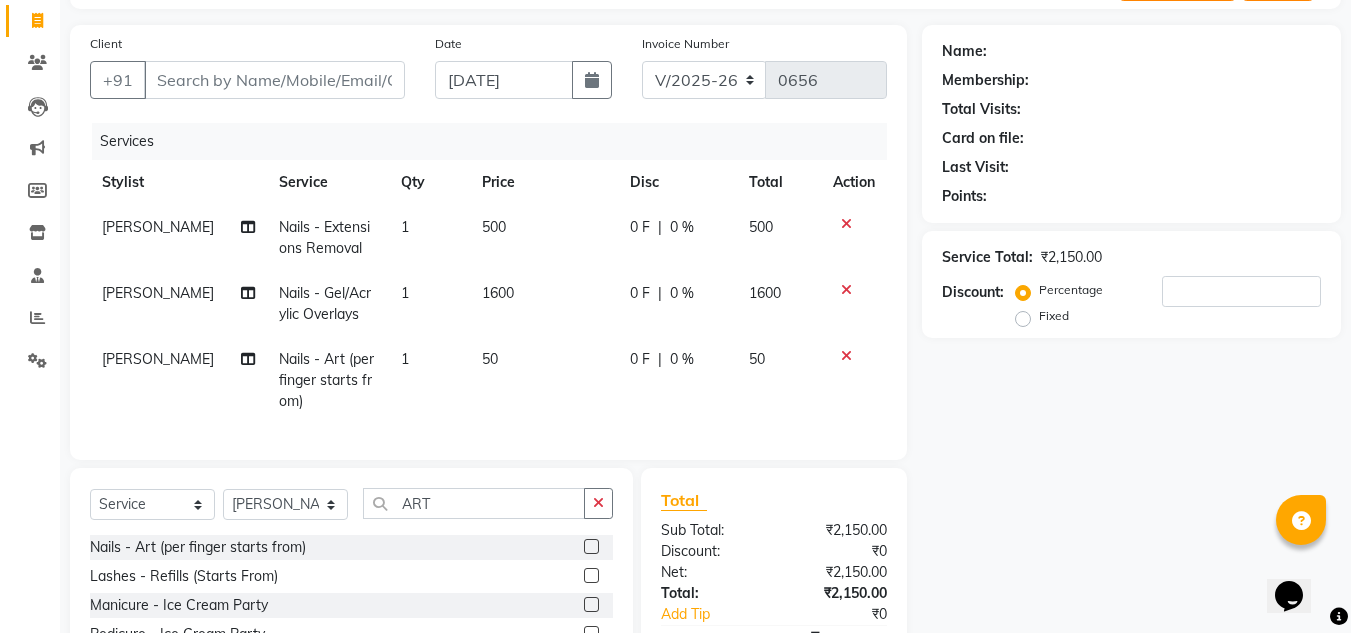 click on "50" 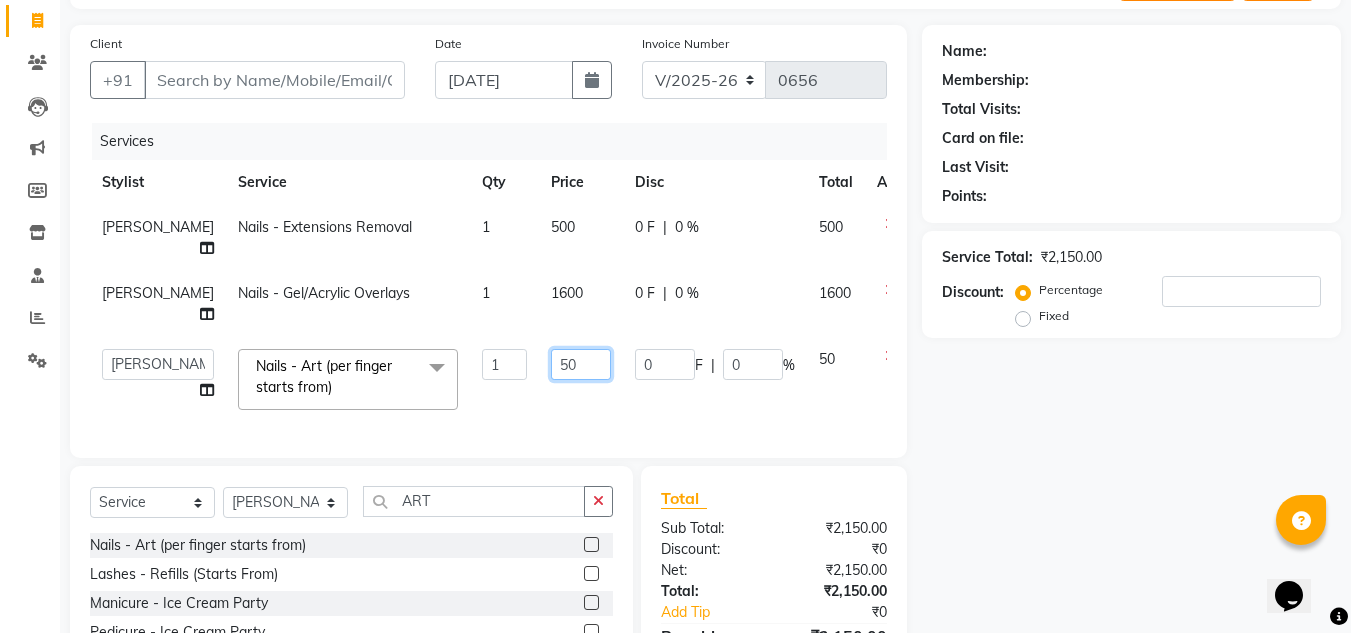 click on "50" 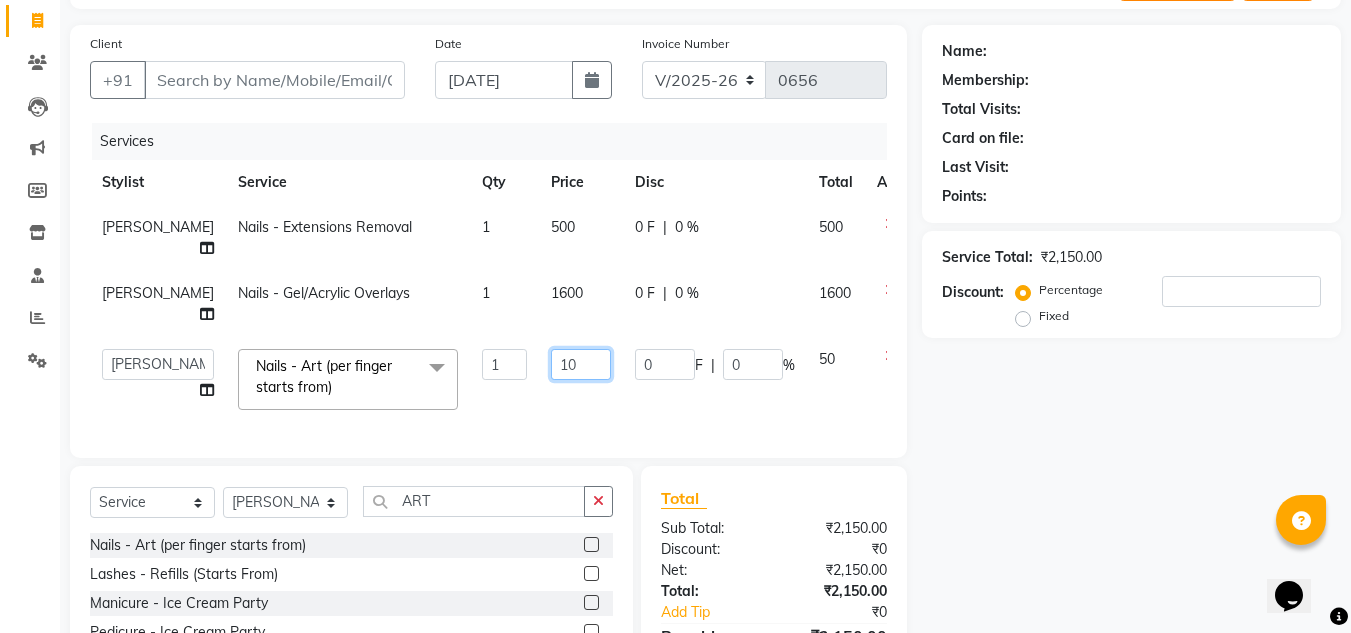 type on "100" 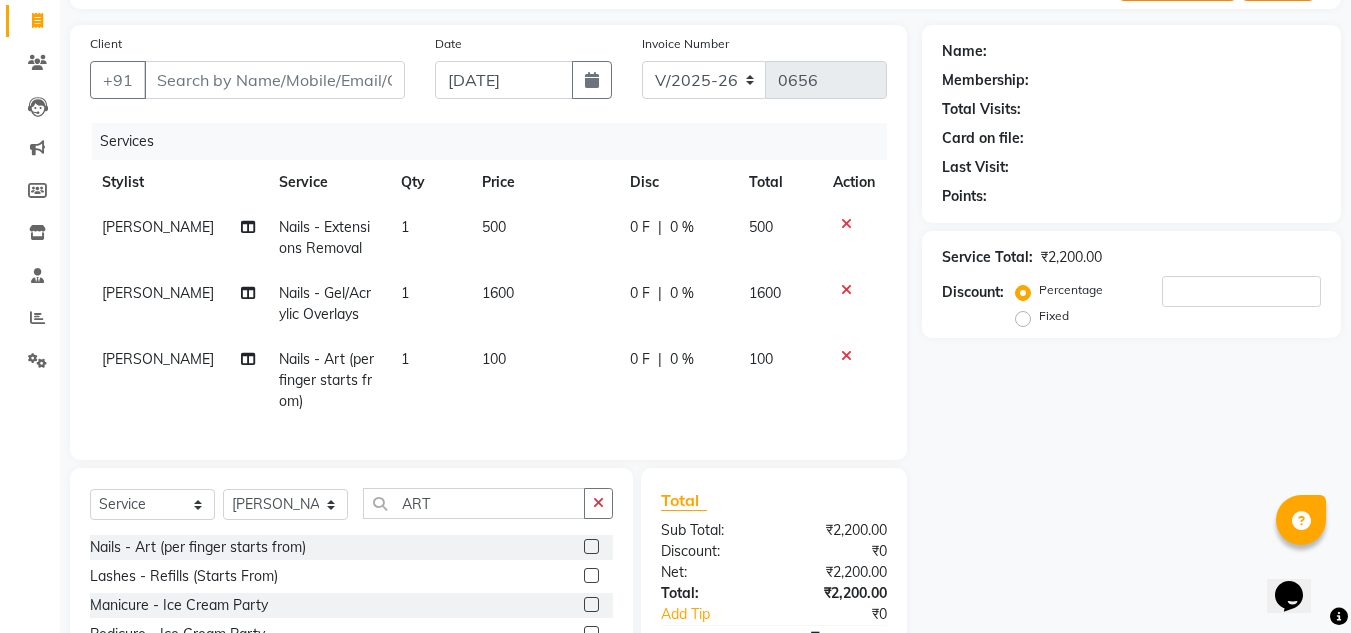 click on "1" 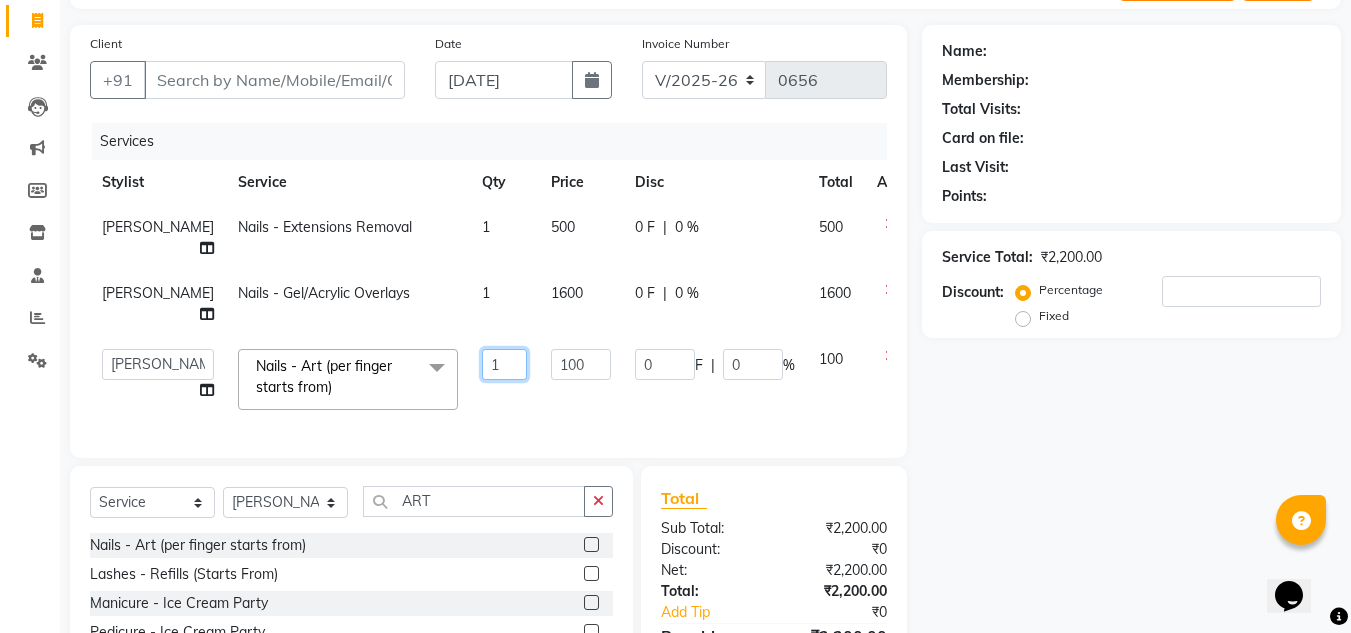 click on "1" 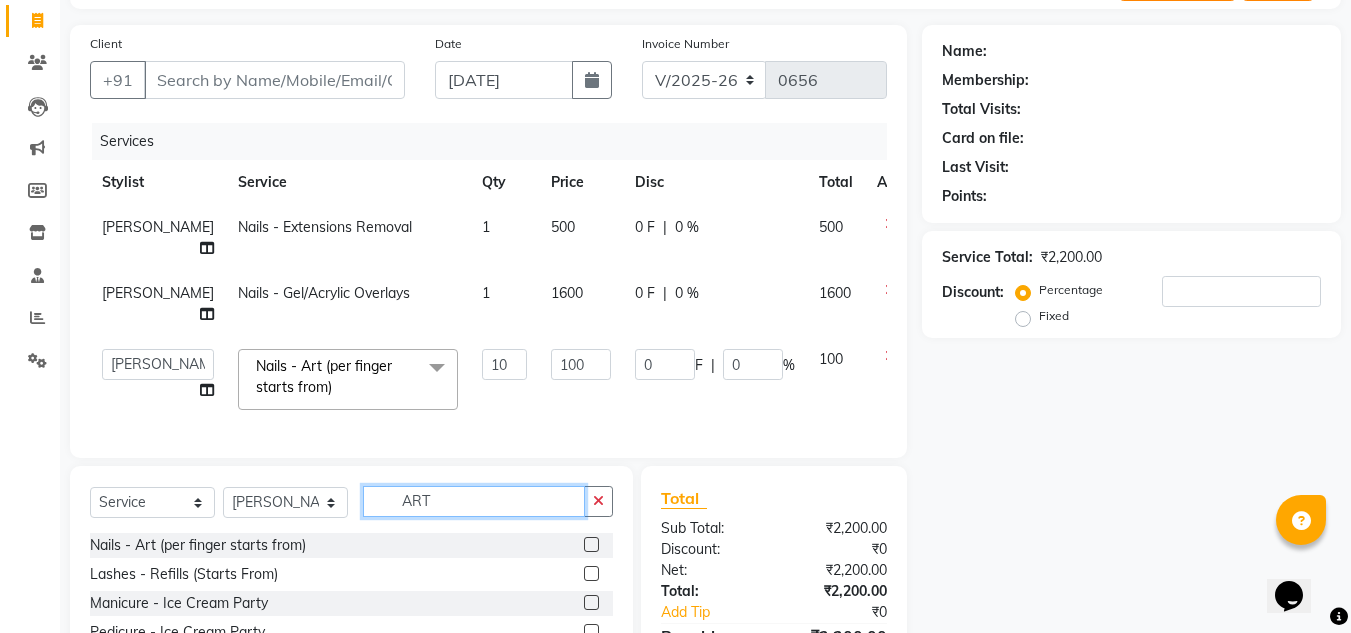 click on "Client +91 Date [DATE] Invoice Number V/2025 V/[PHONE_NUMBER] Services Stylist Service Qty Price Disc Total Action [PERSON_NAME] Nails - Extensions Removal 1 500 0 F | 0 % 500 [PERSON_NAME] Nails - Gel/Acrylic Overlays 1 1600 0 F | 0 % 1600  [PERSON_NAME] [PERSON_NAME]   [PERSON_NAME]   [PERSON_NAME]   Padmini   [PERSON_NAME] [PERSON_NAME]   [PERSON_NAME]  Nails - Art (per finger starts from)  x Nails - Gel / Acrylic Nail Extensions Nails - Gel X Nails - Temporary Nail Extensions Nails - Refills Nails - Toe Nail Extensions Nails - Gel Polish Nails - Gel/Acrylic Overlays Nails - Acrylic/Gel Toe Nail Extensions Nails - Gel Polish Removal Nails - Extensions Removal Nails - Art (per finger starts from) press ons [PERSON_NAME]  french Ombre glitter ombre inbuilt  inbuilt  per streak highlights per streak highlights per streak highlights Nails - Gel / Acrylic Nail Extensions ([PERSON_NAME]) Nails - Gel X ( [PERSON_NAME]) Nails - Temporary Nail Extensions([PERSON_NAME]) Nails - Refills ([PERSON_NAME]) Nails - Gel/Acrylic Overlays ([PERSON_NAME]) Cut,File,Polish 10 100" 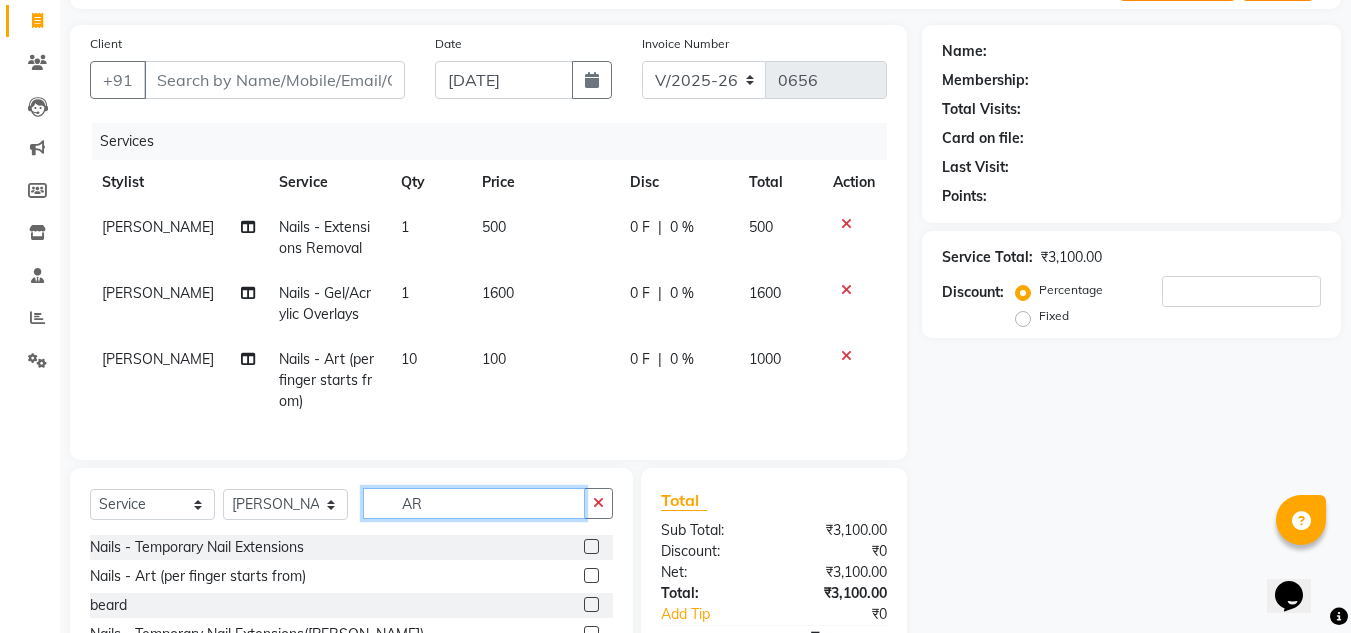 type on "A" 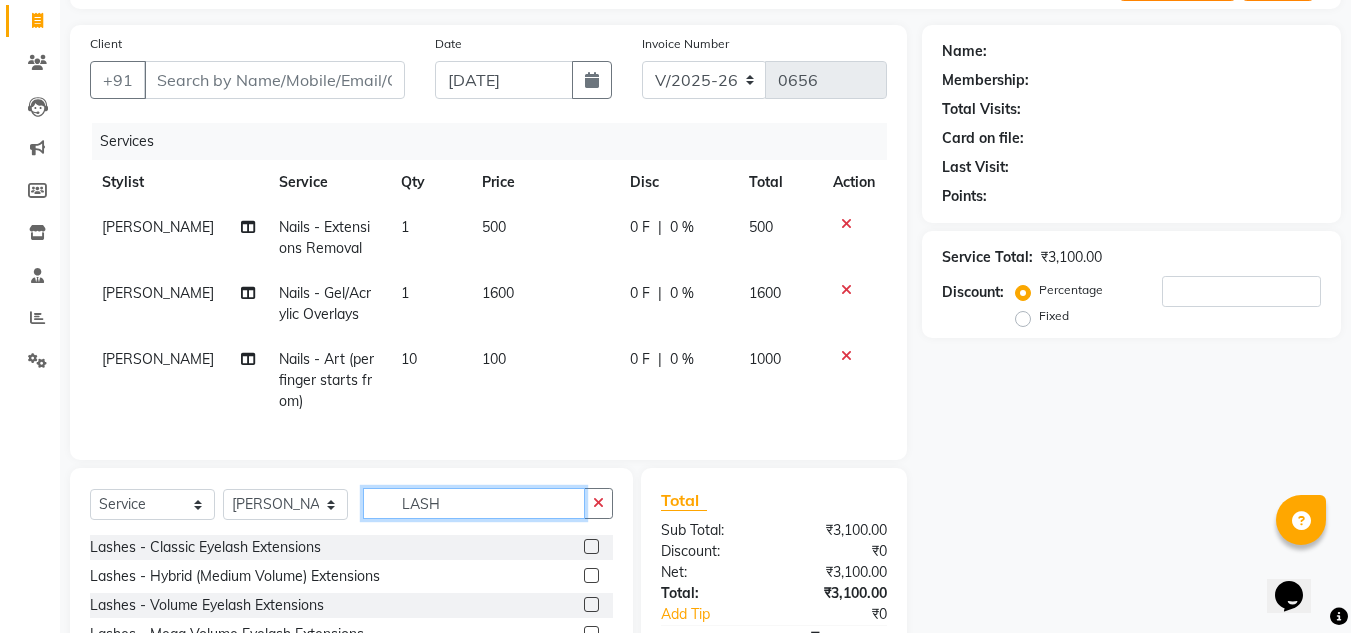 type on "LASH" 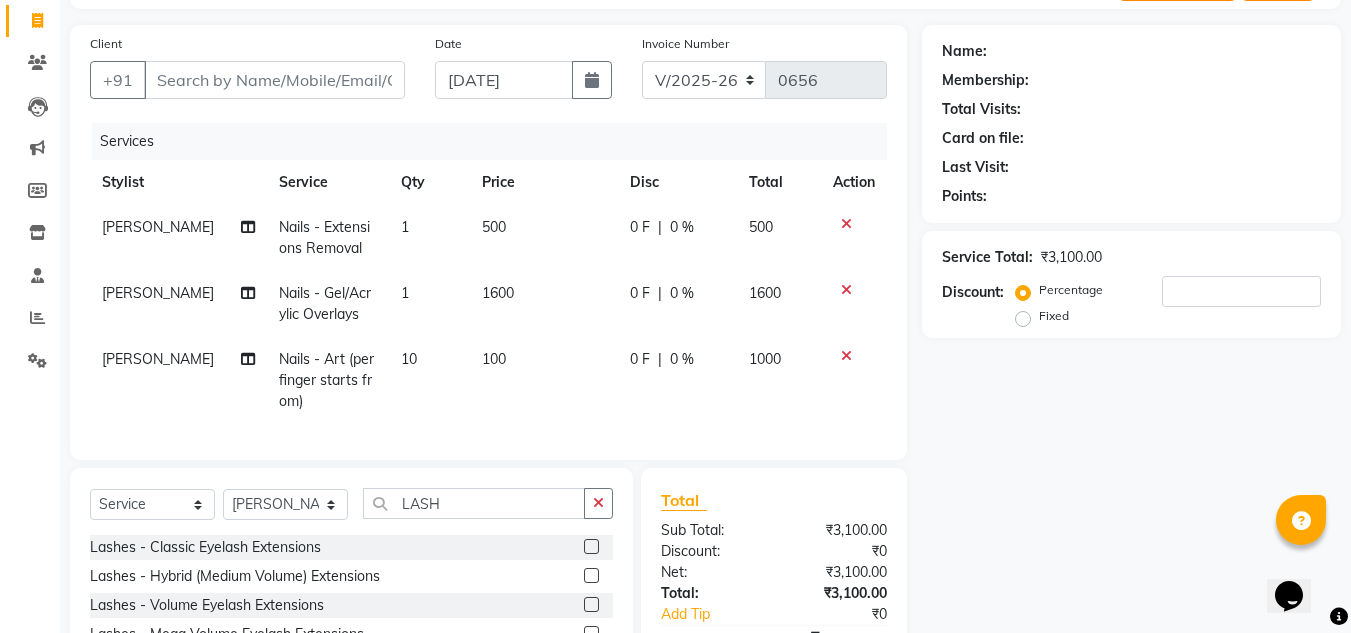click 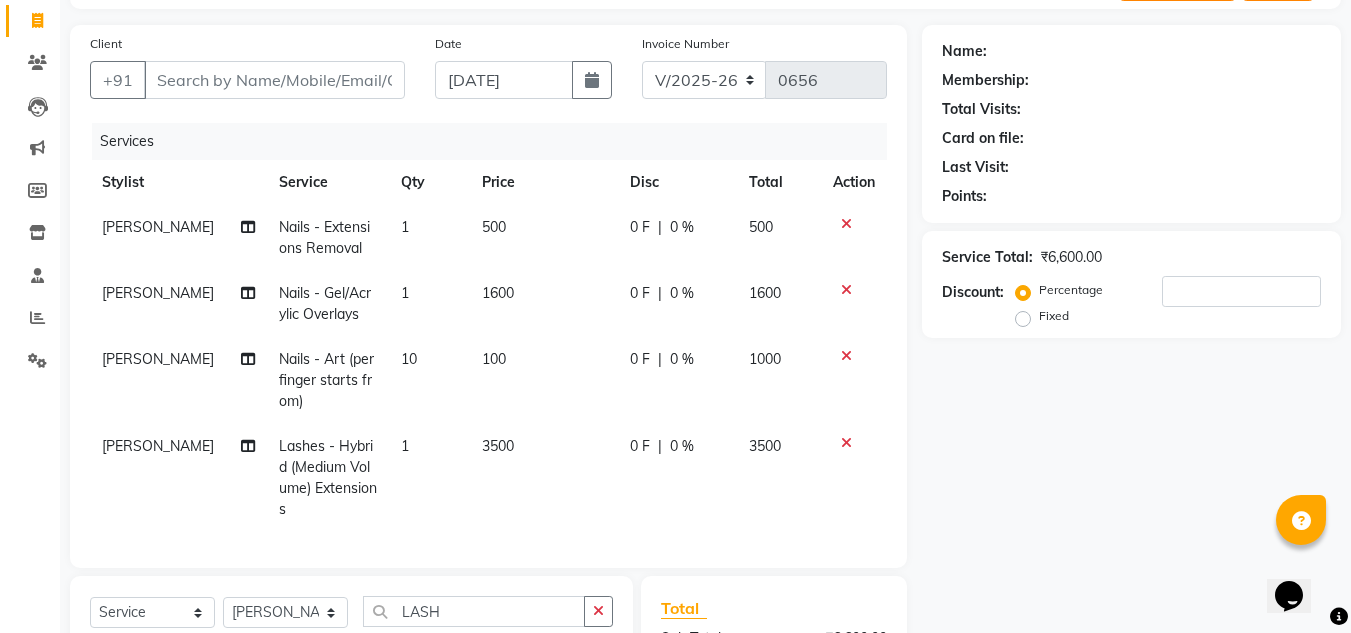 checkbox on "false" 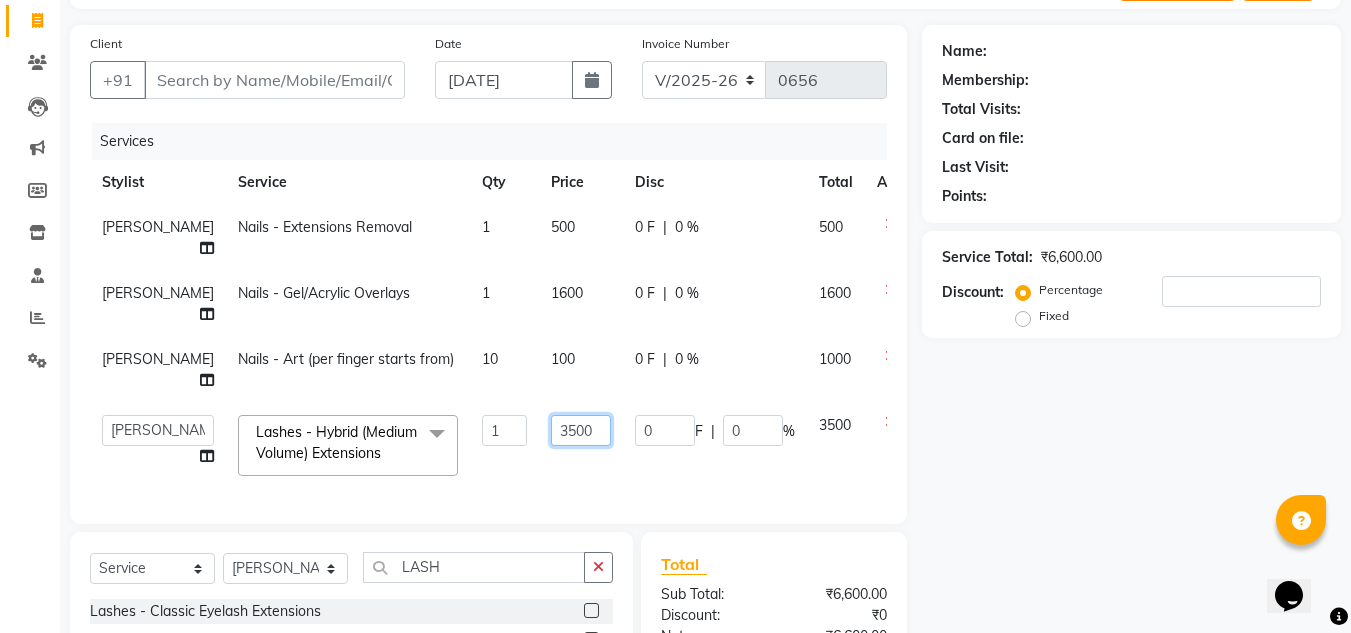 click on "3500" 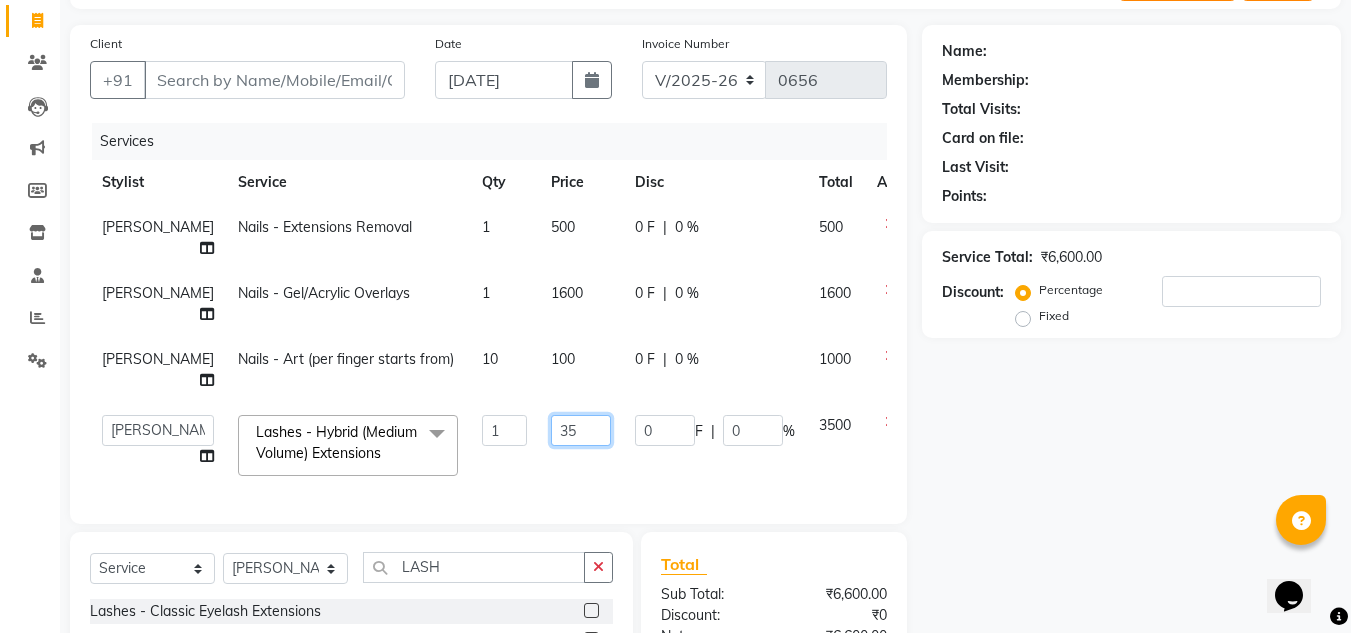 type on "3" 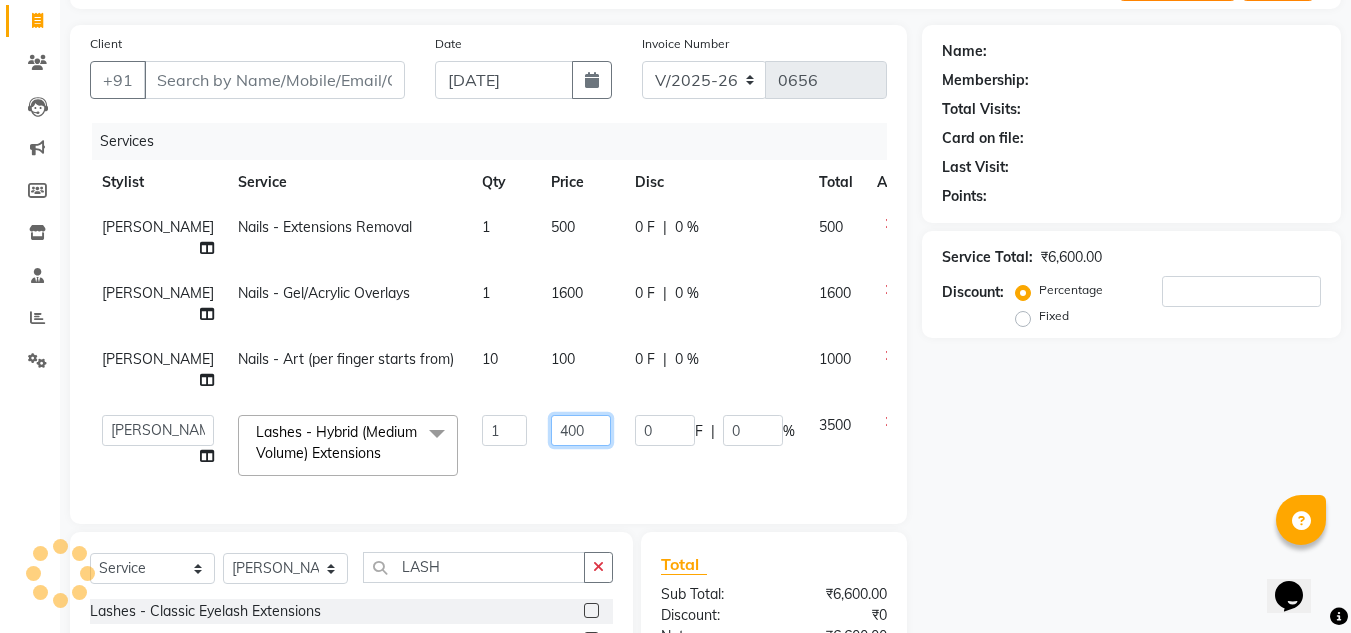 type on "4000" 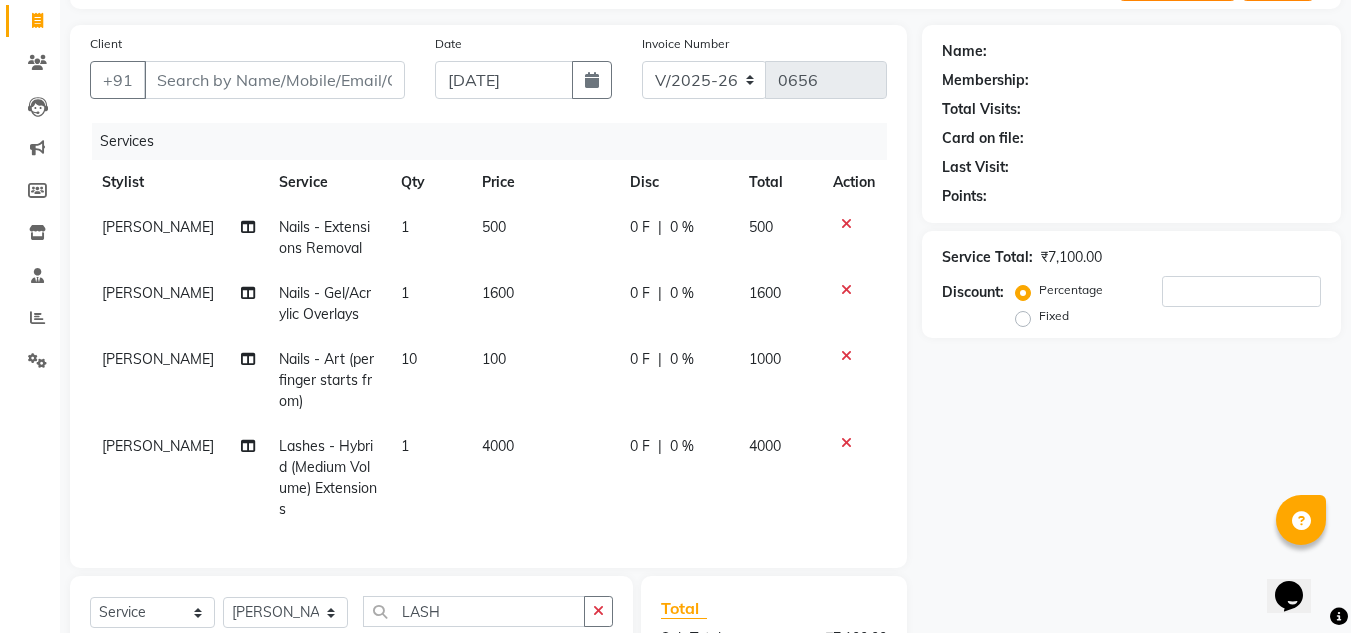 click on "0 F" 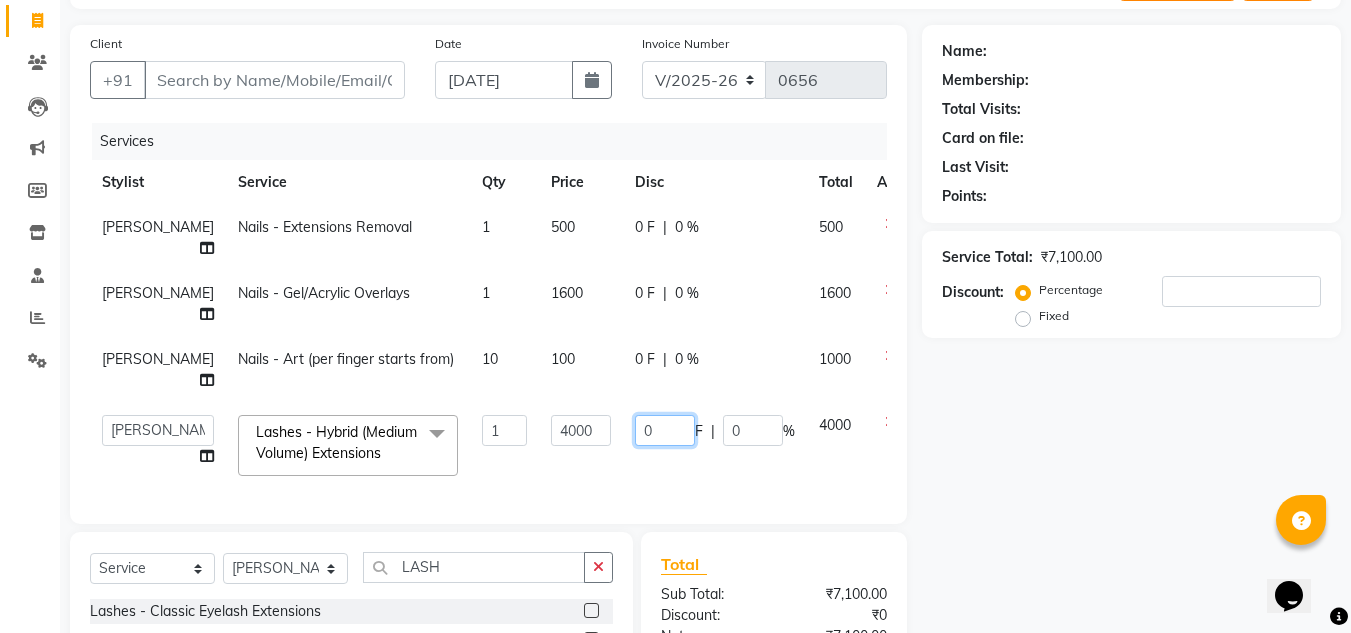 click on "0" 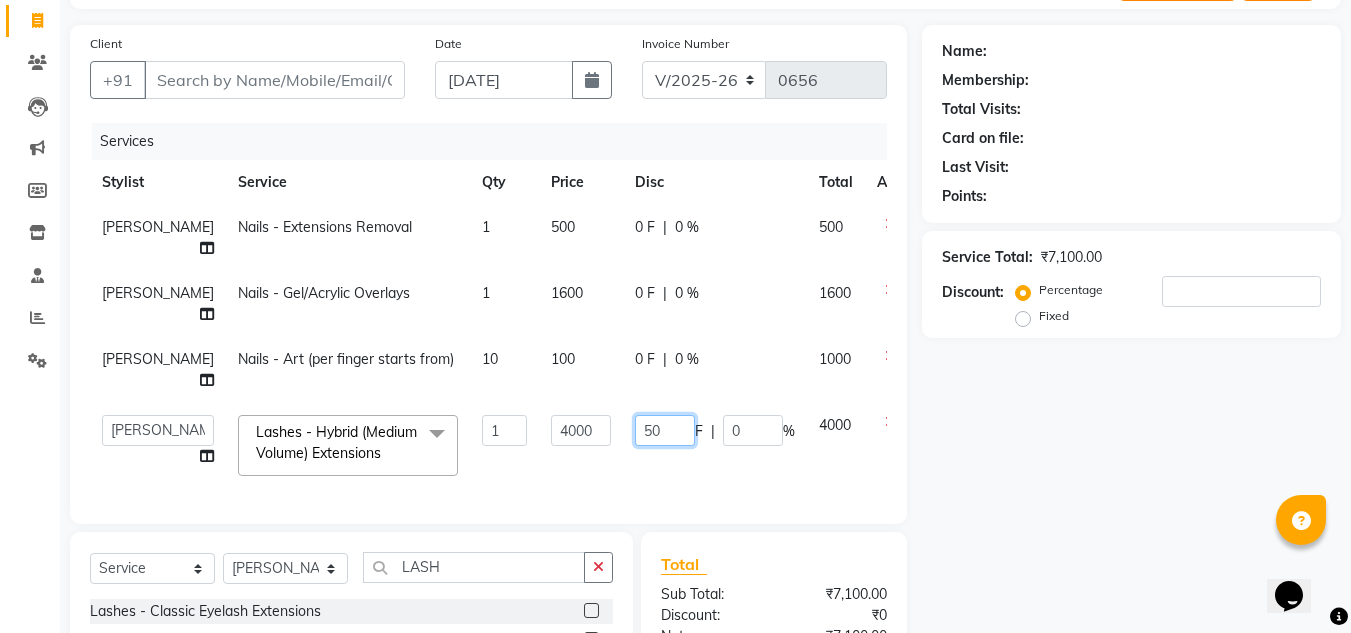 type on "500" 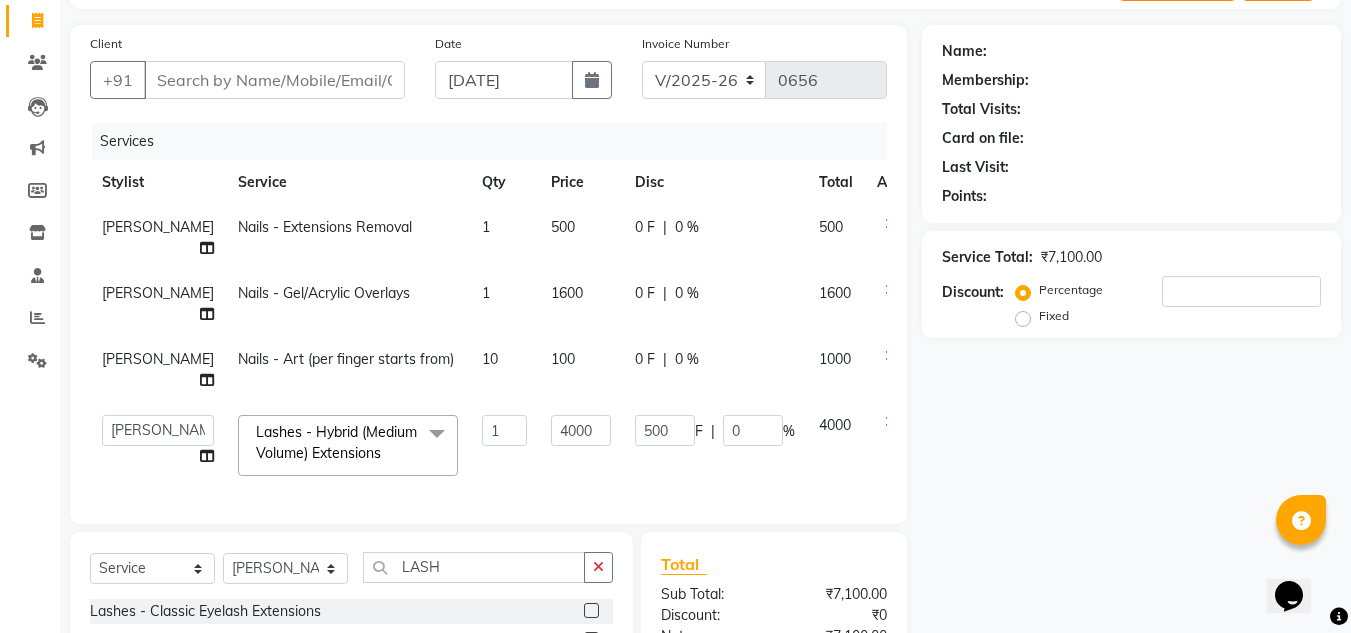 click on "[PERSON_NAME] Nails - Extensions Removal 1 500 0 F | 0 % 500 [PERSON_NAME] Nails - Gel/Acrylic Overlays 1 1600 0 F | 0 % 1600 [PERSON_NAME] Nails - Art (per finger starts from) 10 100 0 F | 0 % 1000  H [PERSON_NAME] [PERSON_NAME]   [PERSON_NAME]   [PERSON_NAME]   Padmini   [PERSON_NAME] [PERSON_NAME]   [PERSON_NAME]  Lashes - Hybrid (Medium Volume) Extensions  x Nails - Gel / Acrylic Nail Extensions Nails - Gel X Nails - Temporary Nail Extensions Nails - Refills Nails - Toe Nail Extensions Nails - Gel Polish Nails - Gel/Acrylic Overlays Nails - Acrylic/Gel Toe Nail Extensions Nails - Gel Polish Removal Nails - Extensions Removal Nails - Art (per finger starts from) press ons [PERSON_NAME]  french Ombre glitter ombre inbuilt  inbuilt  per streak highlights per streak highlights per streak highlights Nails - Gel / Acrylic Nail Extensions ([PERSON_NAME]) Nails - Gel X ( [PERSON_NAME]) Nails - Temporary Nail Extensions([PERSON_NAME]) Nails - Refills ([PERSON_NAME]) Nails - Gel/Acrylic Overlays ([PERSON_NAME]) Nails - Gel Polish ( [PERSON_NAME] ) Cut,File,Polish Lashes - Removals 1 F" 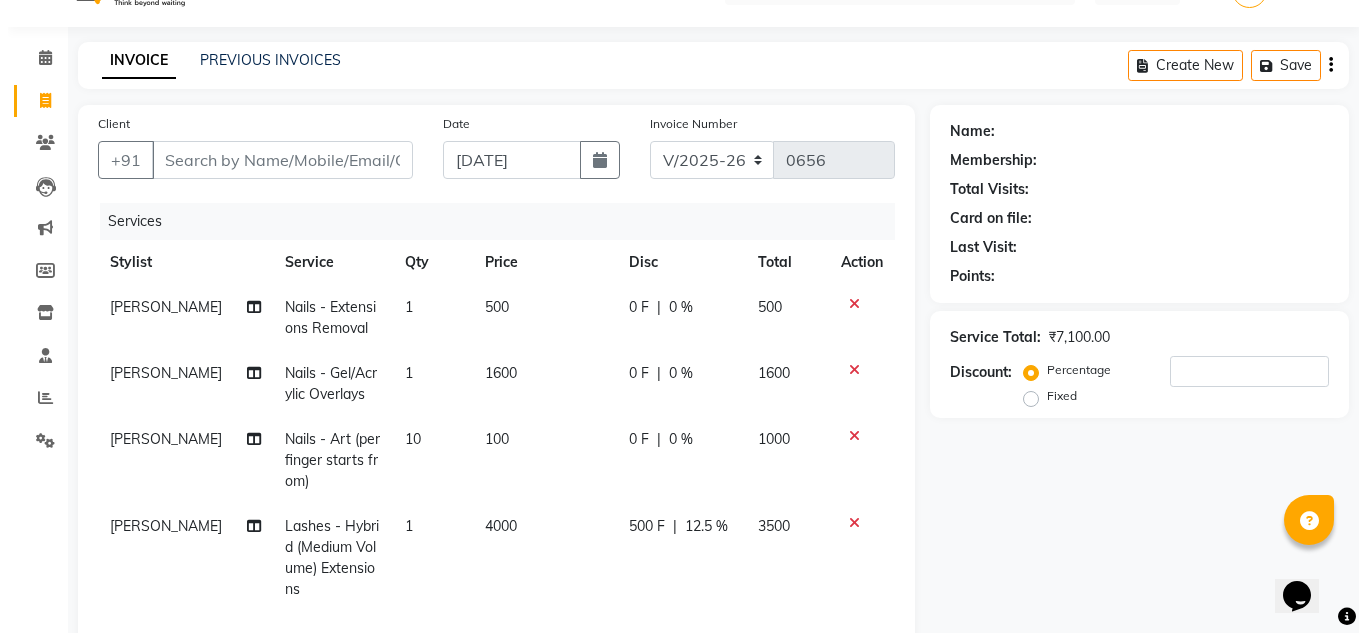 scroll, scrollTop: 38, scrollLeft: 0, axis: vertical 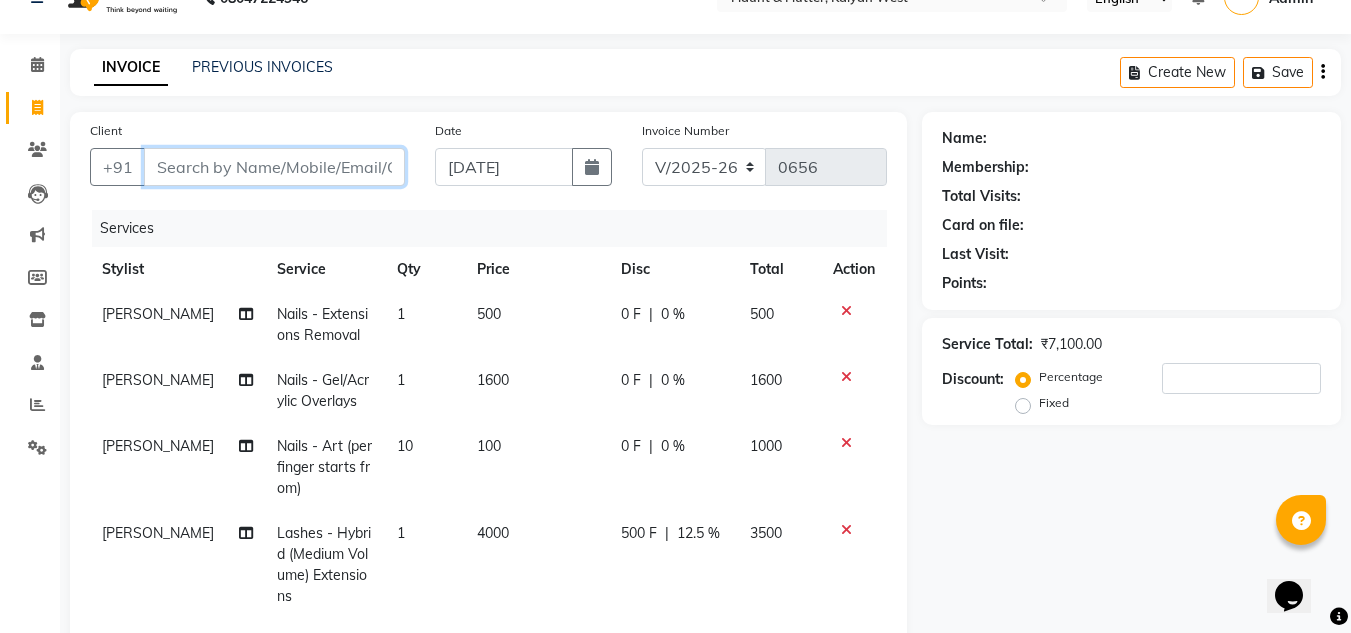click on "Client" at bounding box center (274, 167) 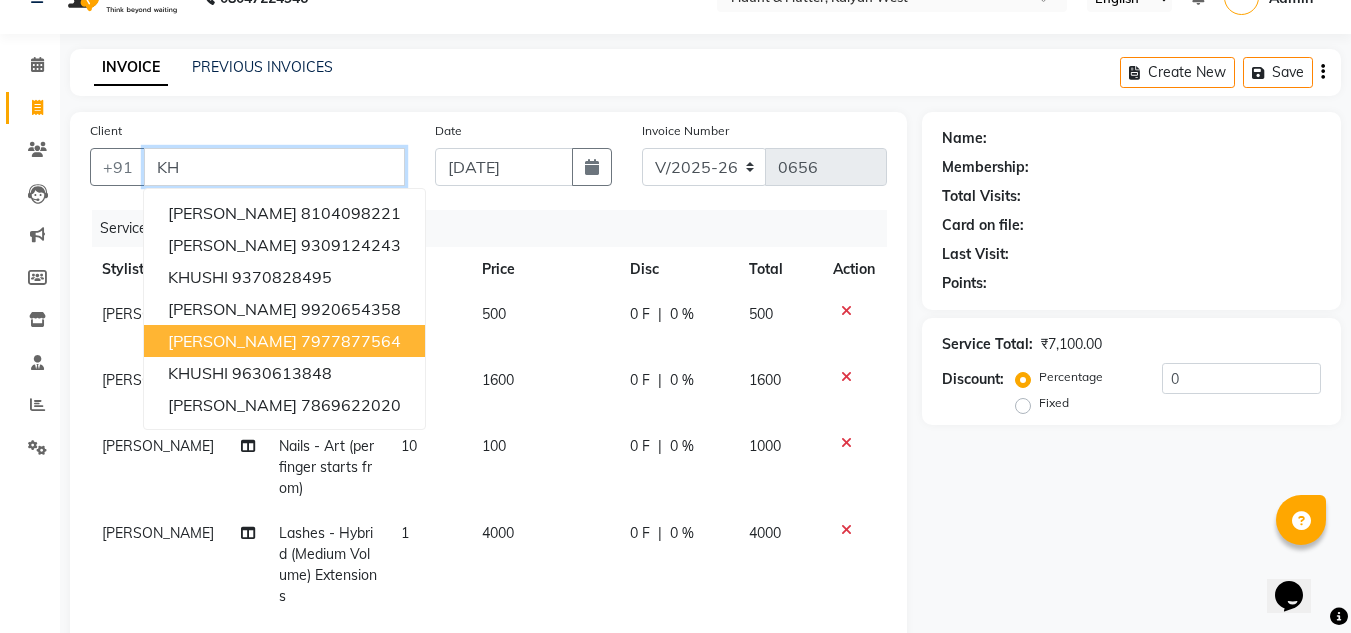 type on "K" 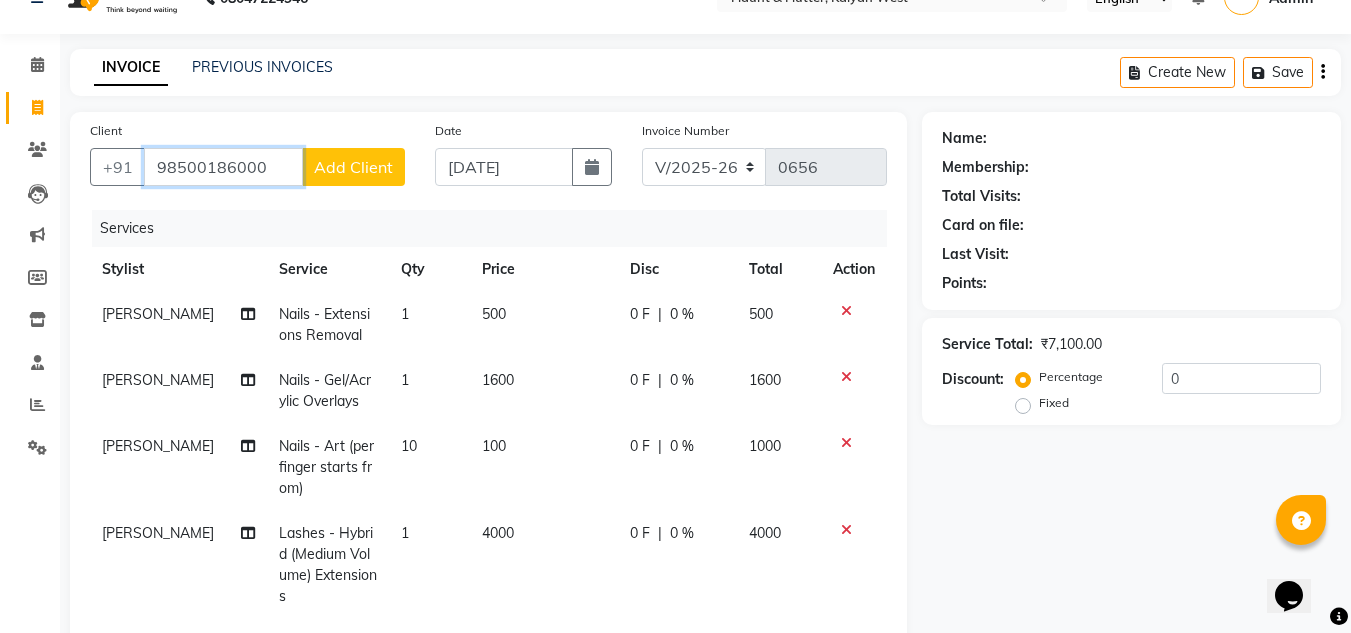click on "98500186000" at bounding box center [223, 167] 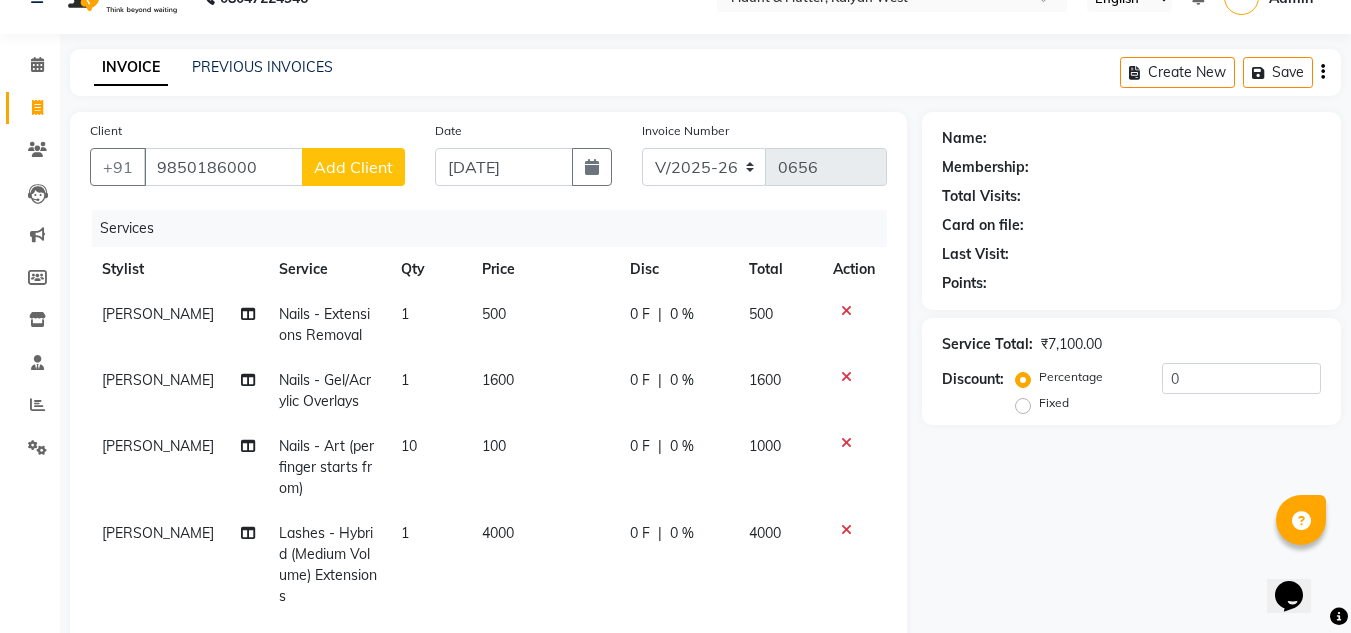 click on "Client [PHONE_NUMBER] Add Client" 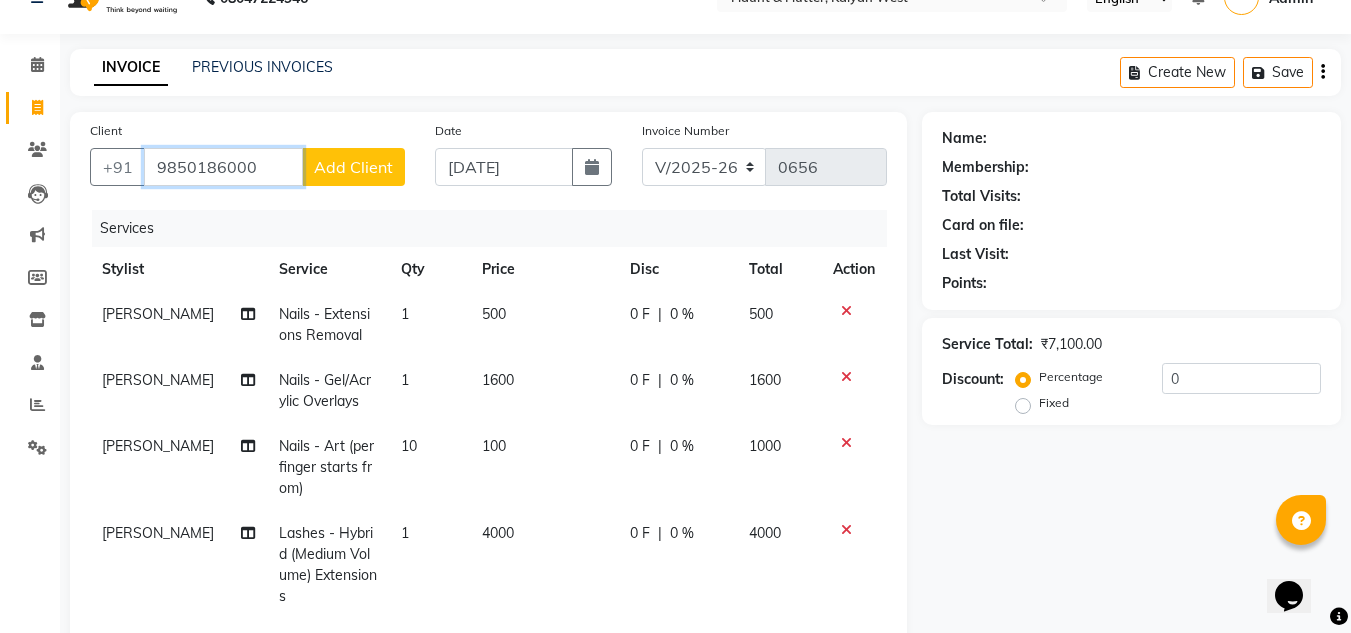 click on "9850186000" at bounding box center [223, 167] 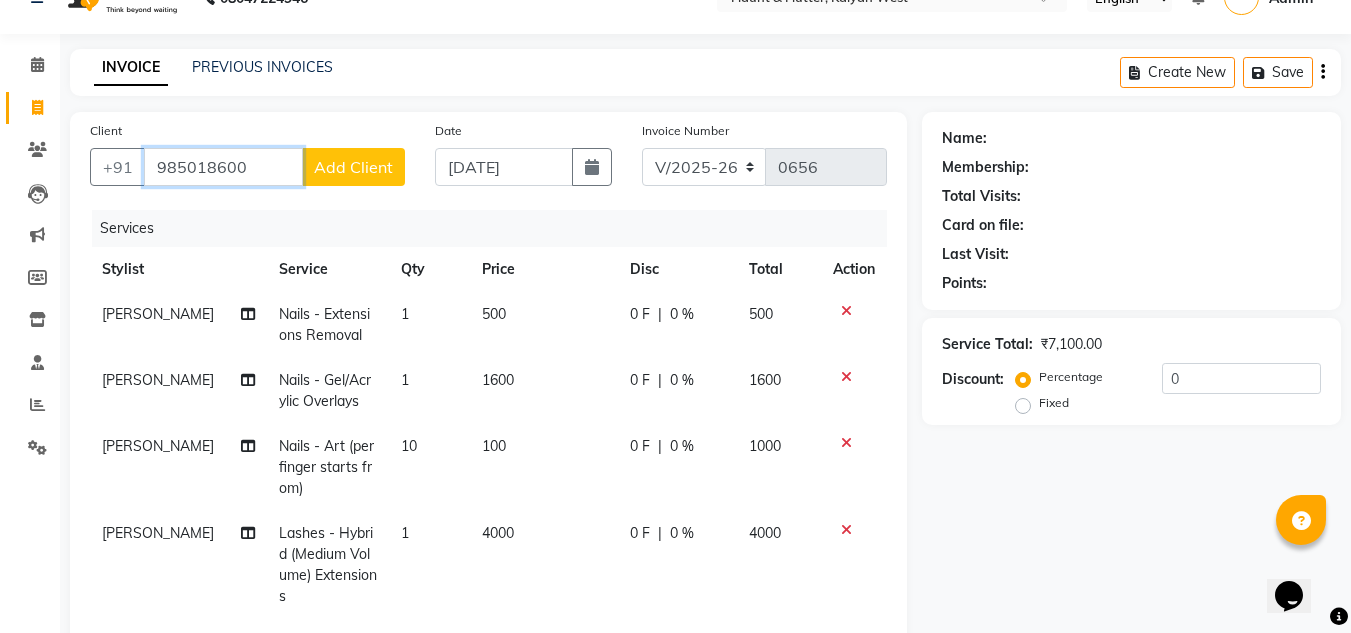 type on "9850186000" 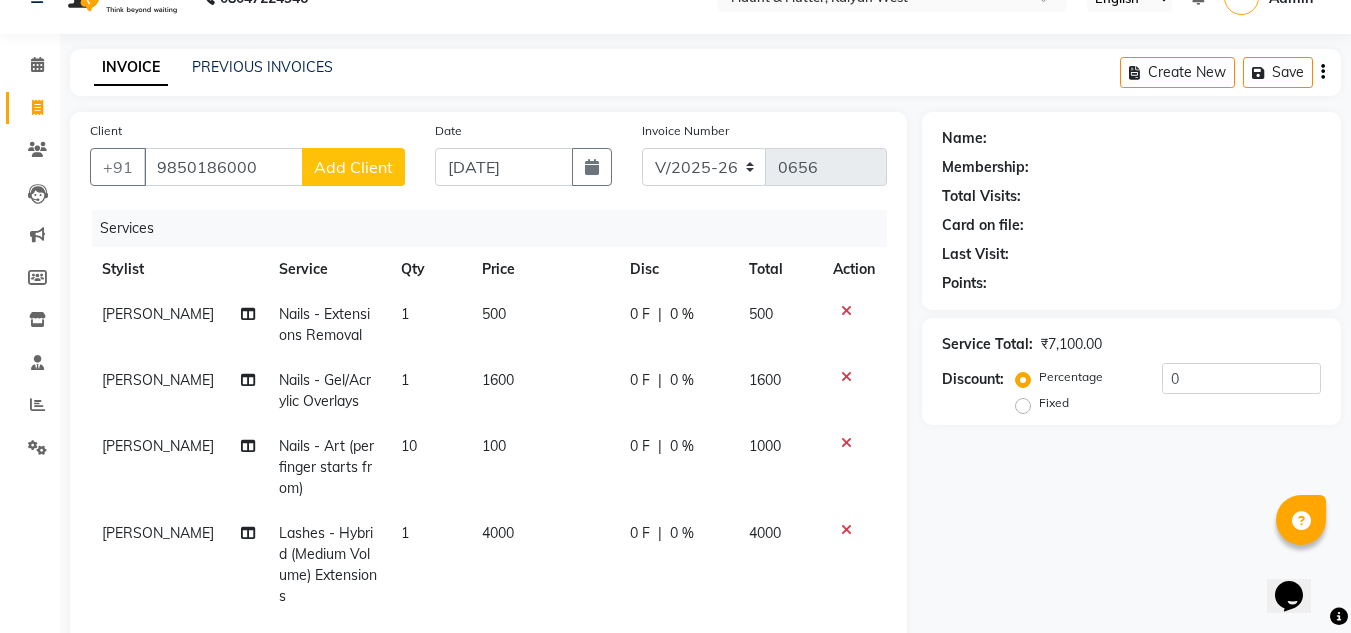 click on "Add Client" 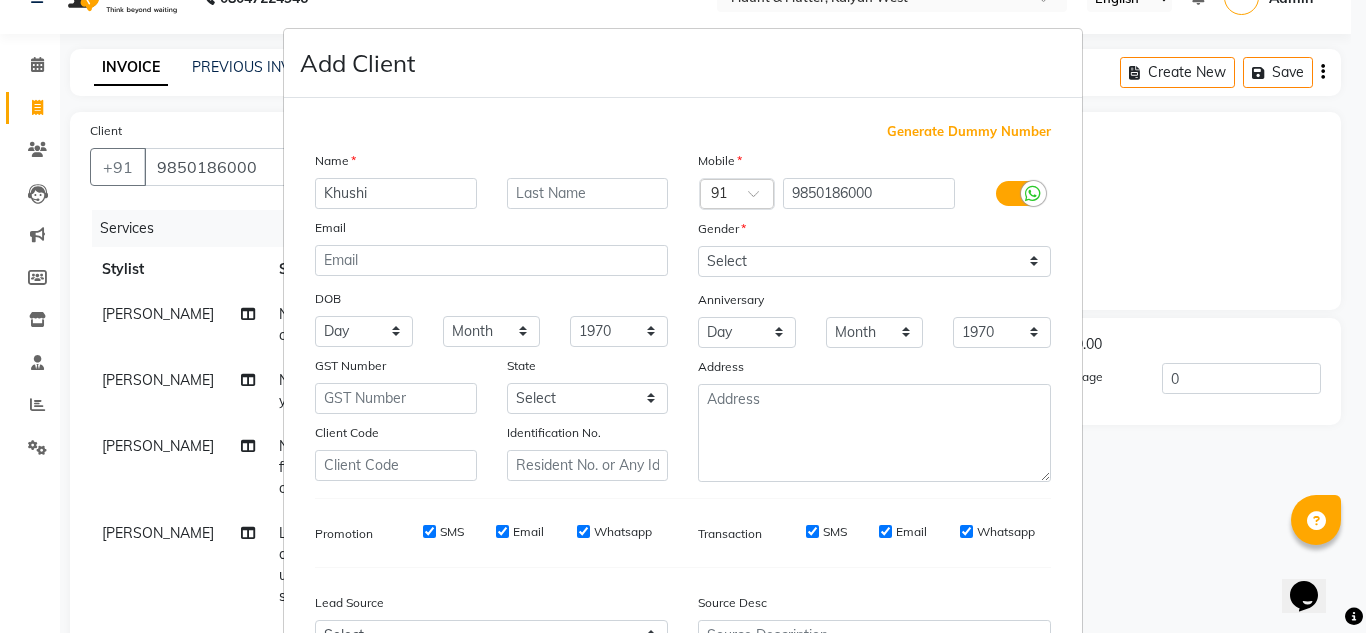 type on "Khushi" 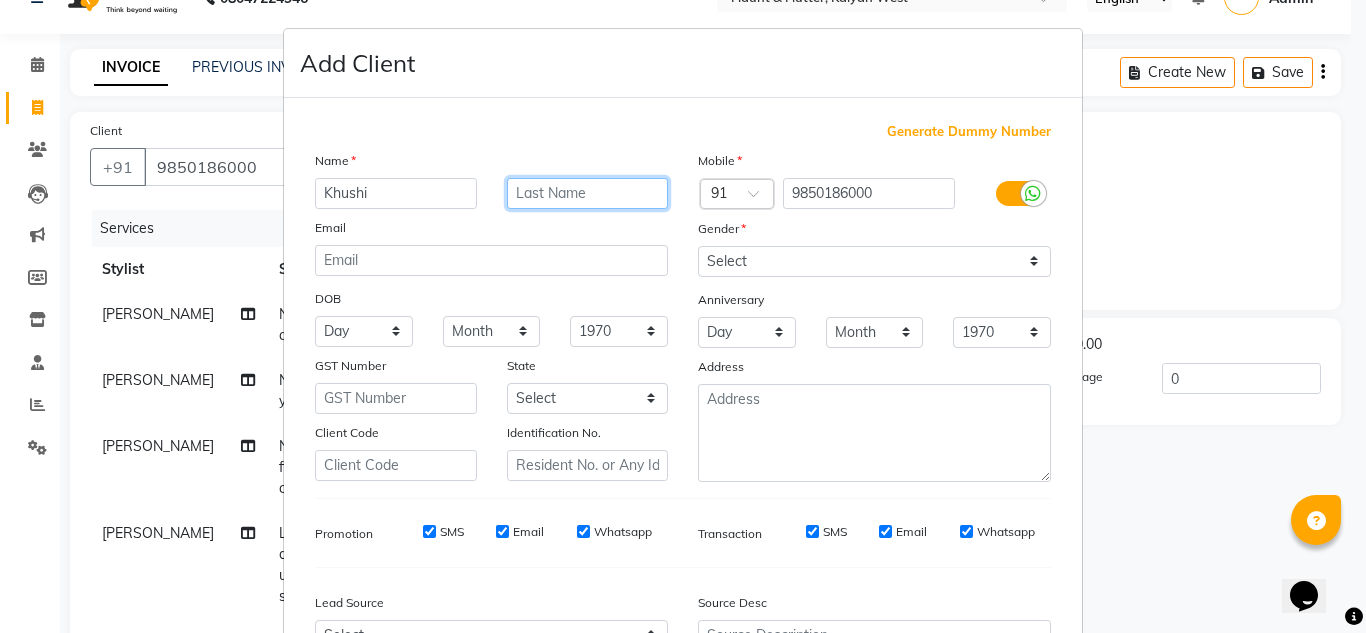 click at bounding box center [588, 193] 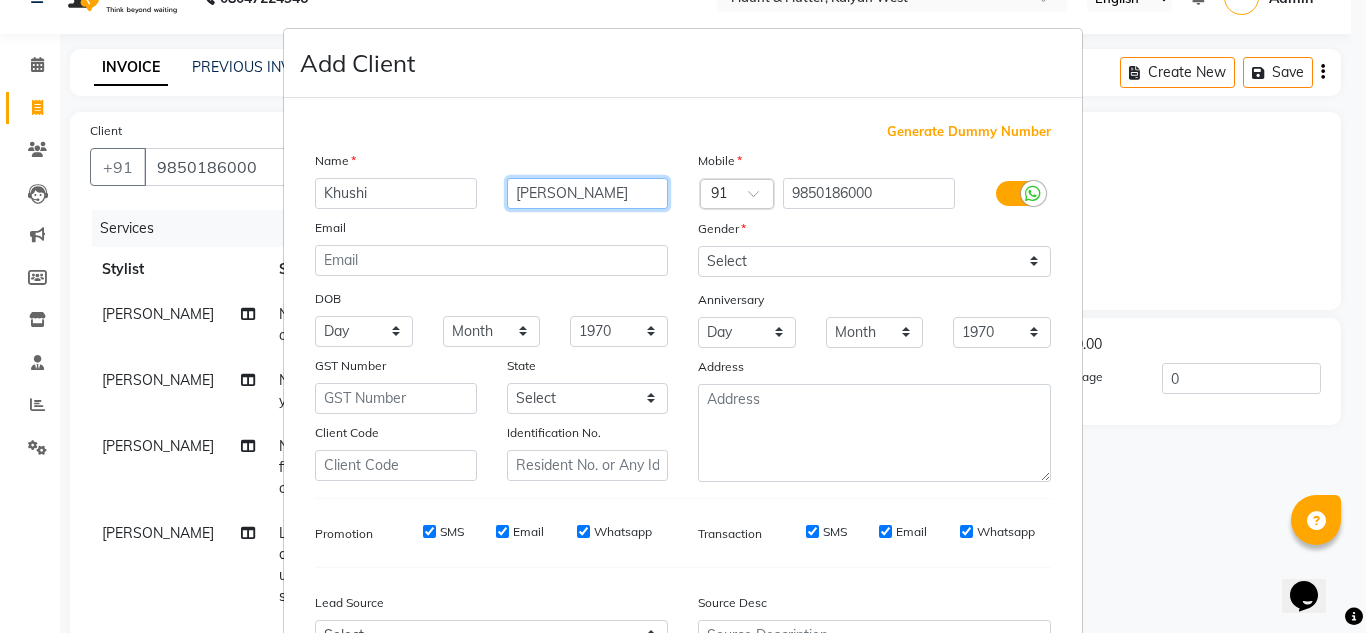 type on "[PERSON_NAME]" 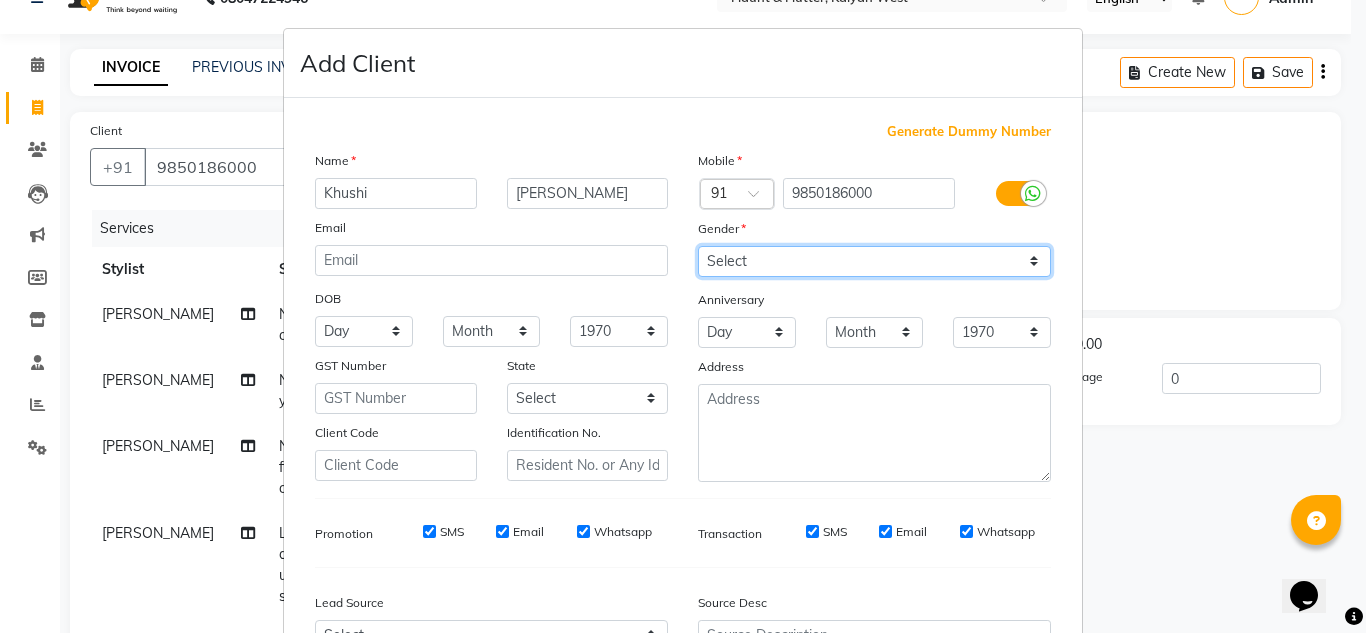 click on "Select [DEMOGRAPHIC_DATA] [DEMOGRAPHIC_DATA] Other Prefer Not To Say" at bounding box center [874, 261] 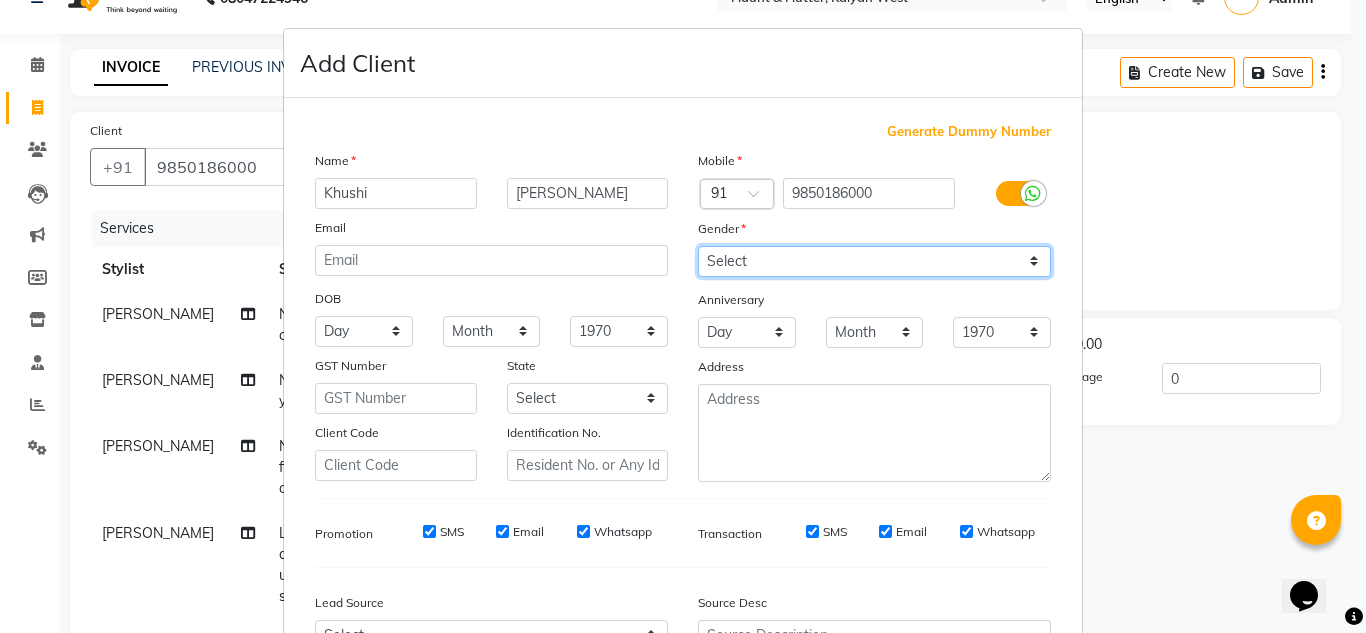 select on "[DEMOGRAPHIC_DATA]" 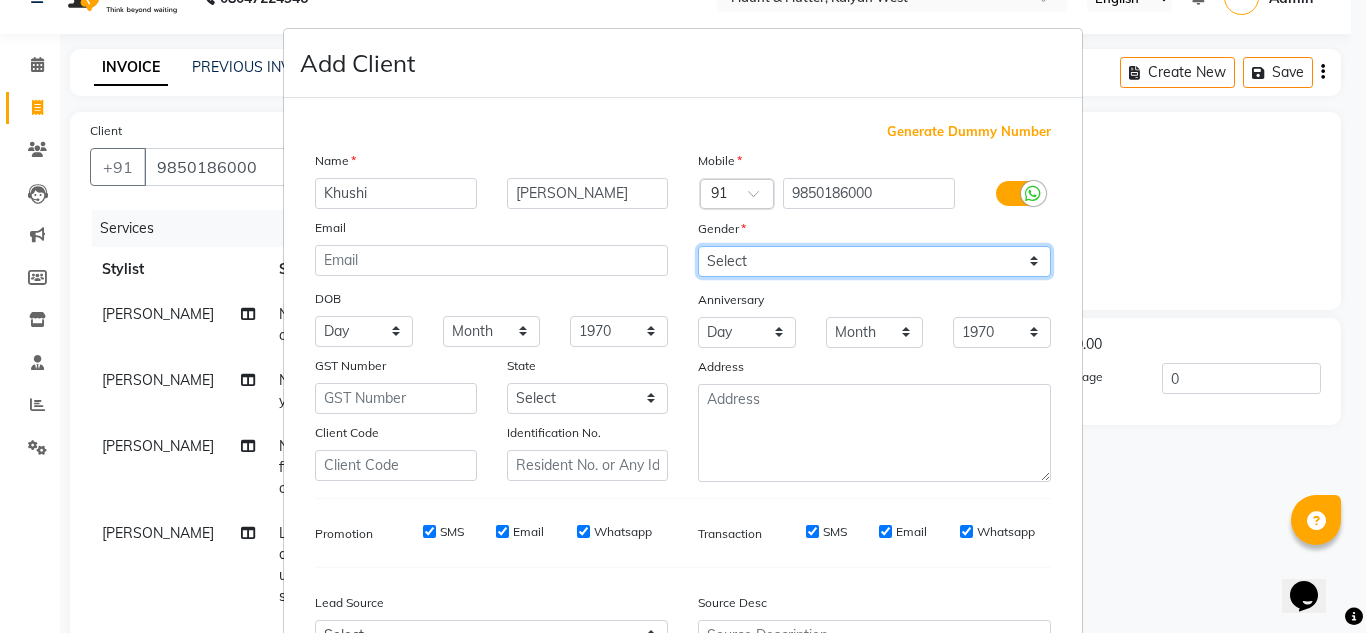 click on "Select [DEMOGRAPHIC_DATA] [DEMOGRAPHIC_DATA] Other Prefer Not To Say" at bounding box center [874, 261] 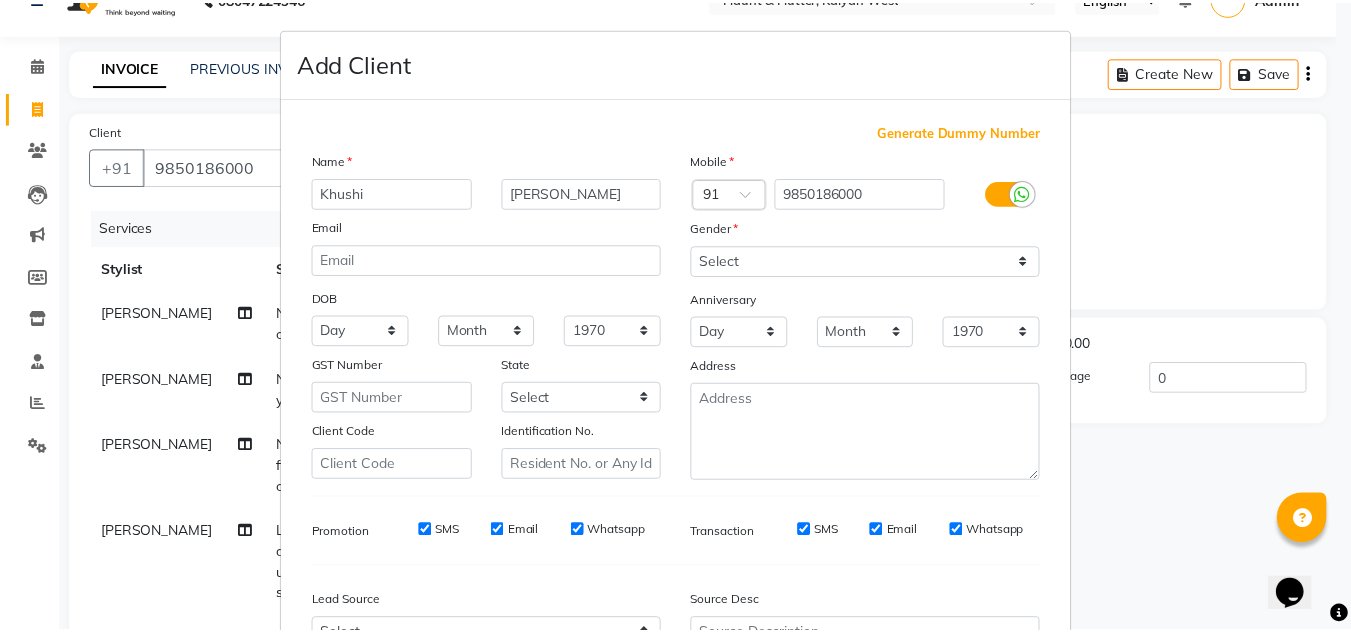 scroll, scrollTop: 216, scrollLeft: 0, axis: vertical 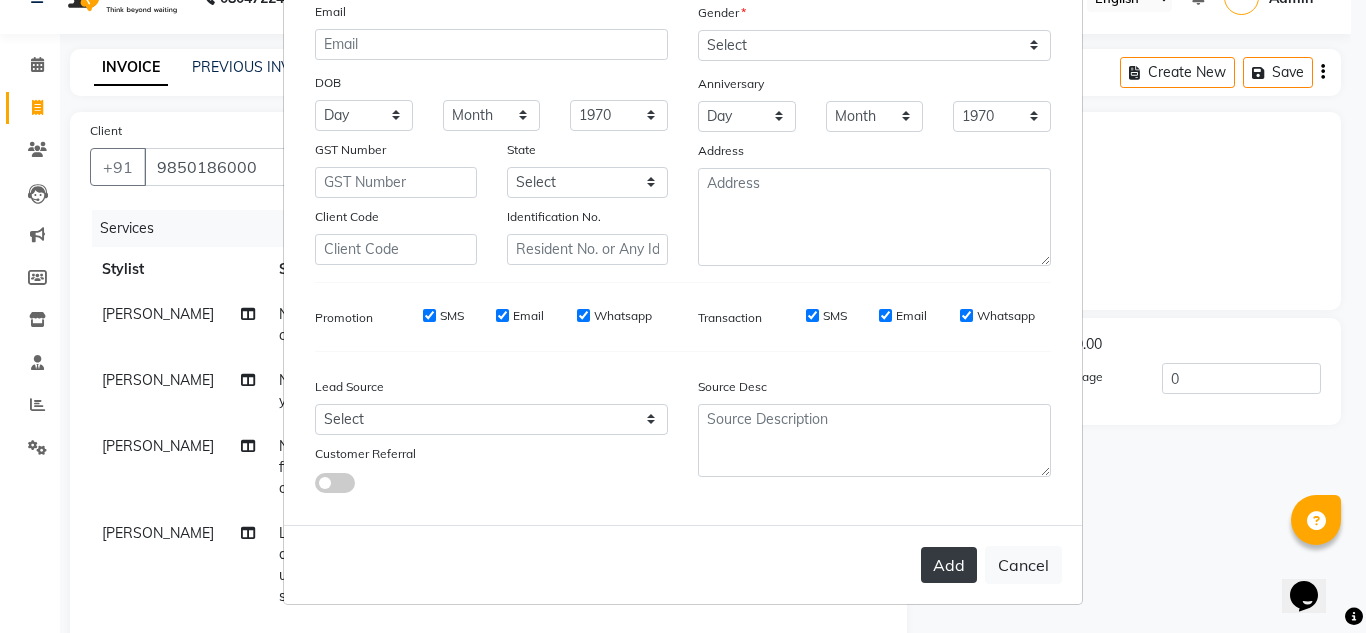 click on "Add" at bounding box center (949, 565) 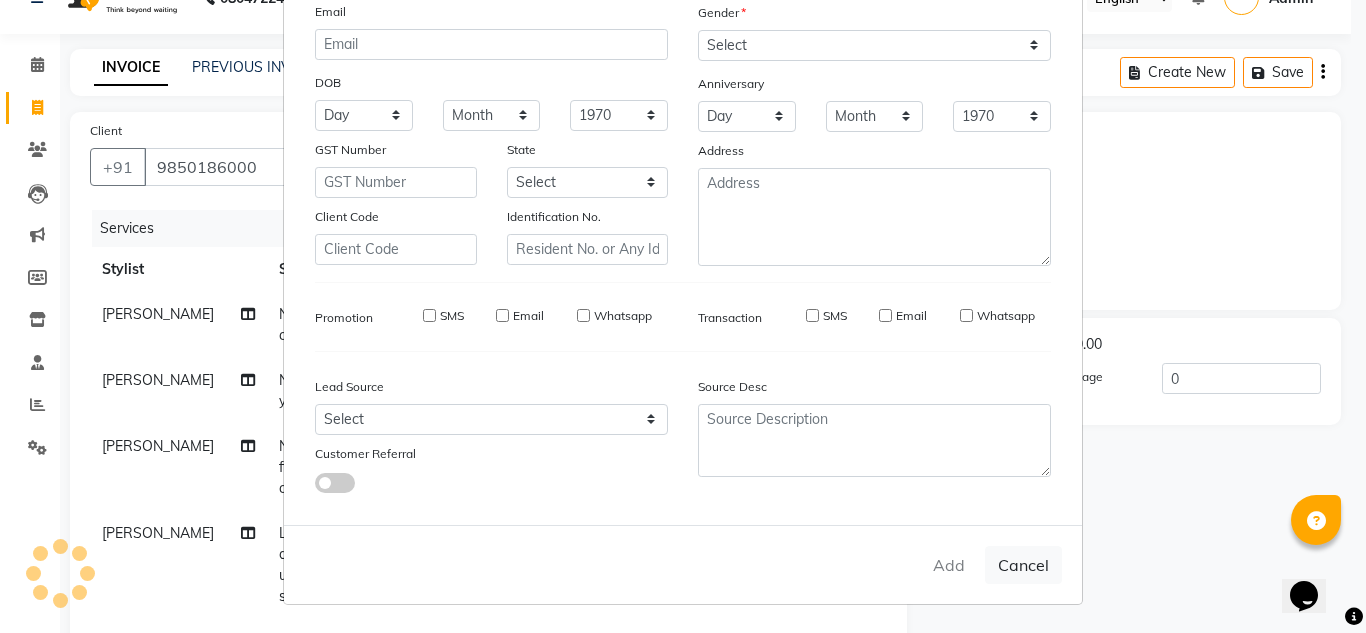 type 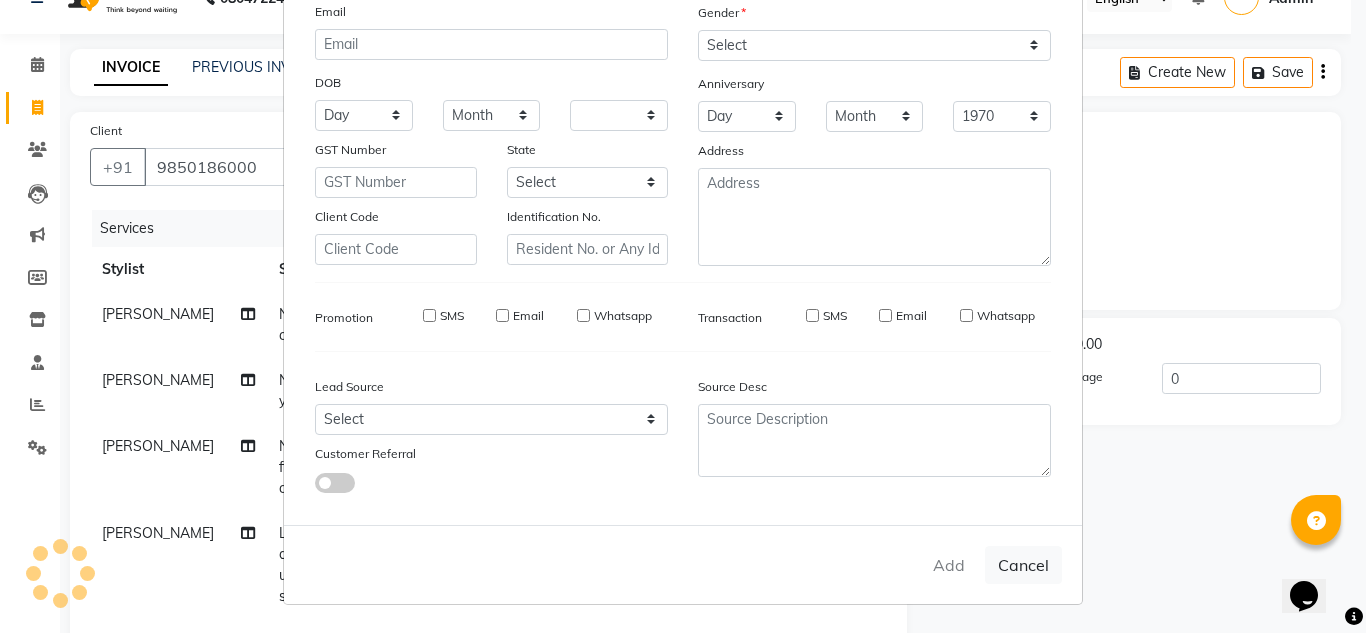 select 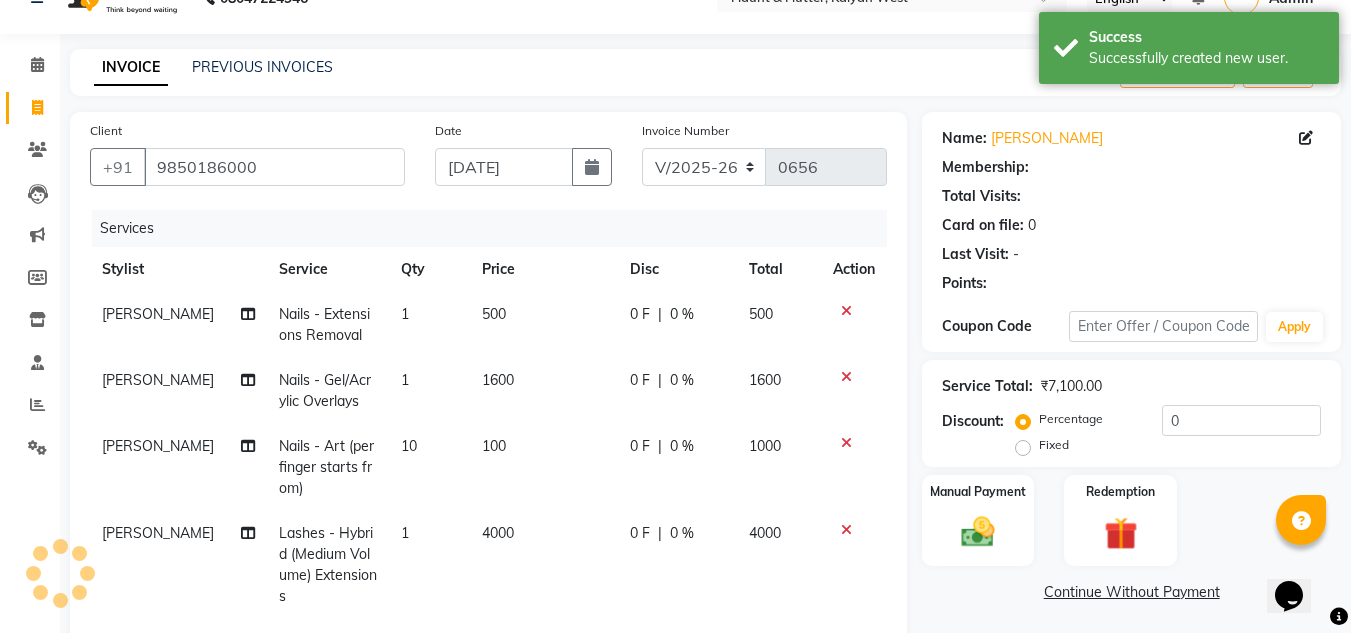 select on "1: Object" 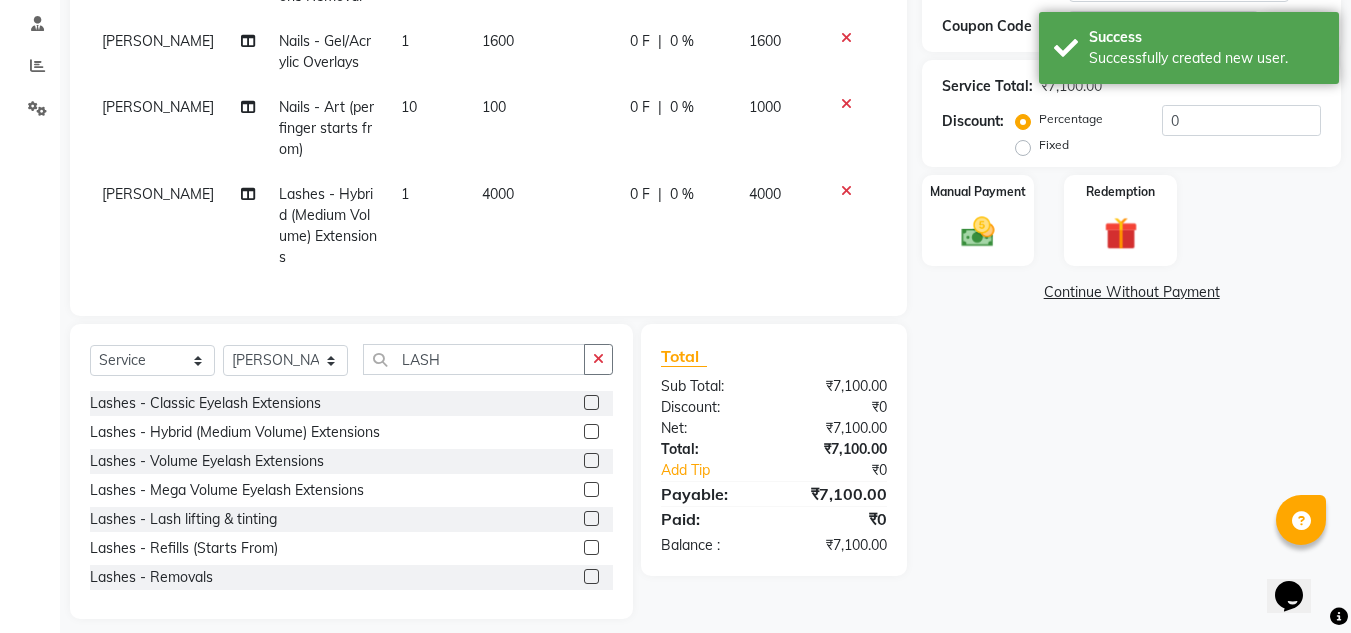 scroll, scrollTop: 387, scrollLeft: 0, axis: vertical 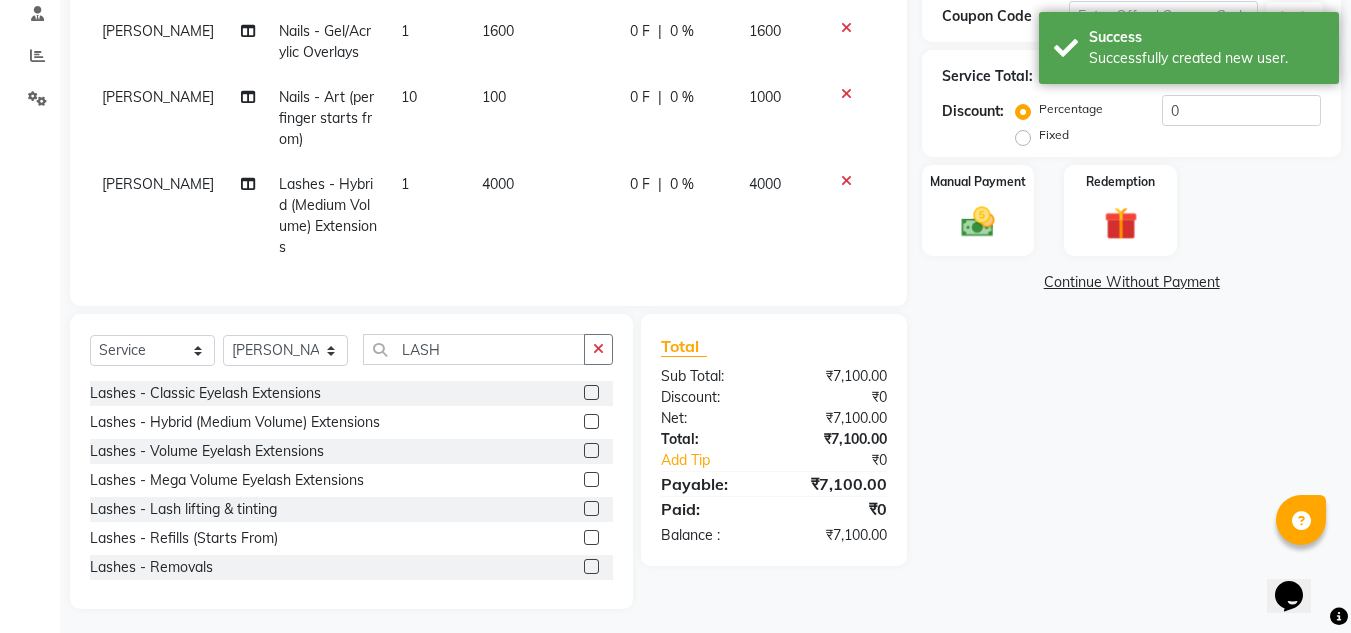 drag, startPoint x: 1344, startPoint y: 572, endPoint x: 1342, endPoint y: 480, distance: 92.021736 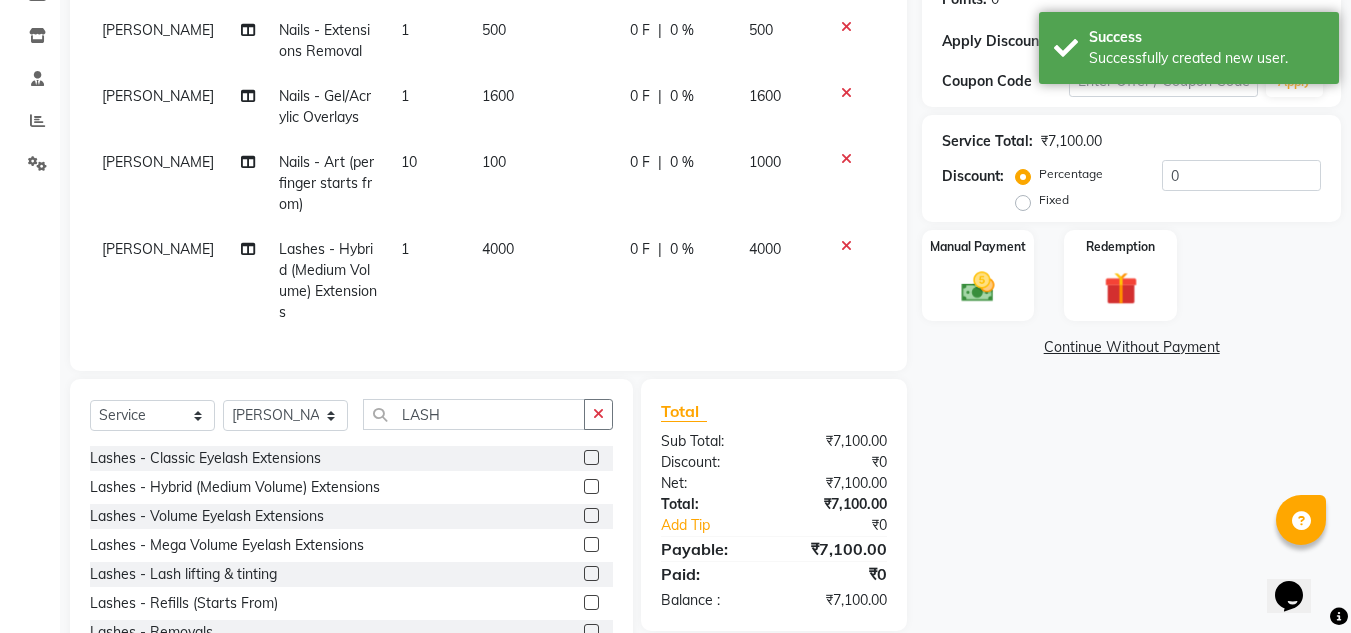 select on "31345" 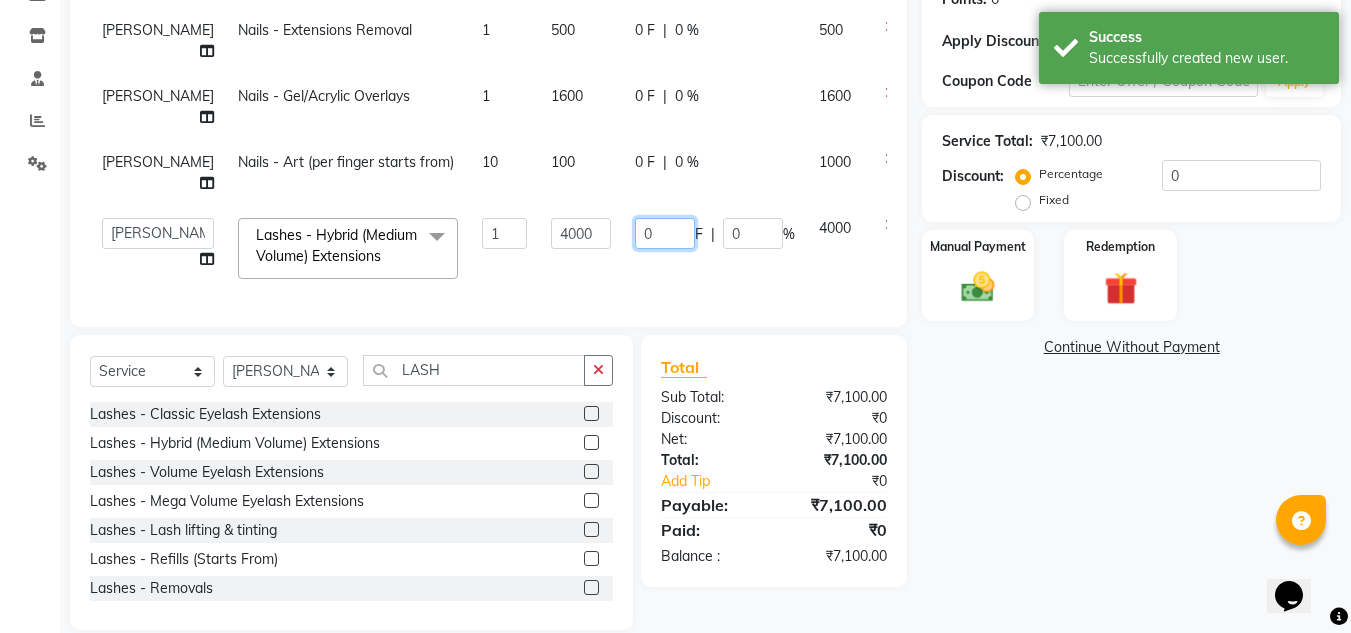 click on "0" 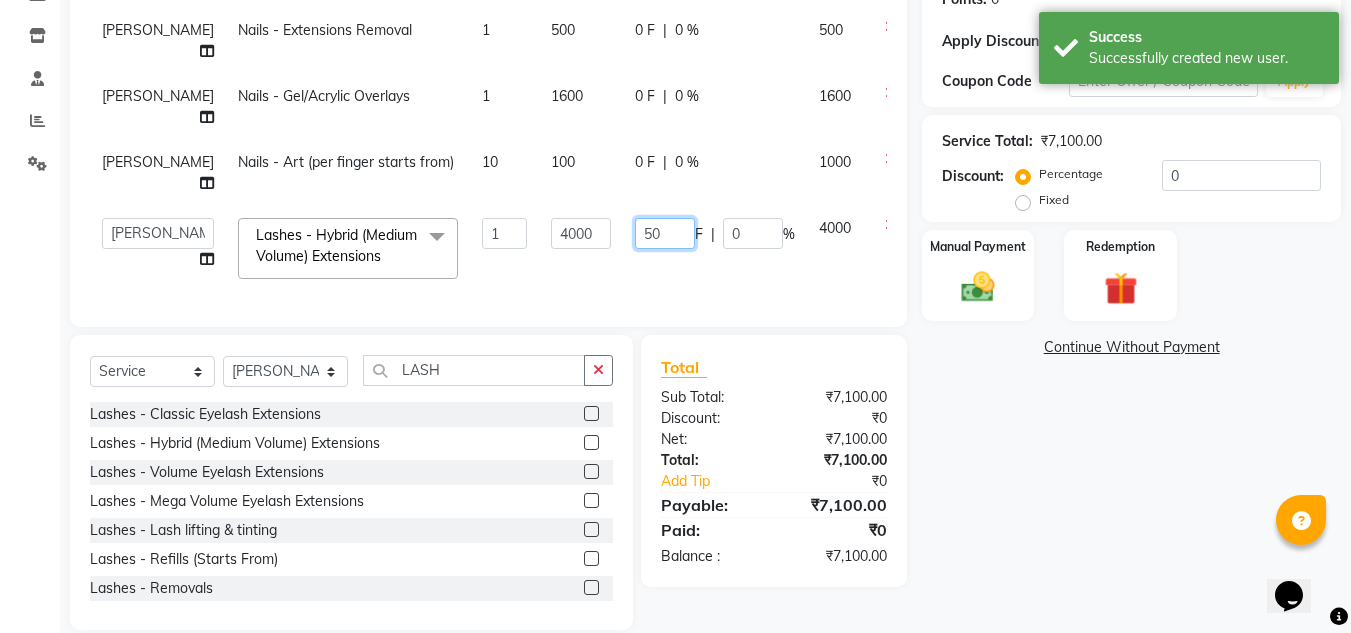 type on "500" 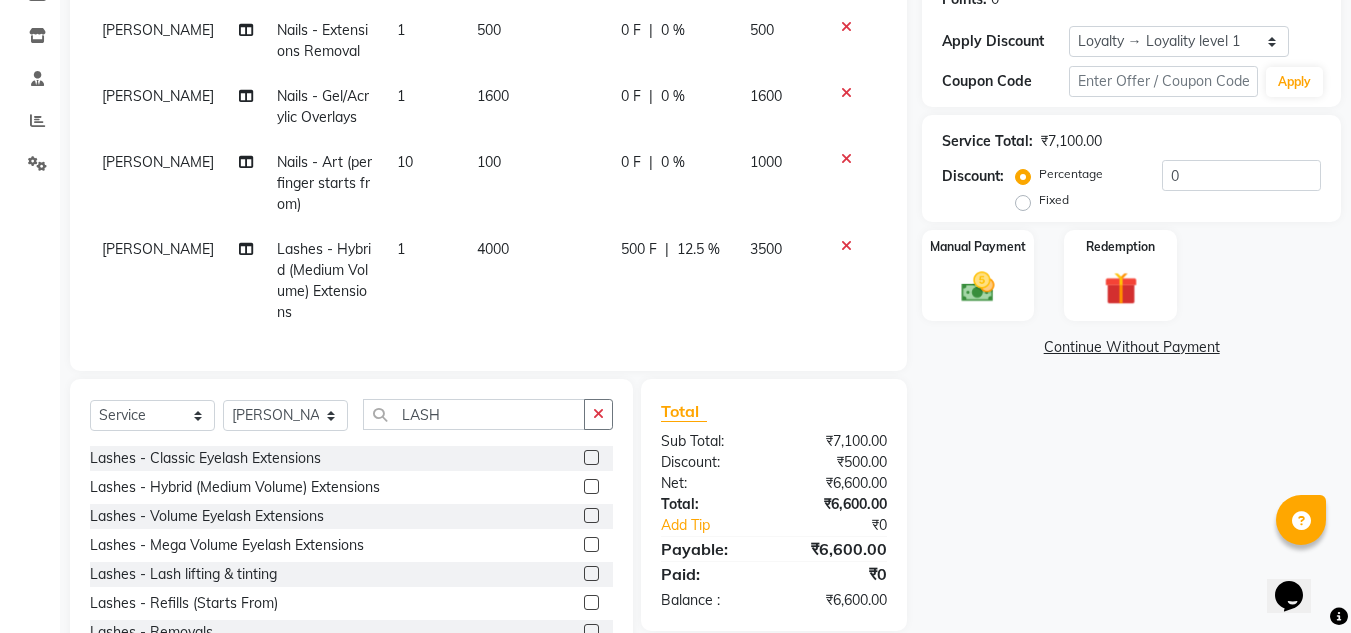 click on "500 F | 12.5 %" 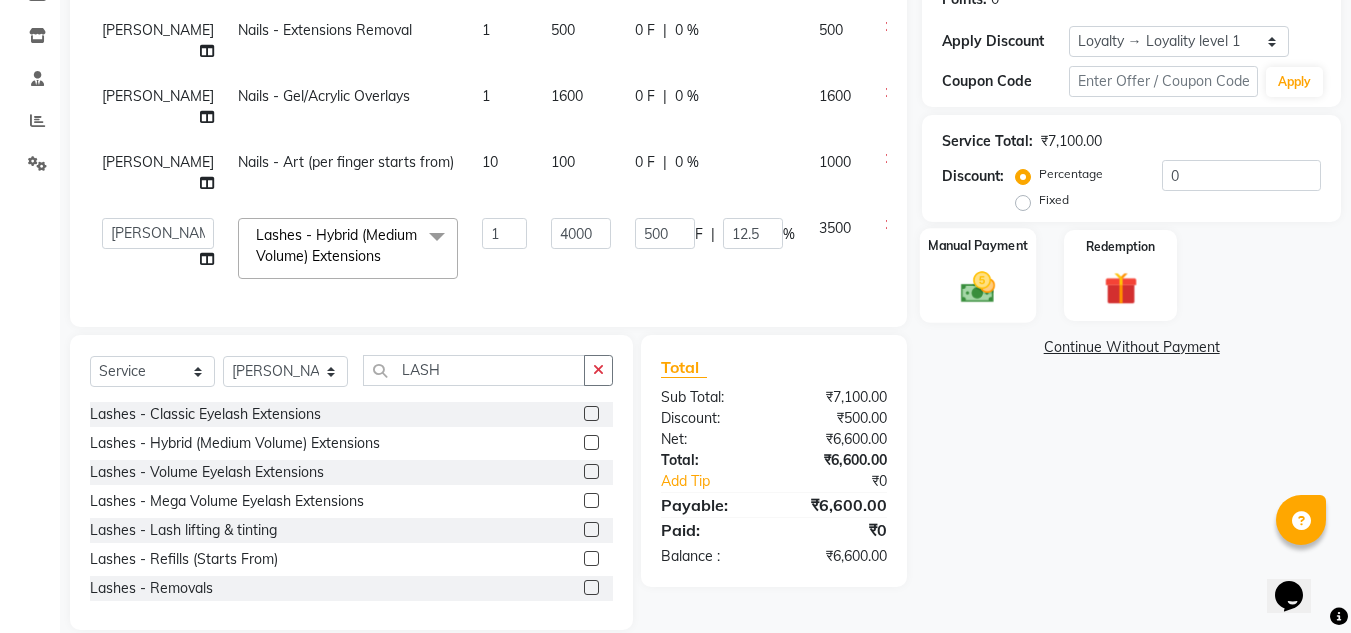 click 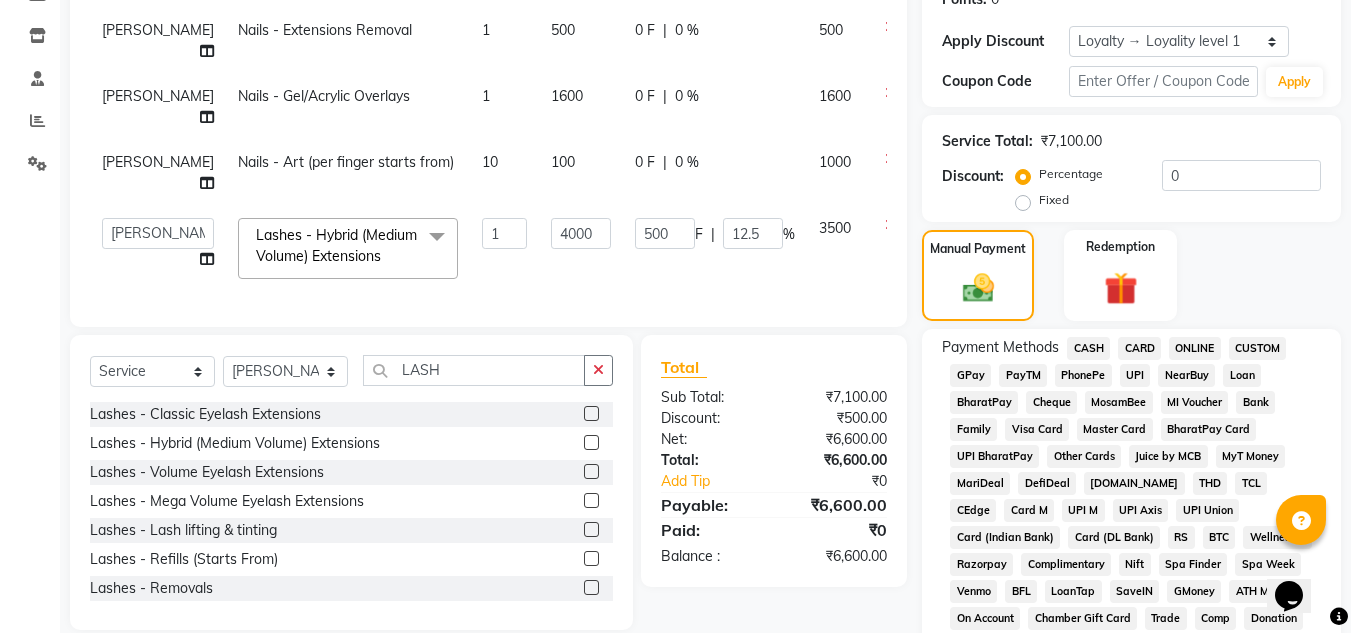click on "CASH" 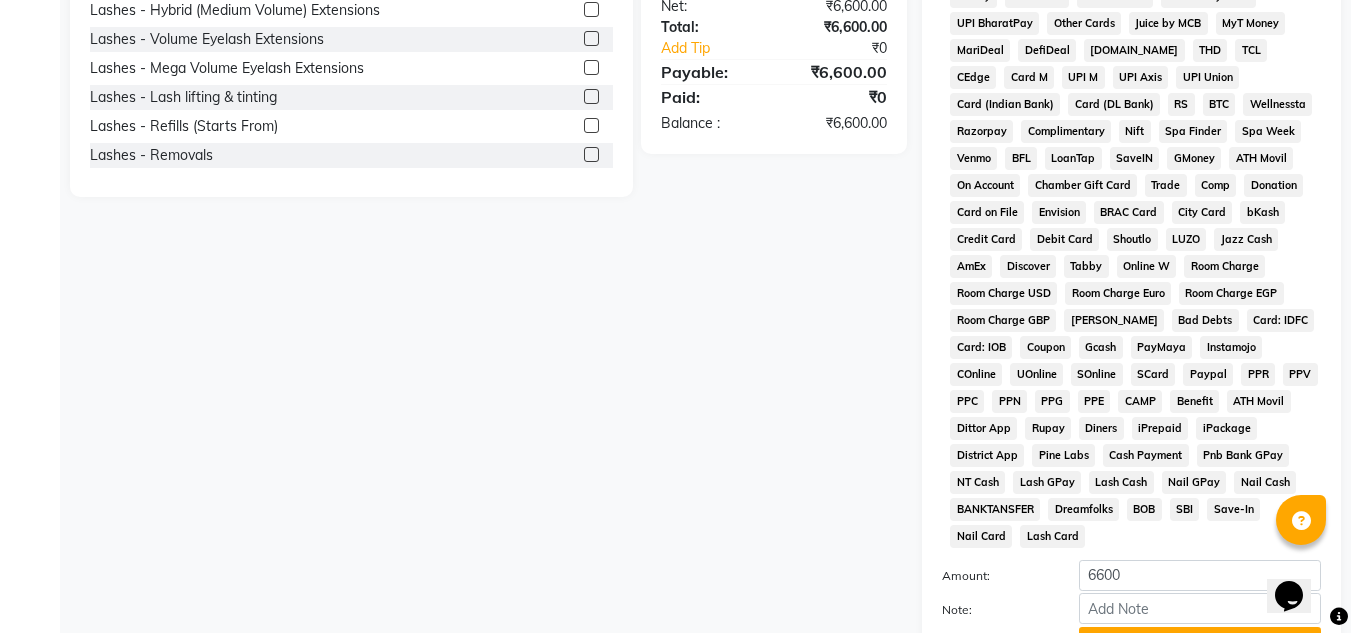 scroll, scrollTop: 908, scrollLeft: 0, axis: vertical 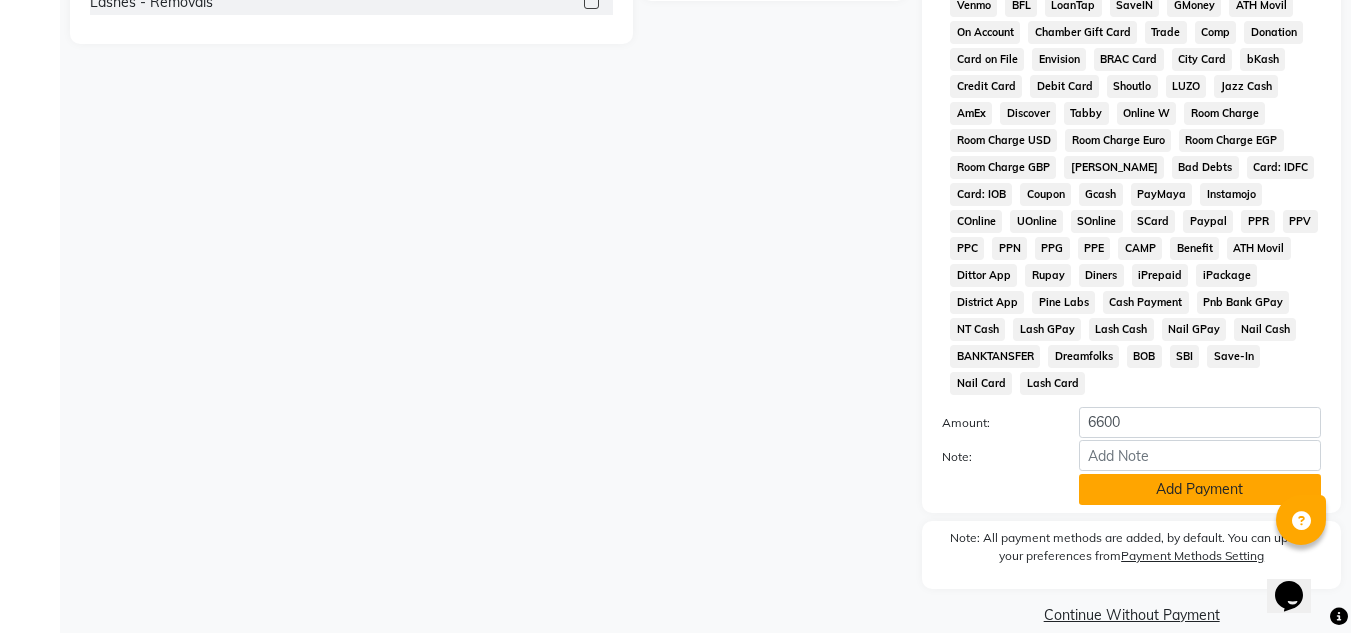 click on "Add Payment" 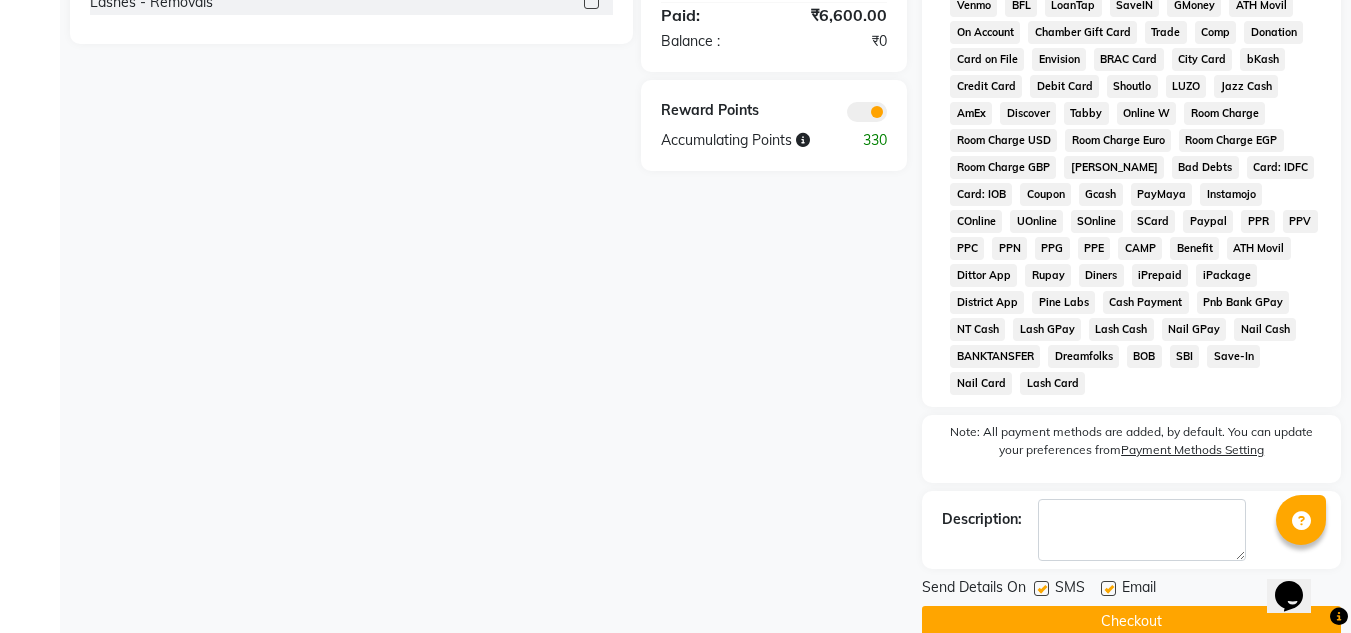 click 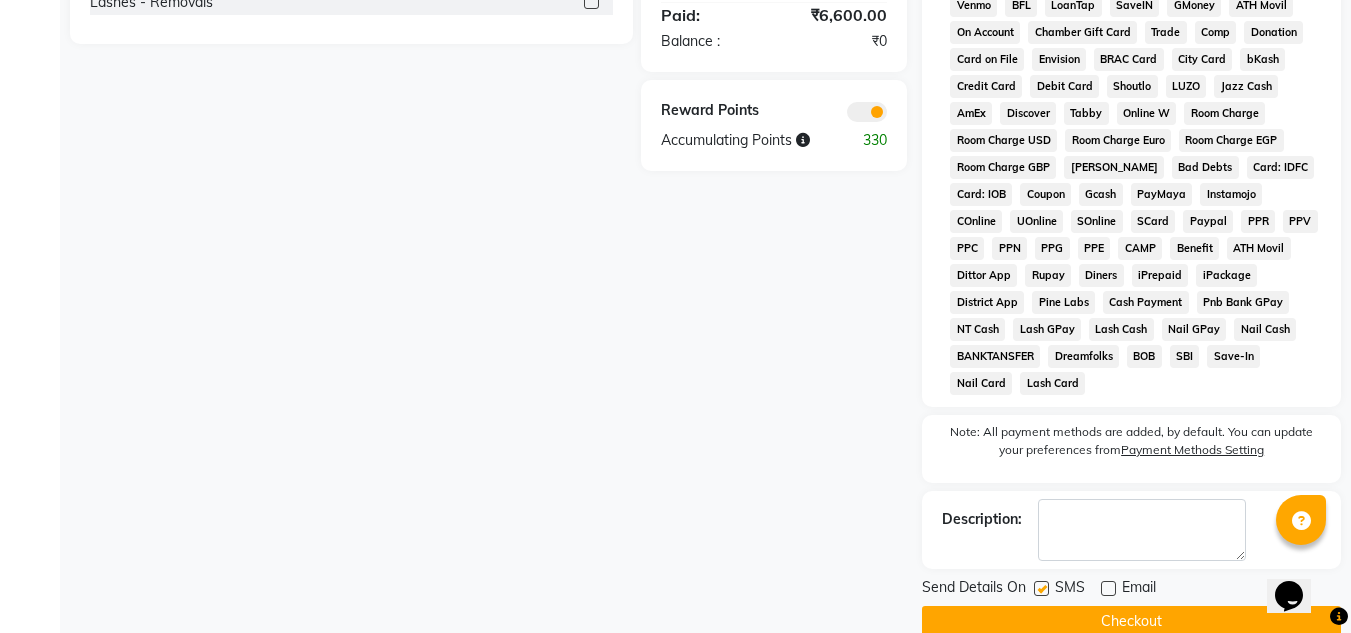 click 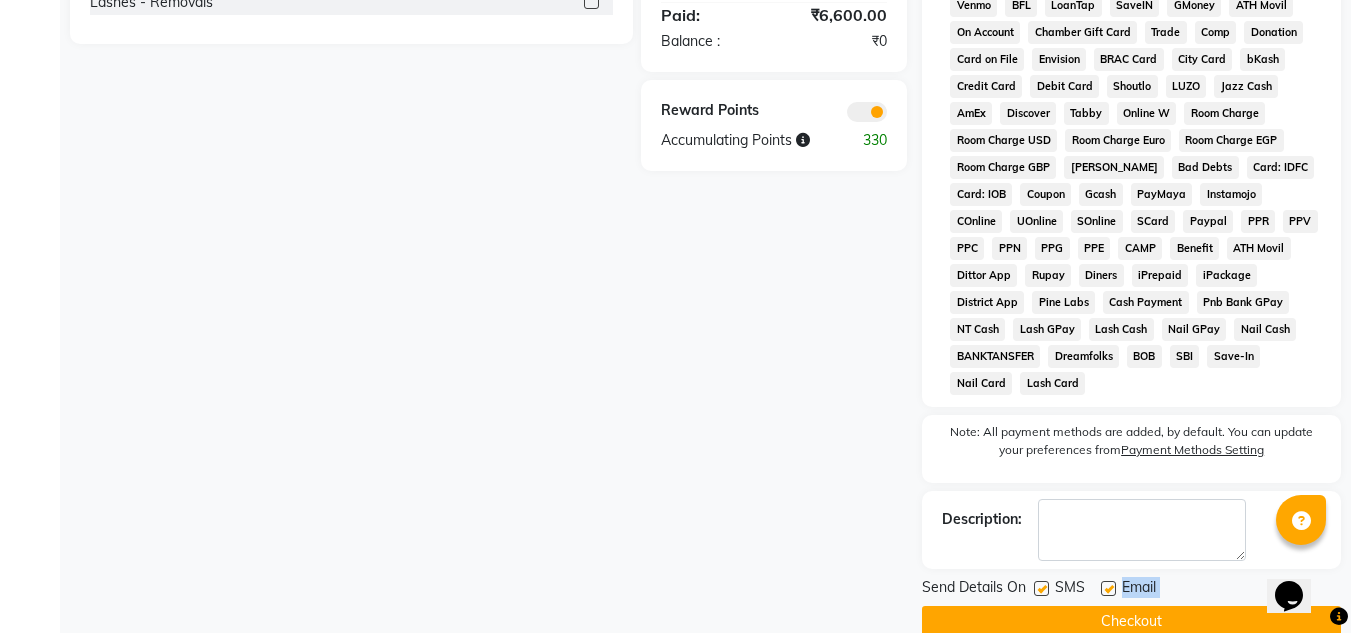 drag, startPoint x: 1109, startPoint y: 558, endPoint x: 1108, endPoint y: 599, distance: 41.01219 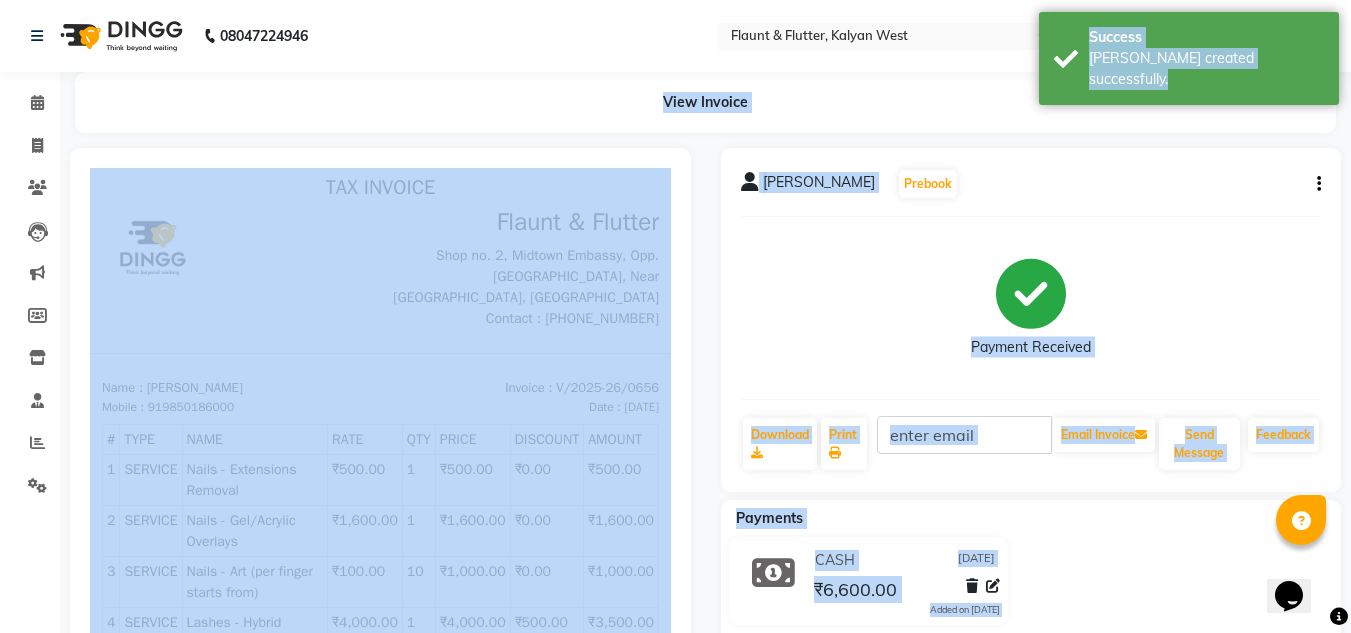 scroll, scrollTop: 0, scrollLeft: 0, axis: both 